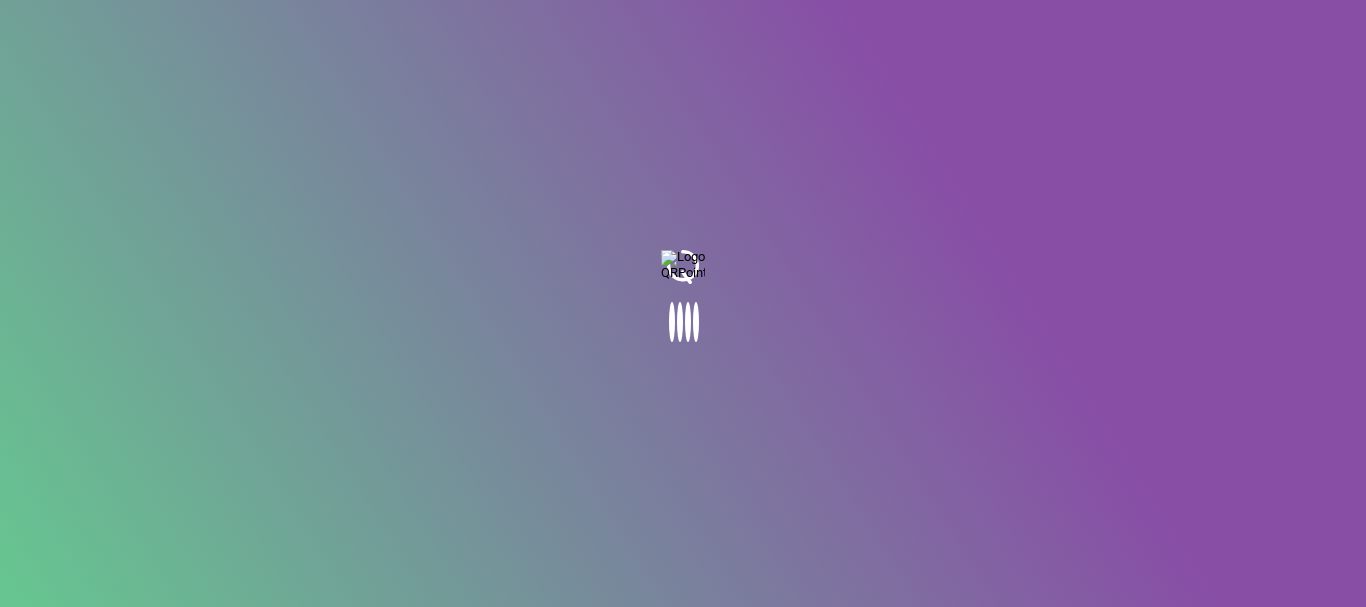 scroll, scrollTop: 0, scrollLeft: 0, axis: both 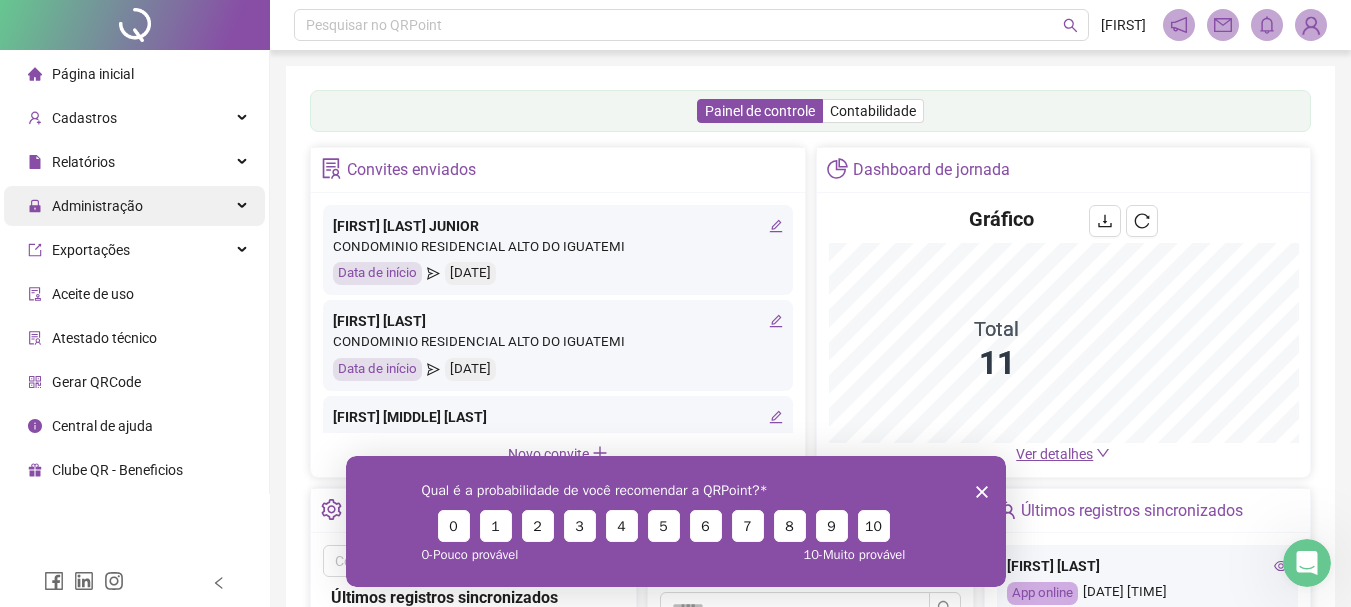 click on "Administração" at bounding box center [97, 206] 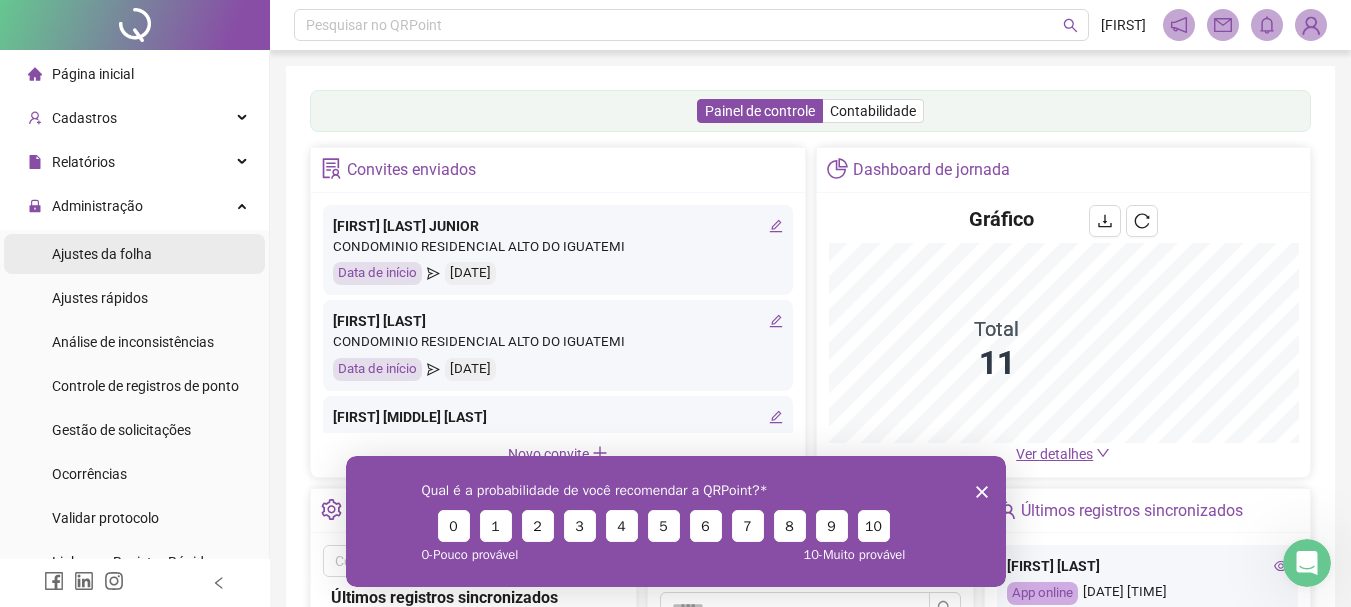 click on "Ajustes da folha" at bounding box center (102, 254) 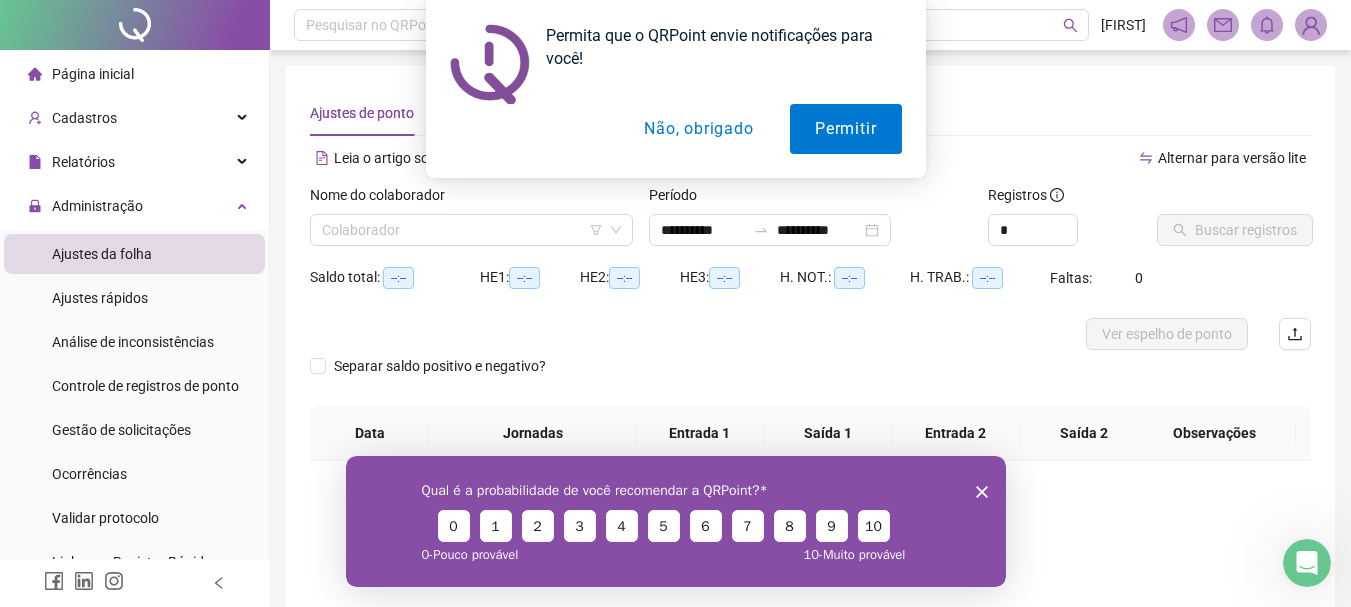 click 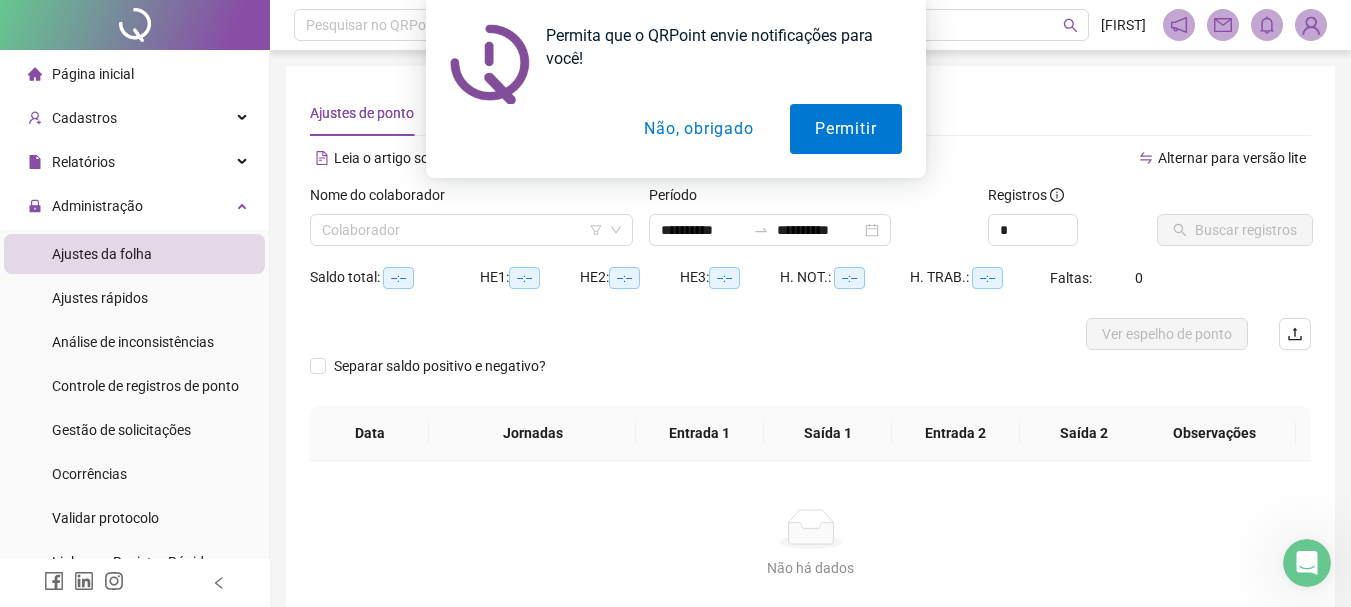 click on "Não, obrigado" at bounding box center [698, 129] 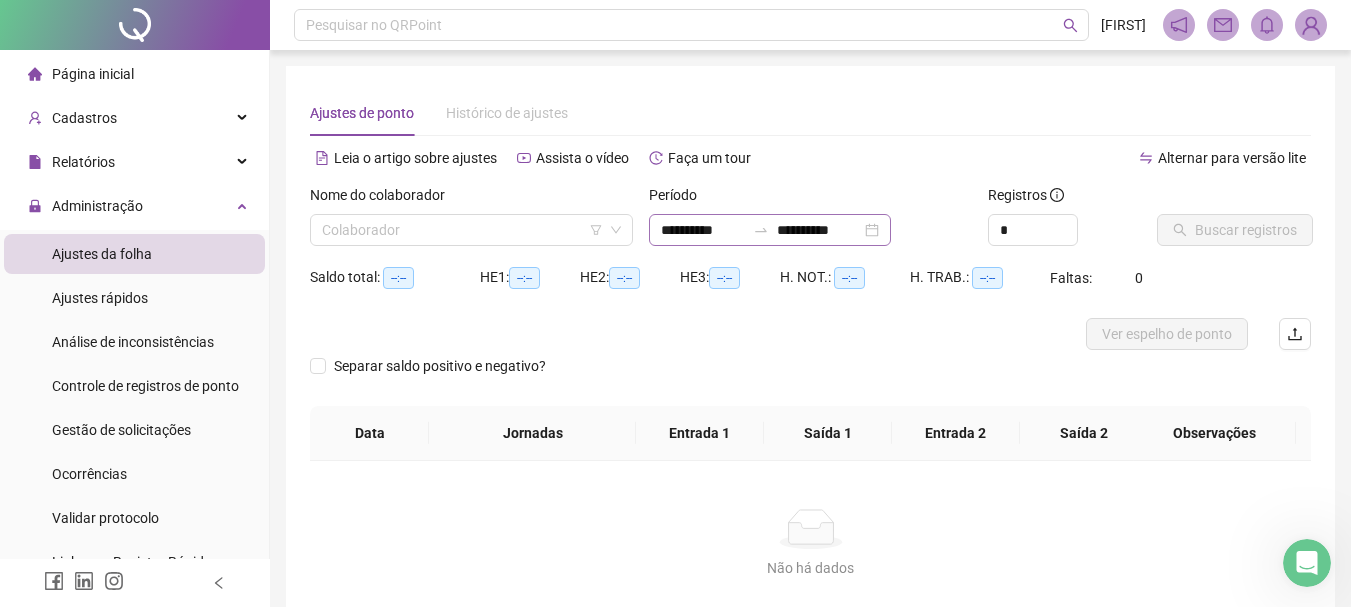 click at bounding box center (761, 230) 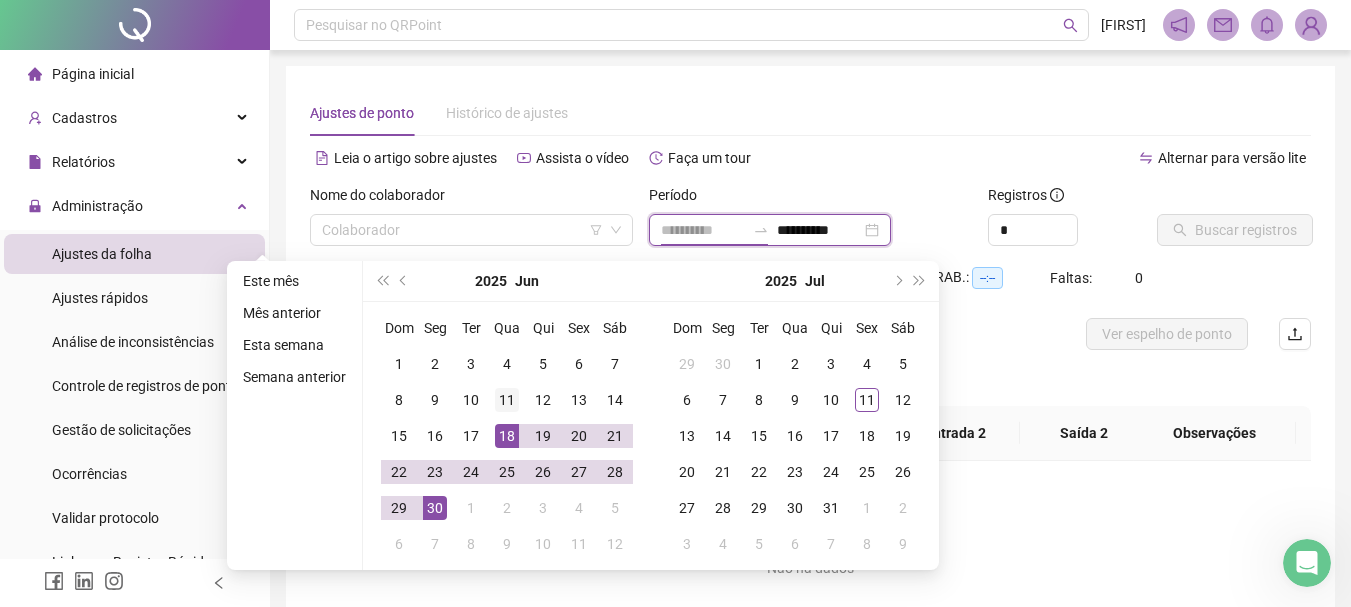 type on "**********" 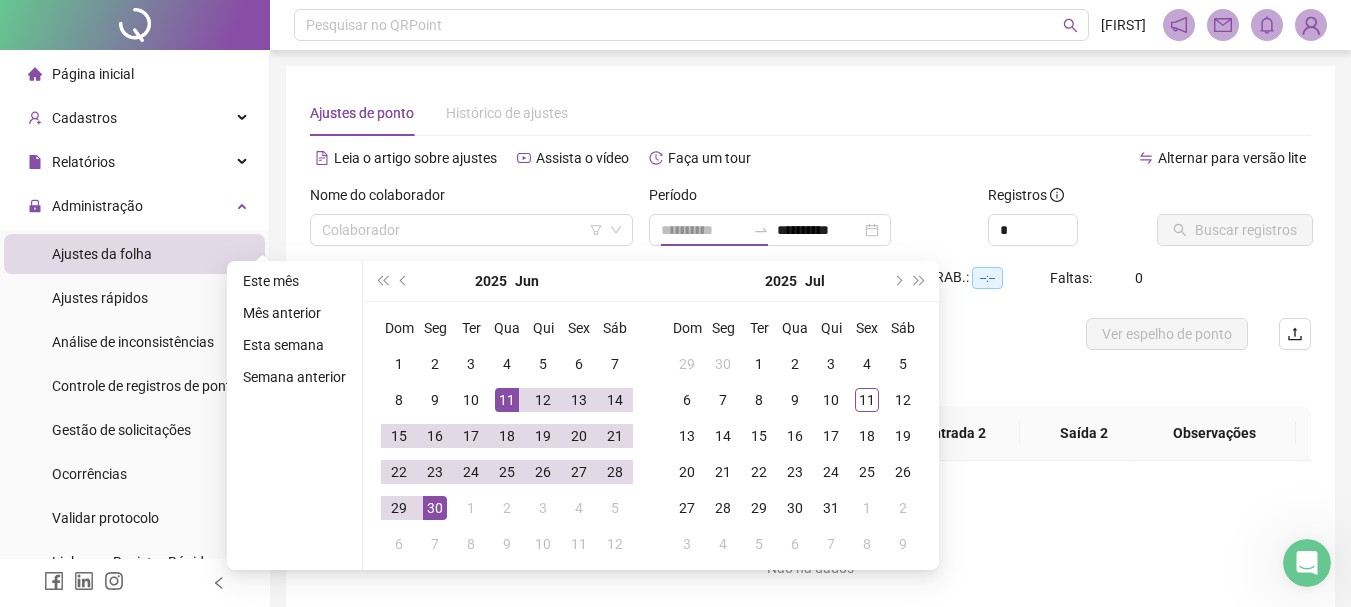 click on "11" at bounding box center (507, 400) 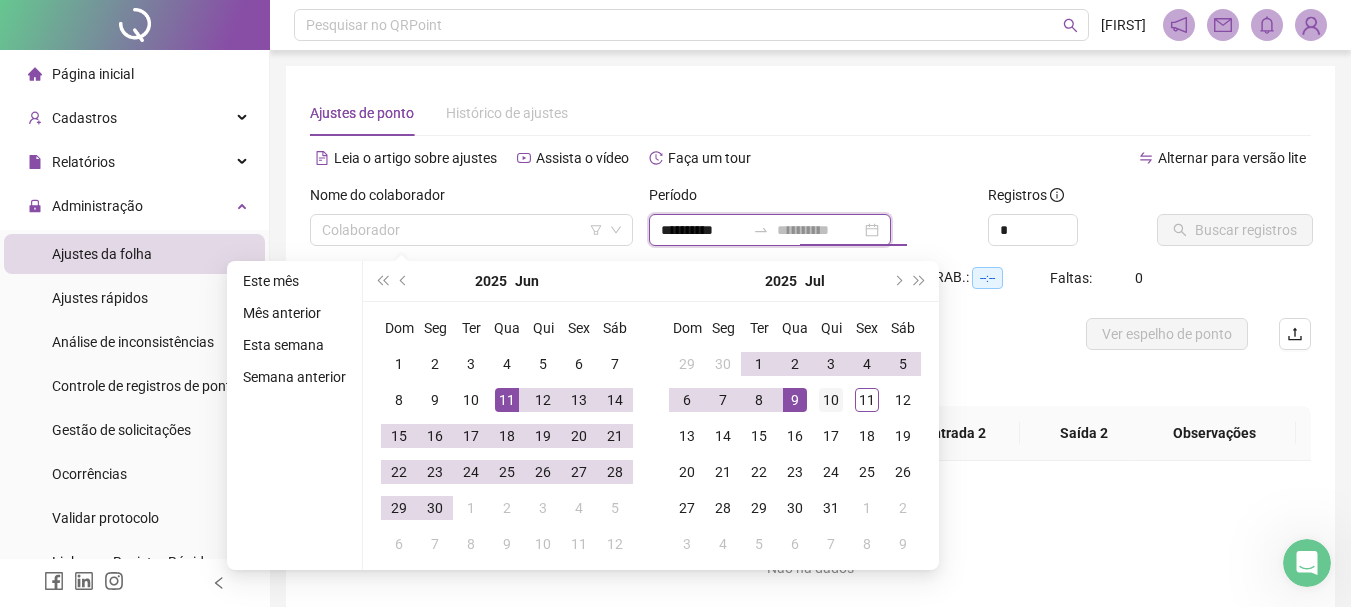 type on "**********" 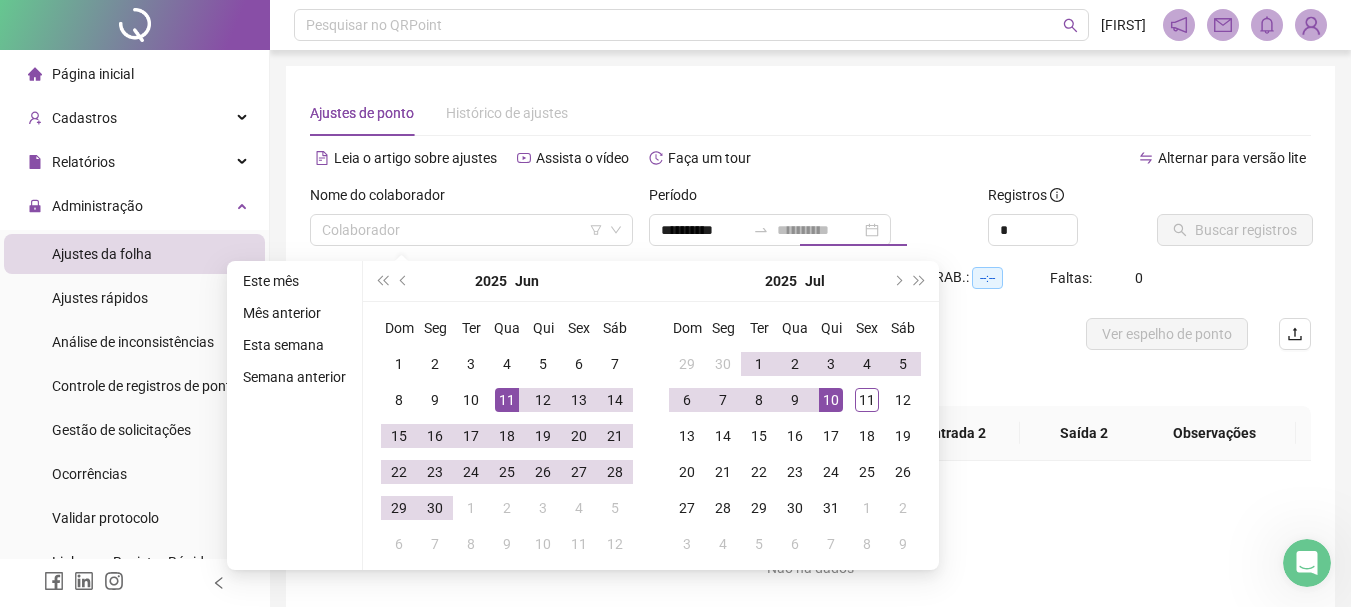 click on "10" at bounding box center [831, 400] 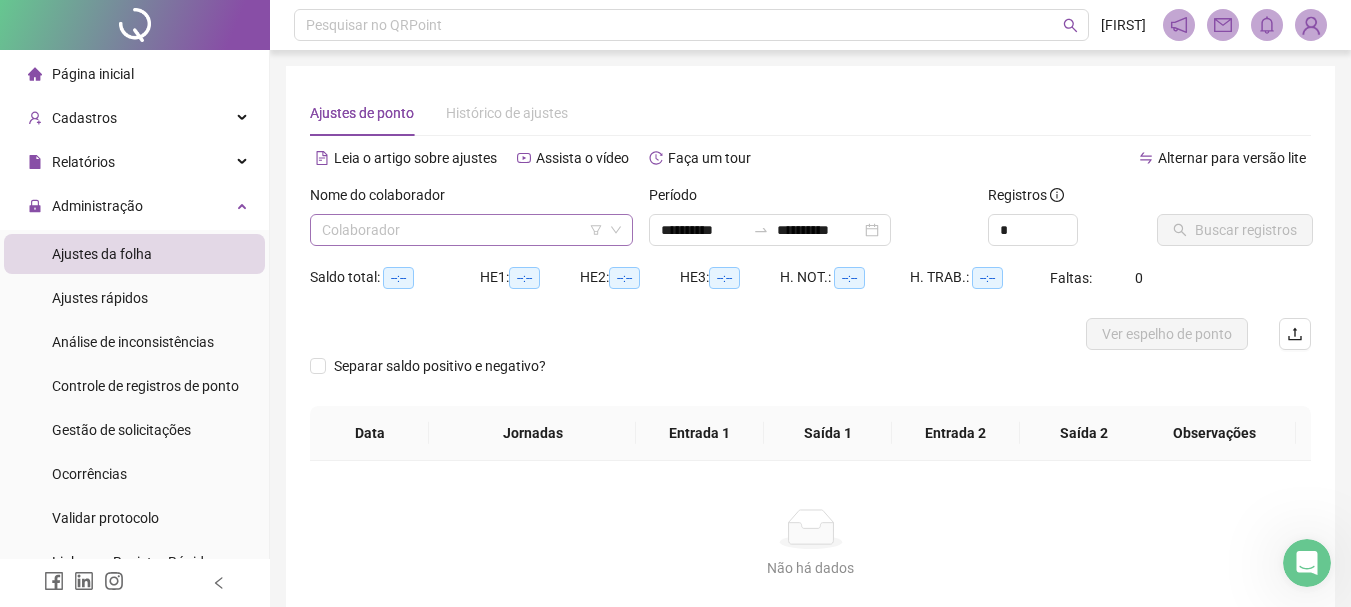 click at bounding box center [465, 230] 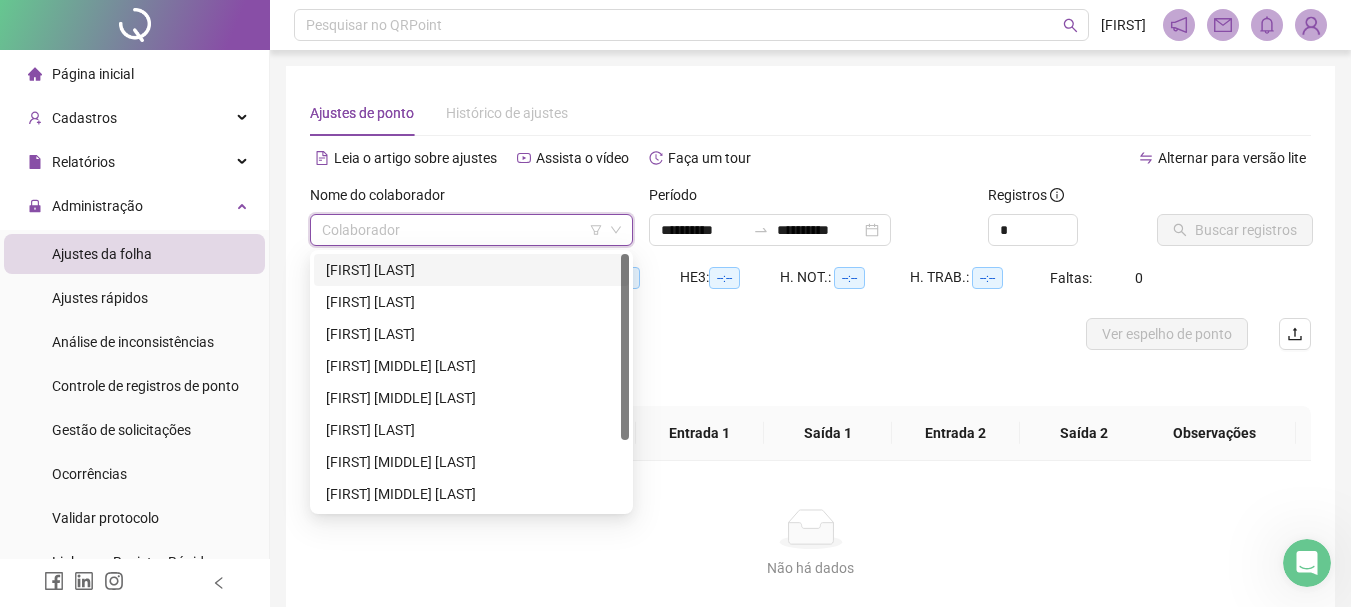 click on "[FIRST] [LAST]" at bounding box center [471, 270] 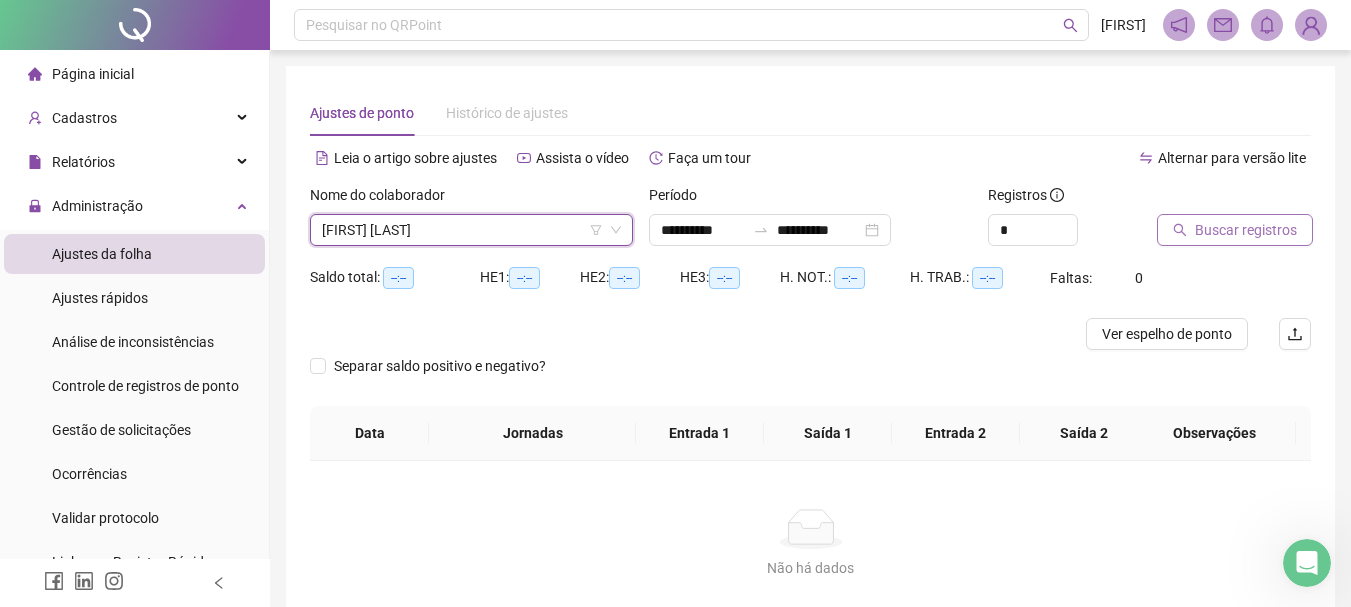 click on "Buscar registros" at bounding box center [1235, 230] 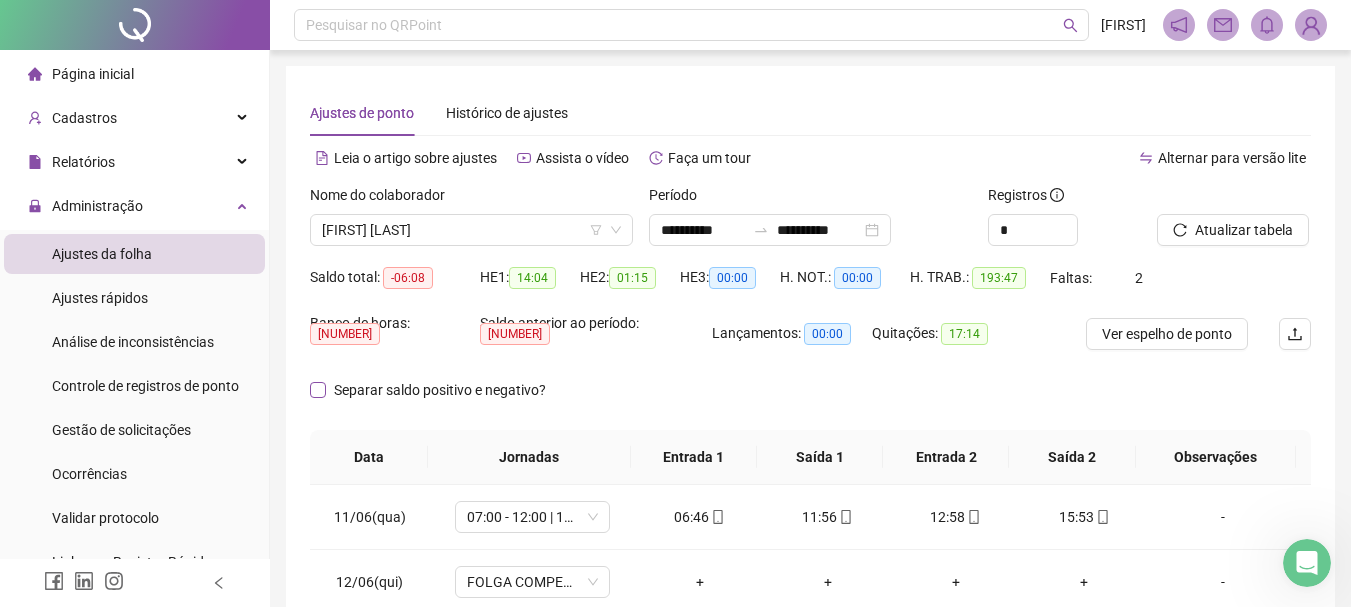 click on "Separar saldo positivo e negativo?" at bounding box center [440, 390] 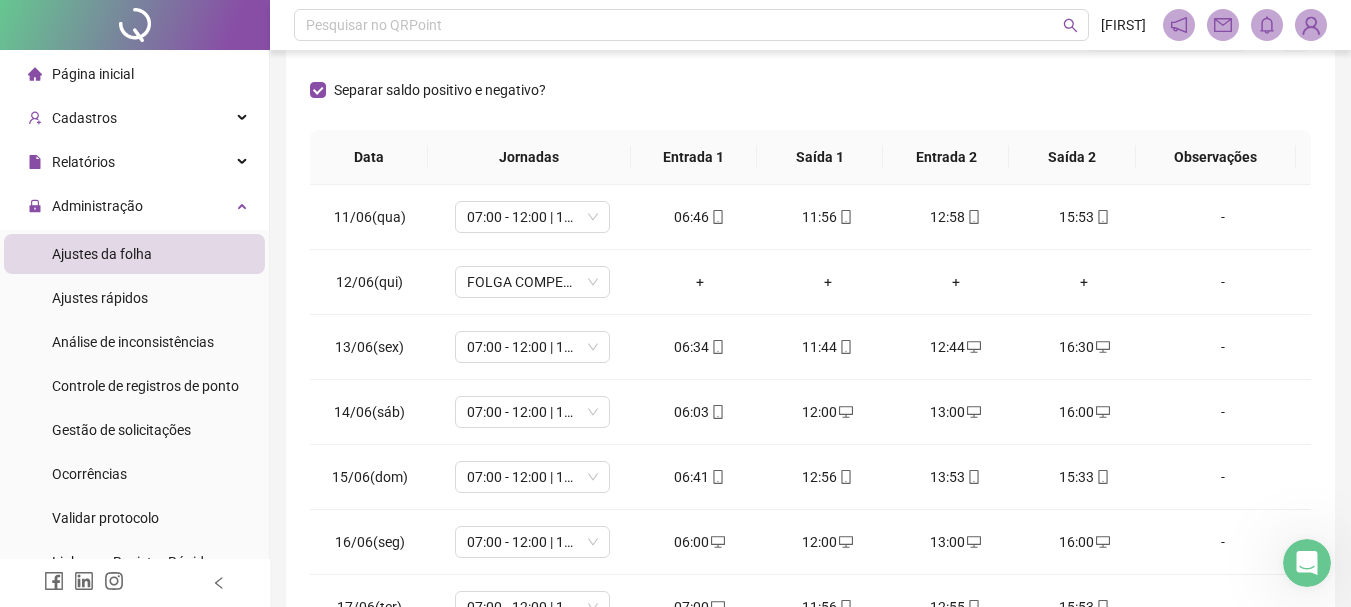 scroll, scrollTop: 100, scrollLeft: 0, axis: vertical 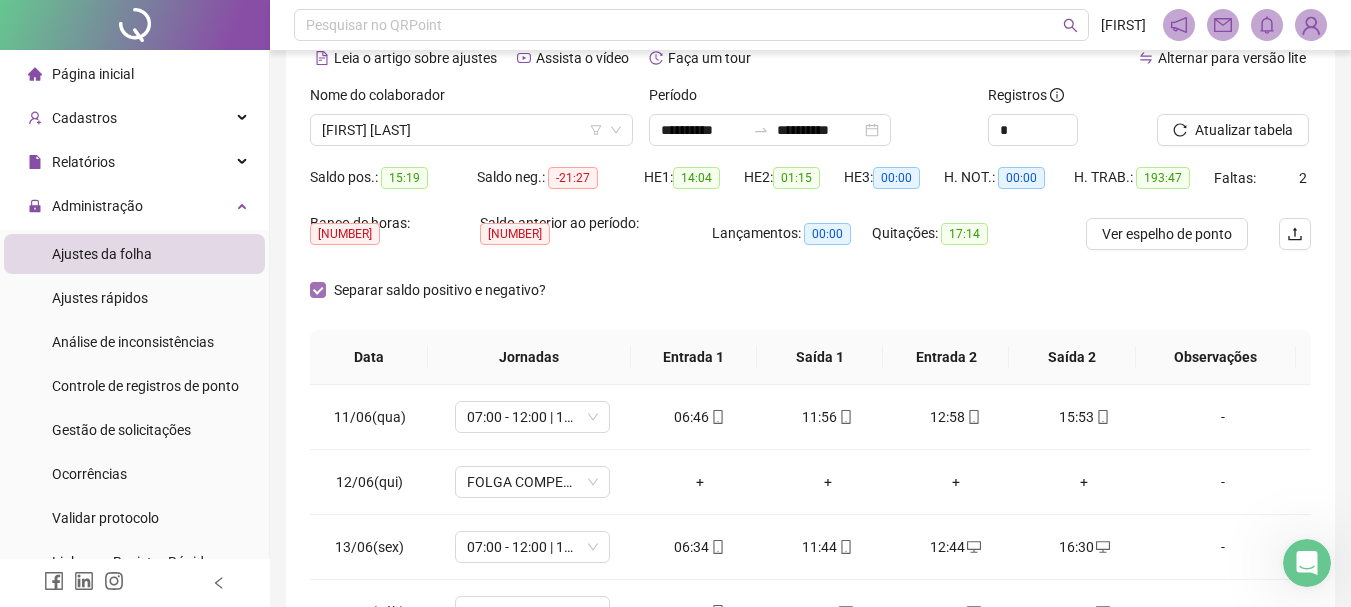 click on "Separar saldo positivo e negativo?" at bounding box center (440, 290) 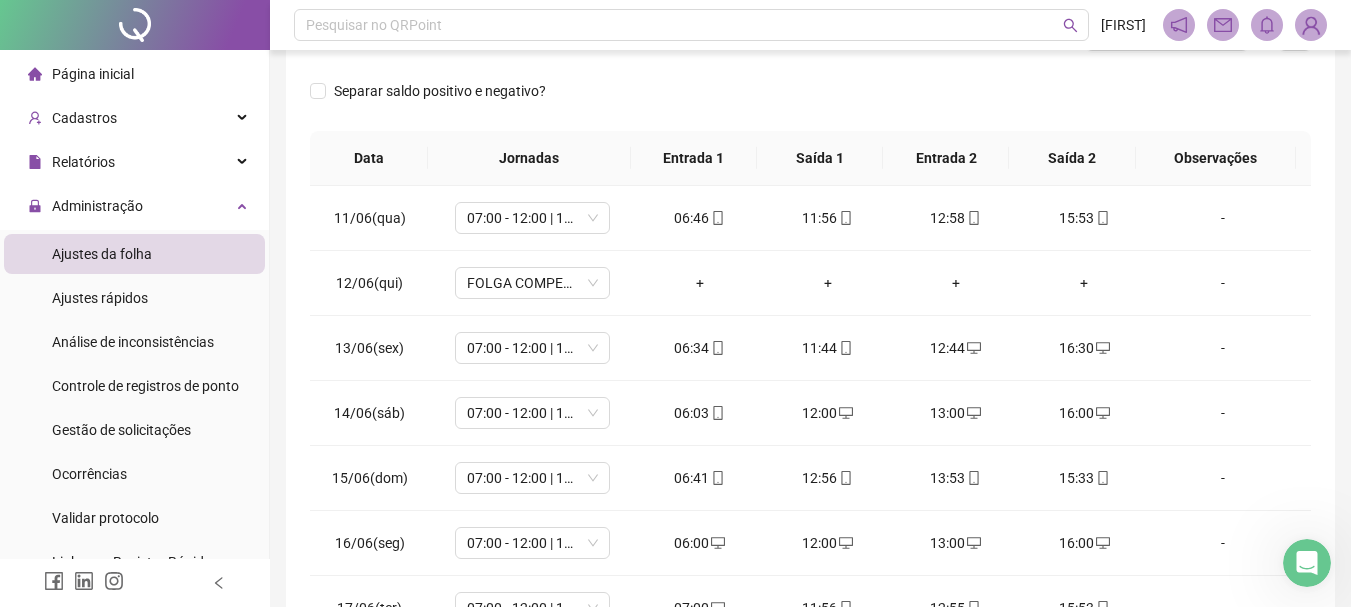 scroll, scrollTop: 300, scrollLeft: 0, axis: vertical 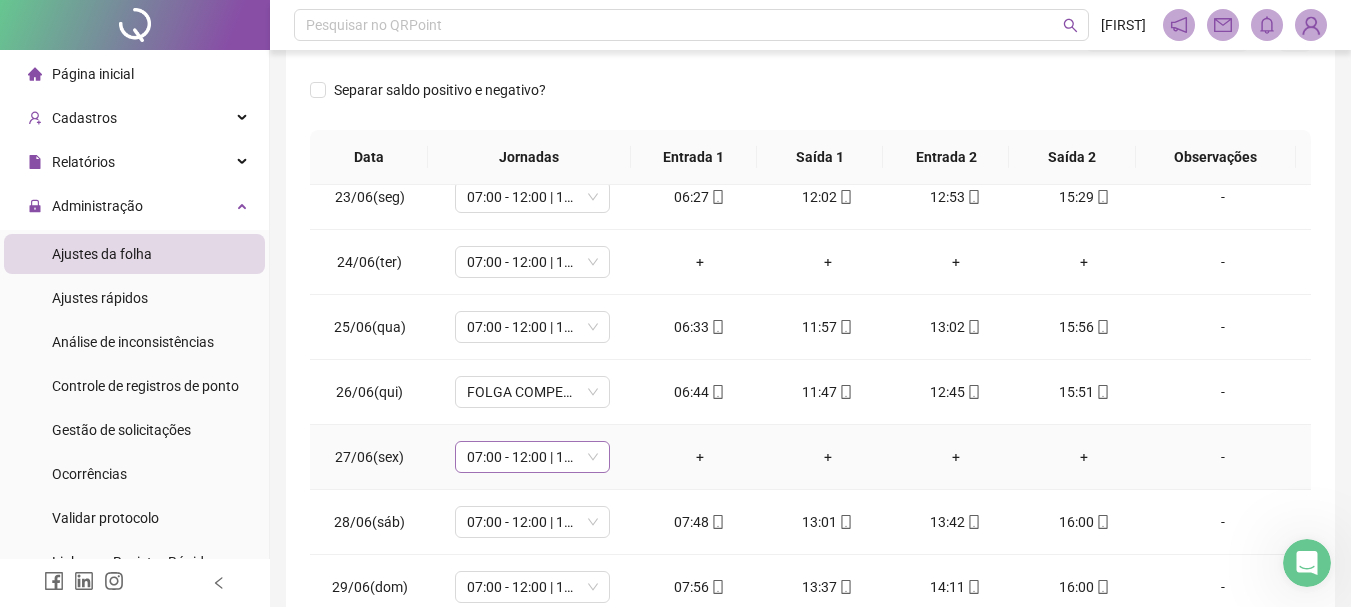 click on "07:00 - 12:00 | 13:00 - 16:00" at bounding box center (532, 457) 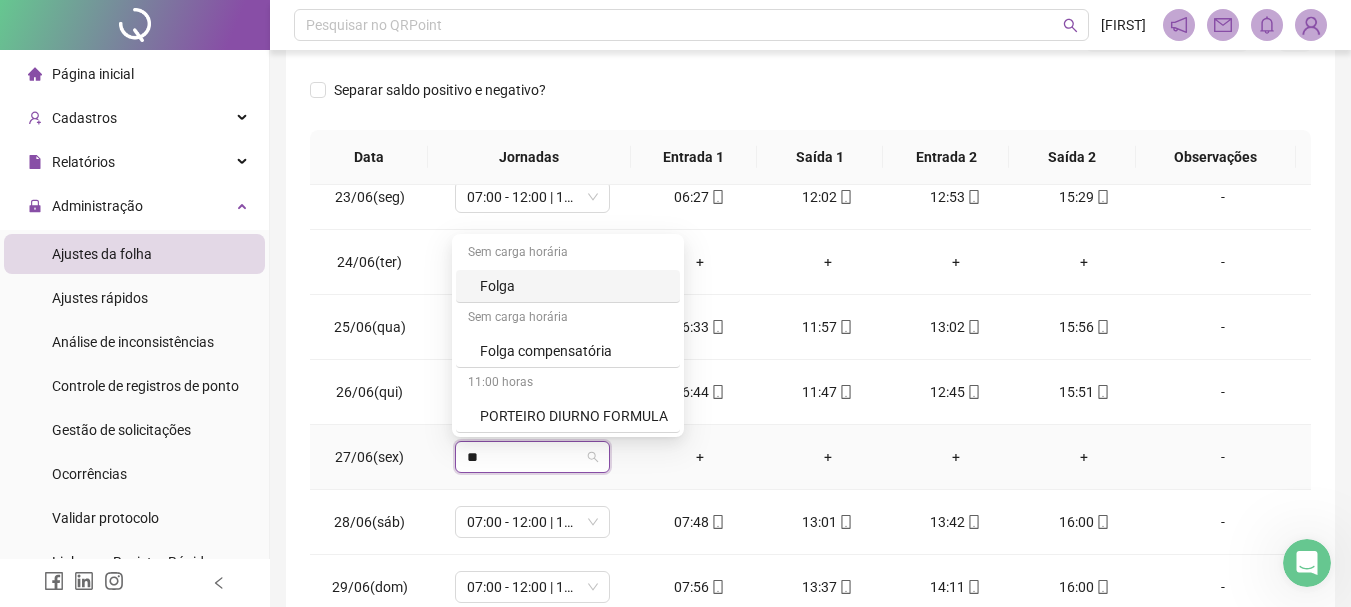 type on "***" 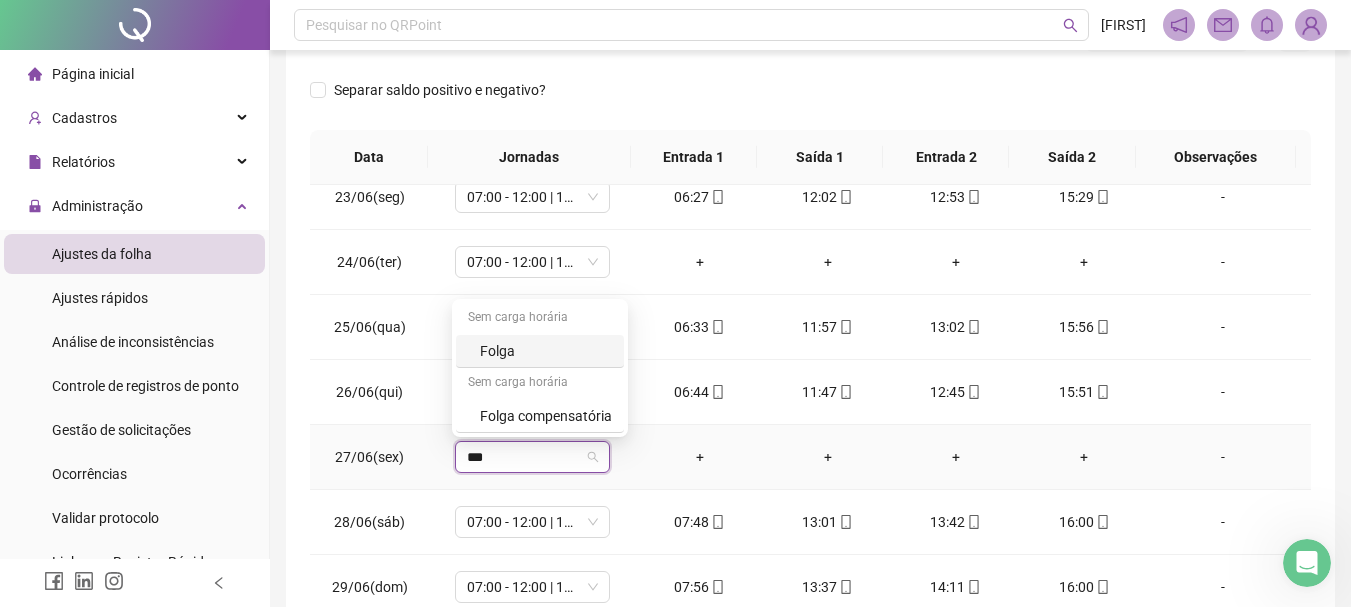 click on "Folga" at bounding box center [546, 351] 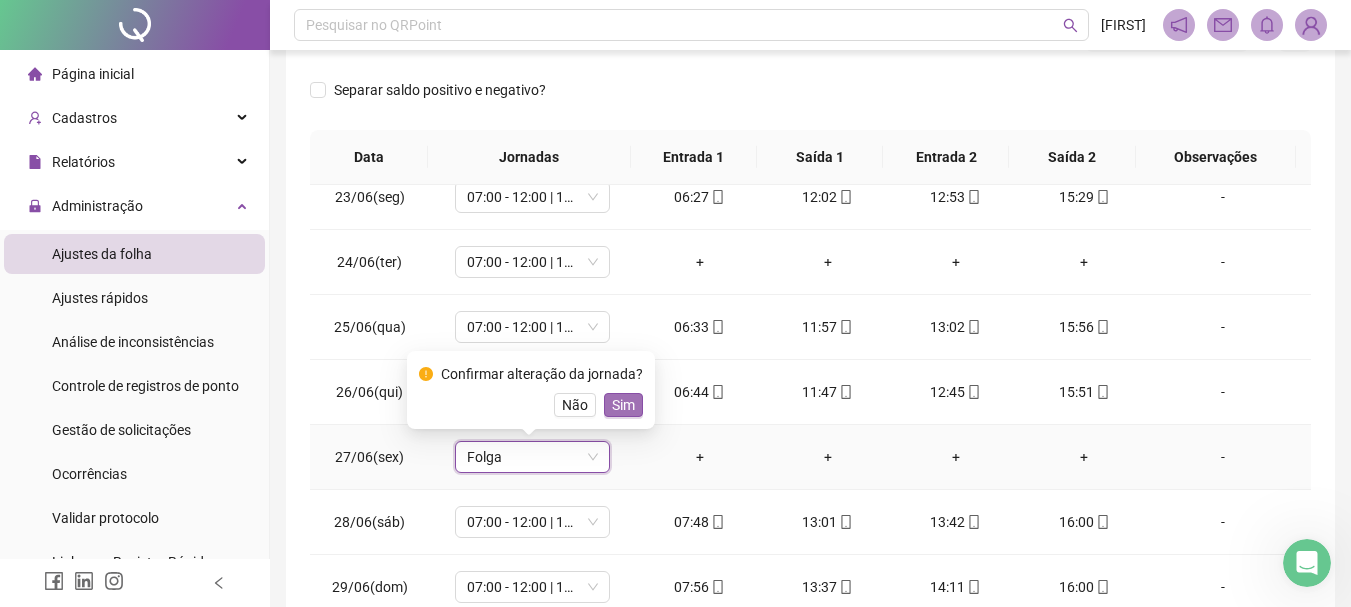 click on "Sim" at bounding box center (623, 405) 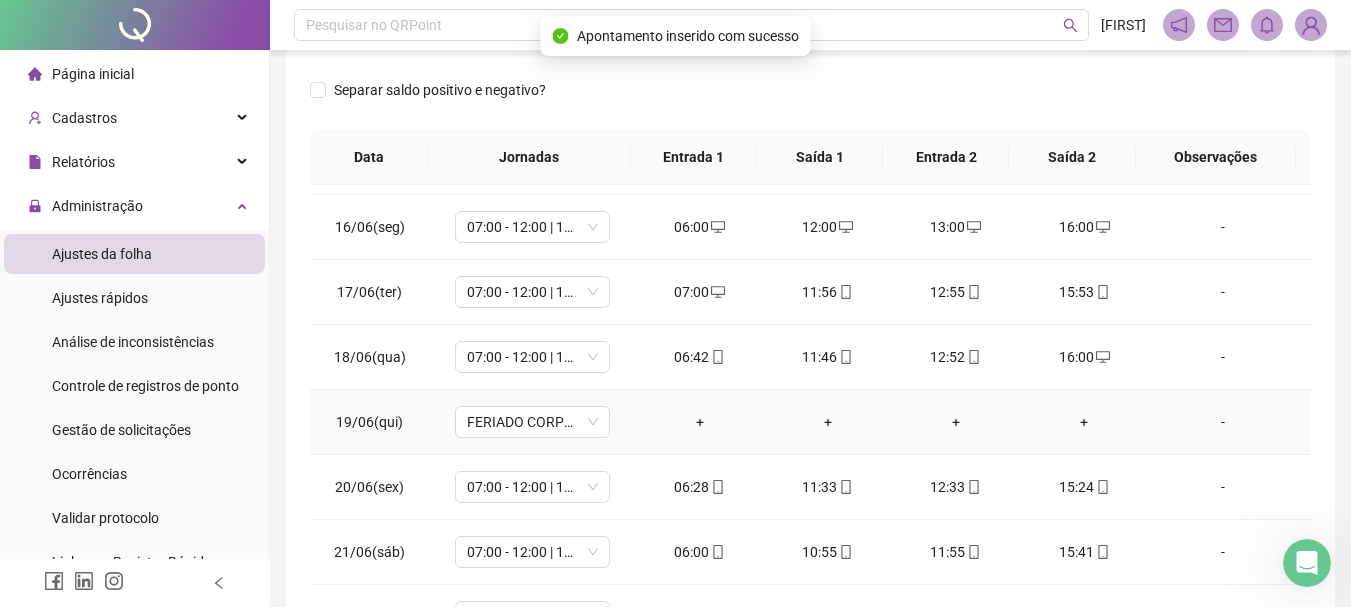 scroll, scrollTop: 0, scrollLeft: 0, axis: both 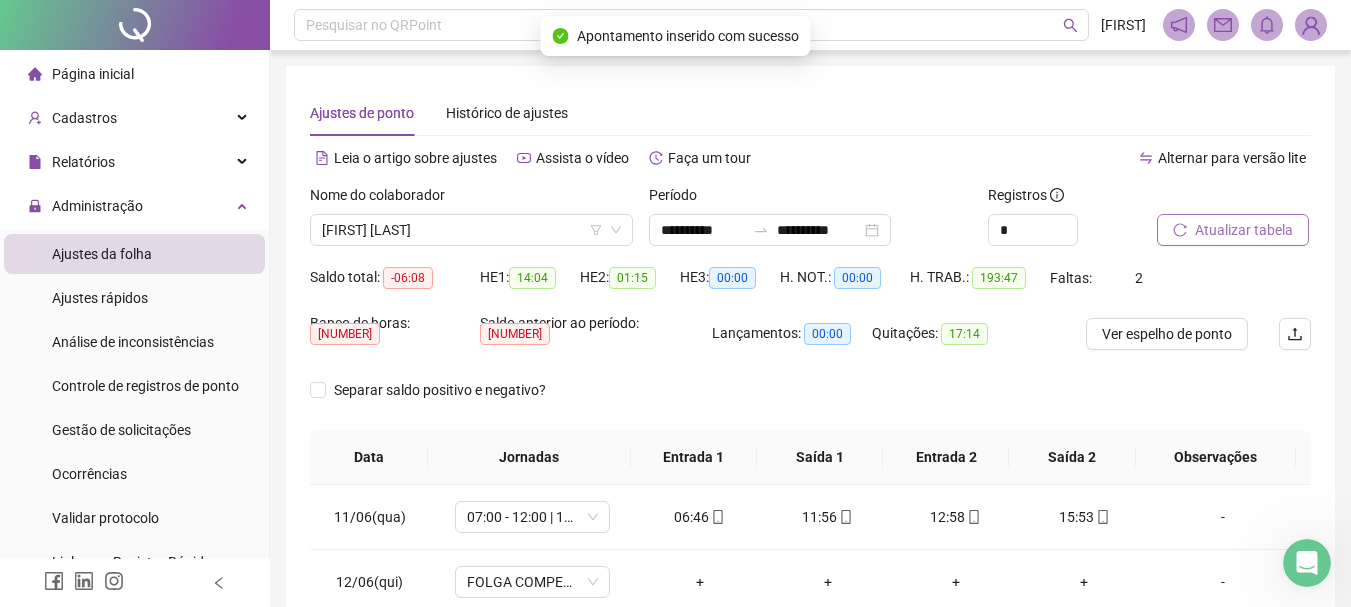 click on "Atualizar tabela" at bounding box center [1244, 230] 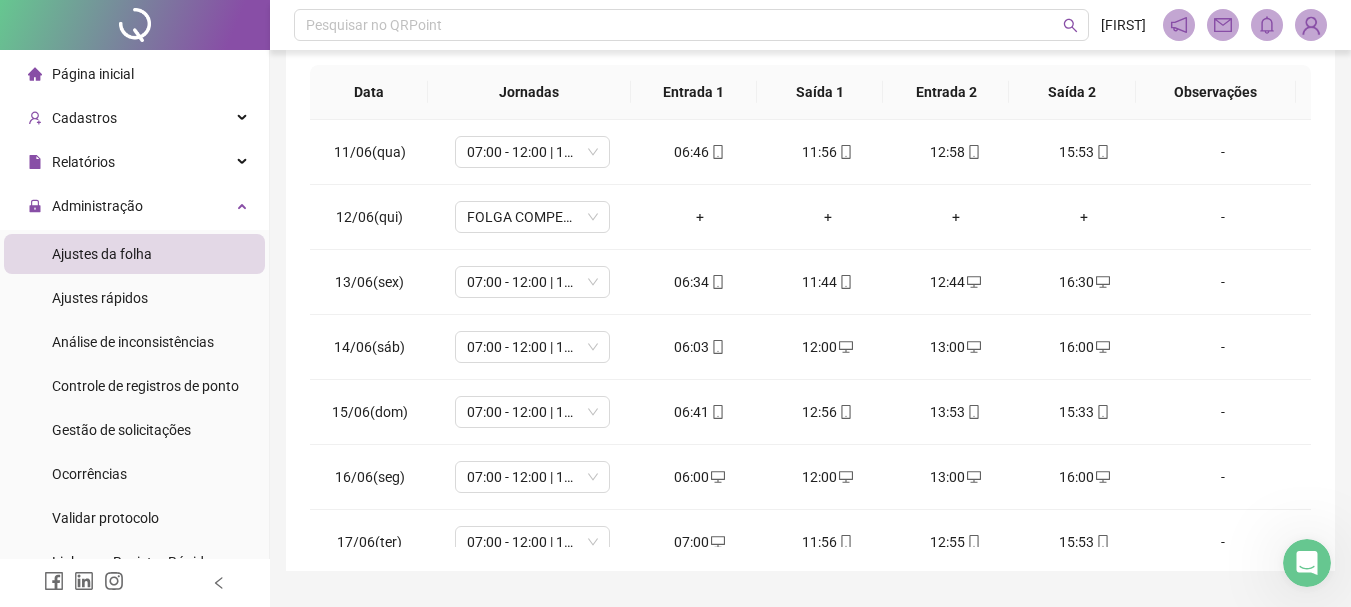 scroll, scrollTop: 400, scrollLeft: 0, axis: vertical 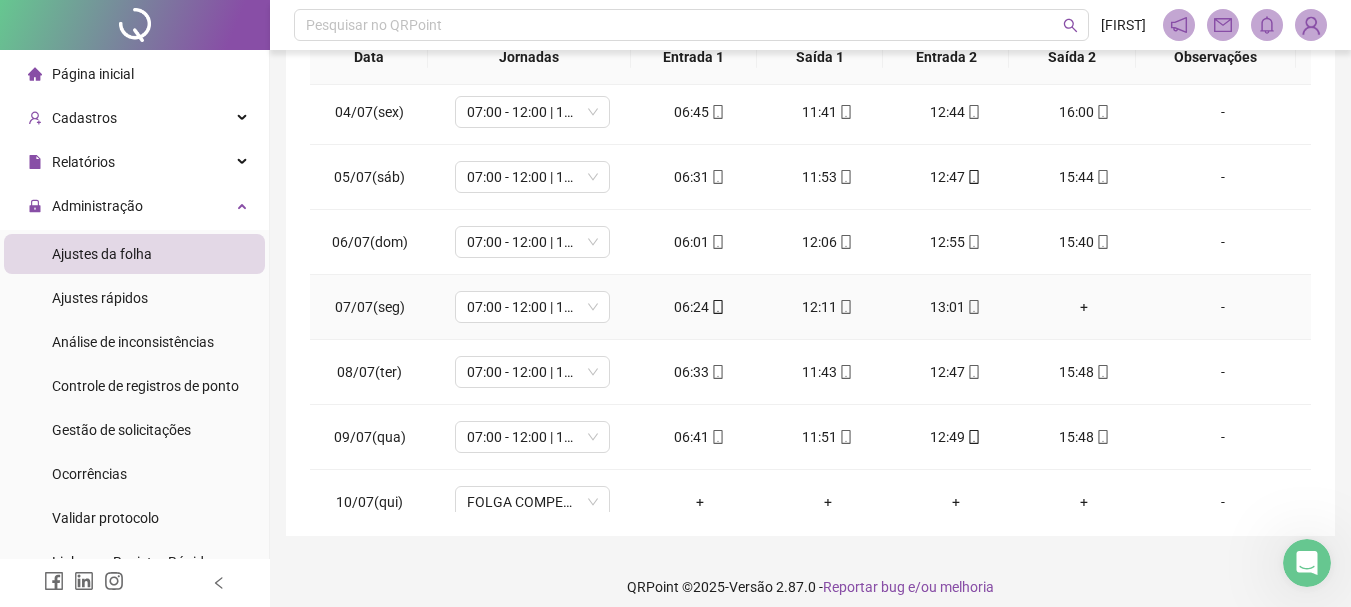 click on "+" at bounding box center (1084, 307) 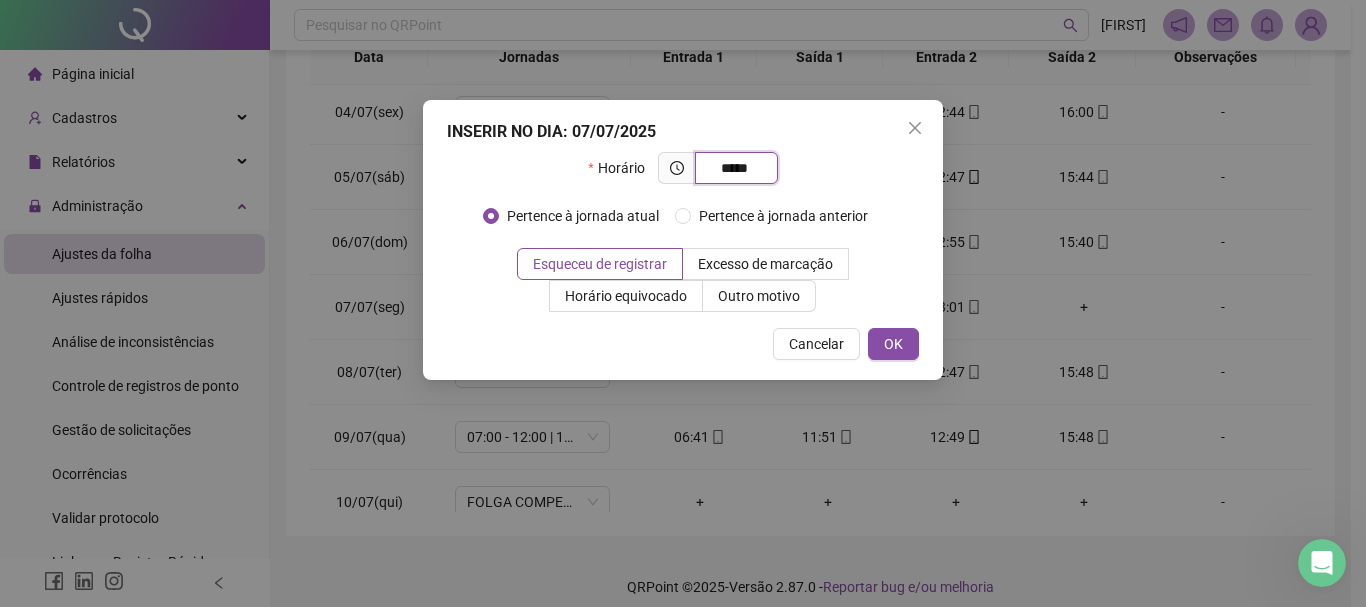 type on "*****" 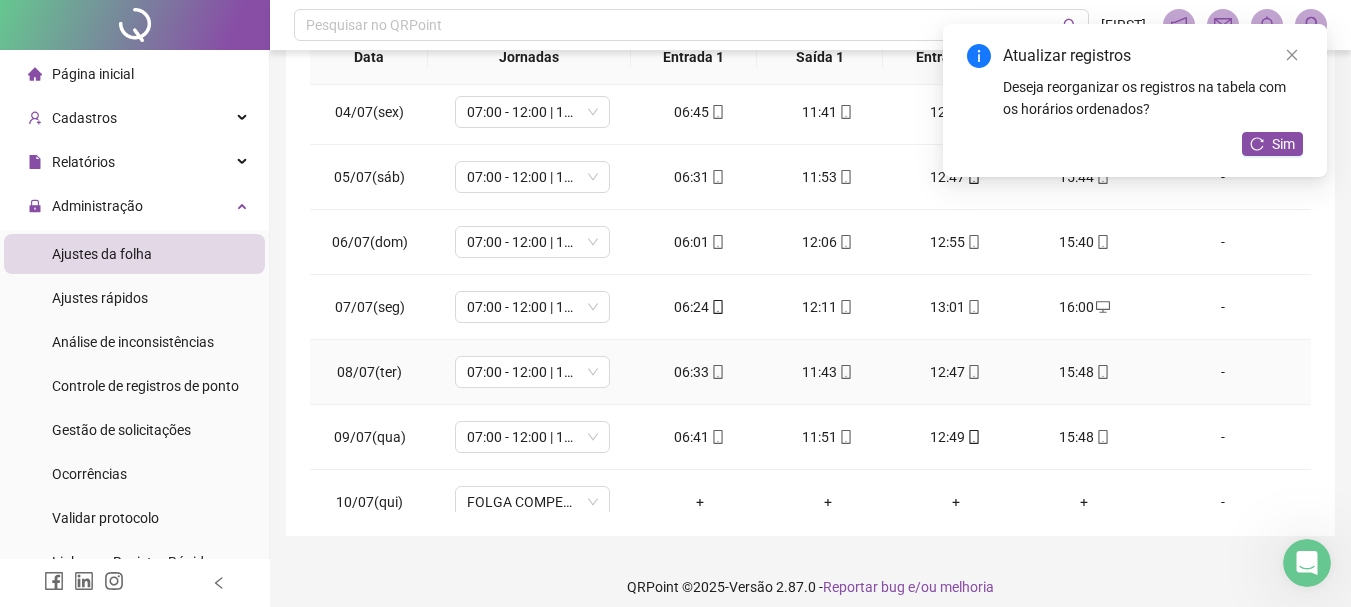 scroll, scrollTop: 1523, scrollLeft: 0, axis: vertical 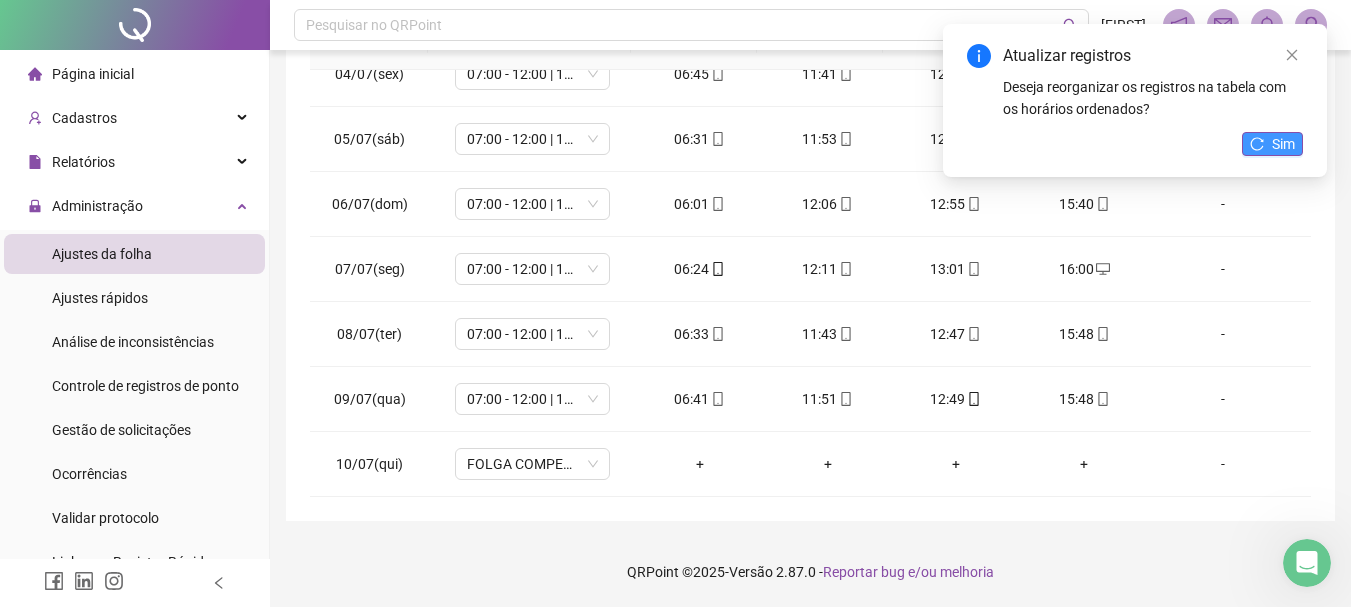 click on "Sim" at bounding box center (1283, 144) 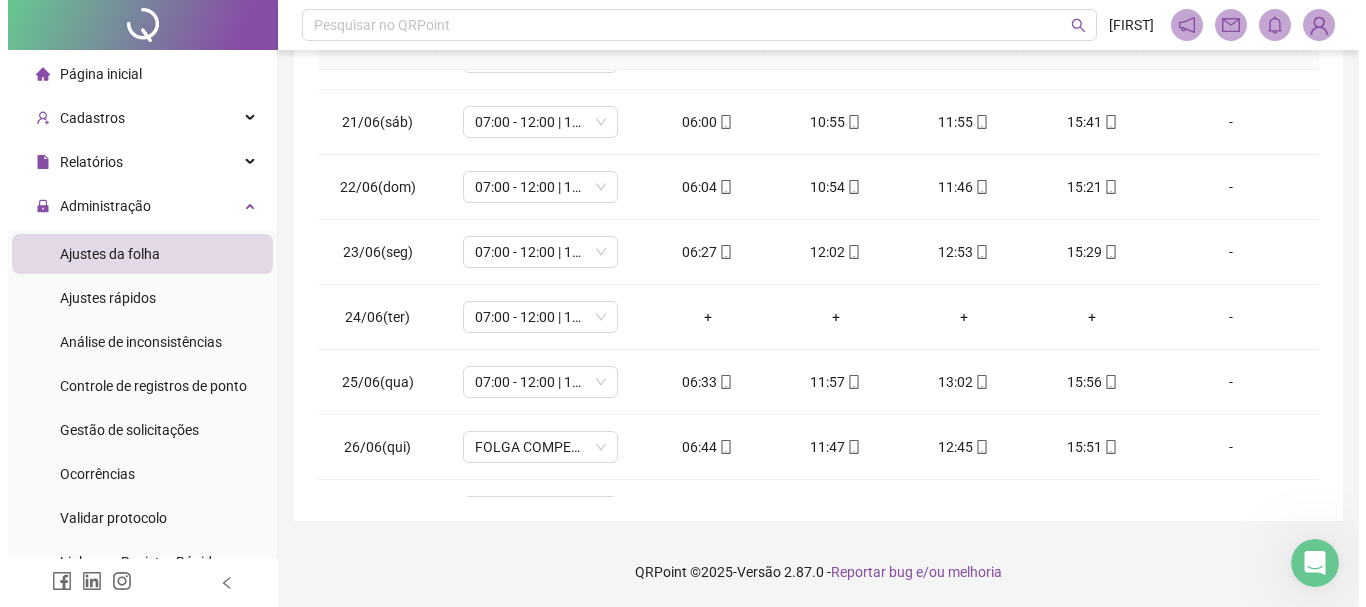 scroll, scrollTop: 623, scrollLeft: 0, axis: vertical 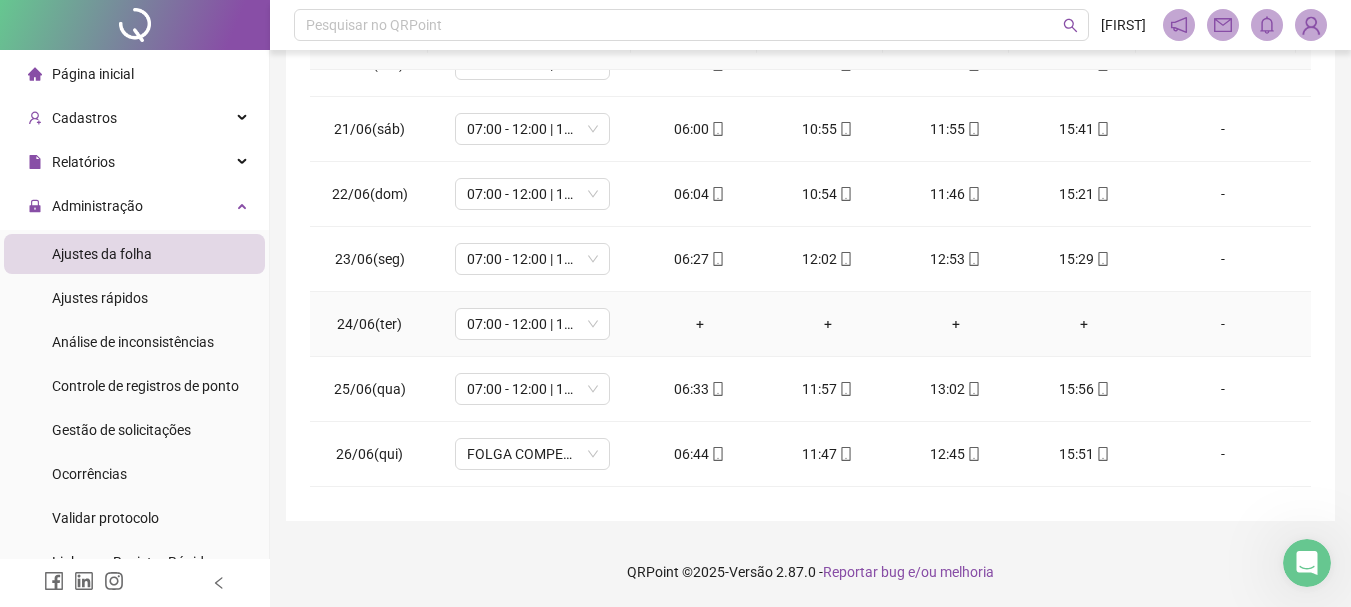 click on "+" at bounding box center (700, 324) 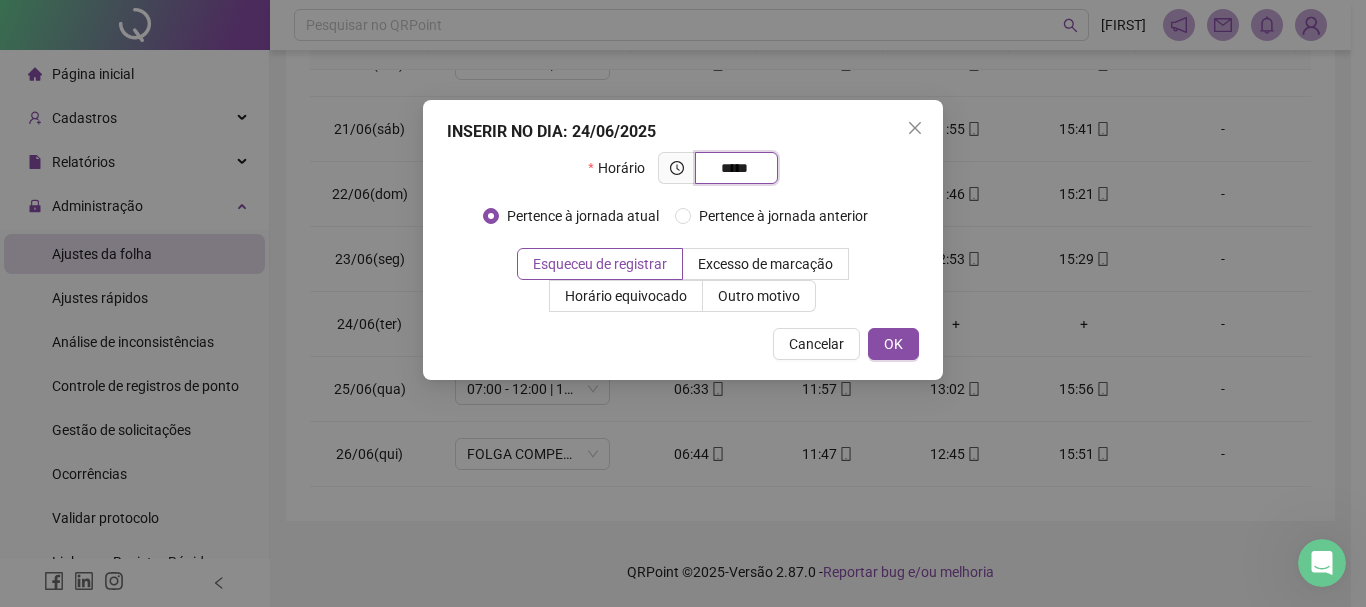 type on "*****" 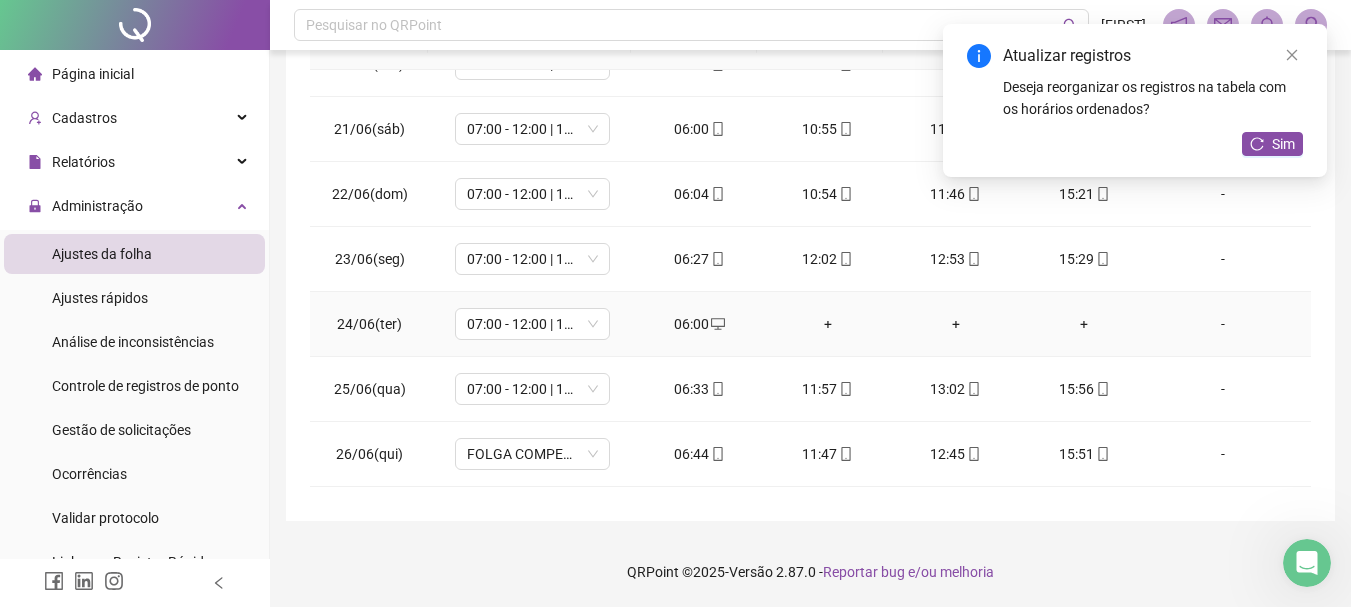 click on "+" at bounding box center (828, 324) 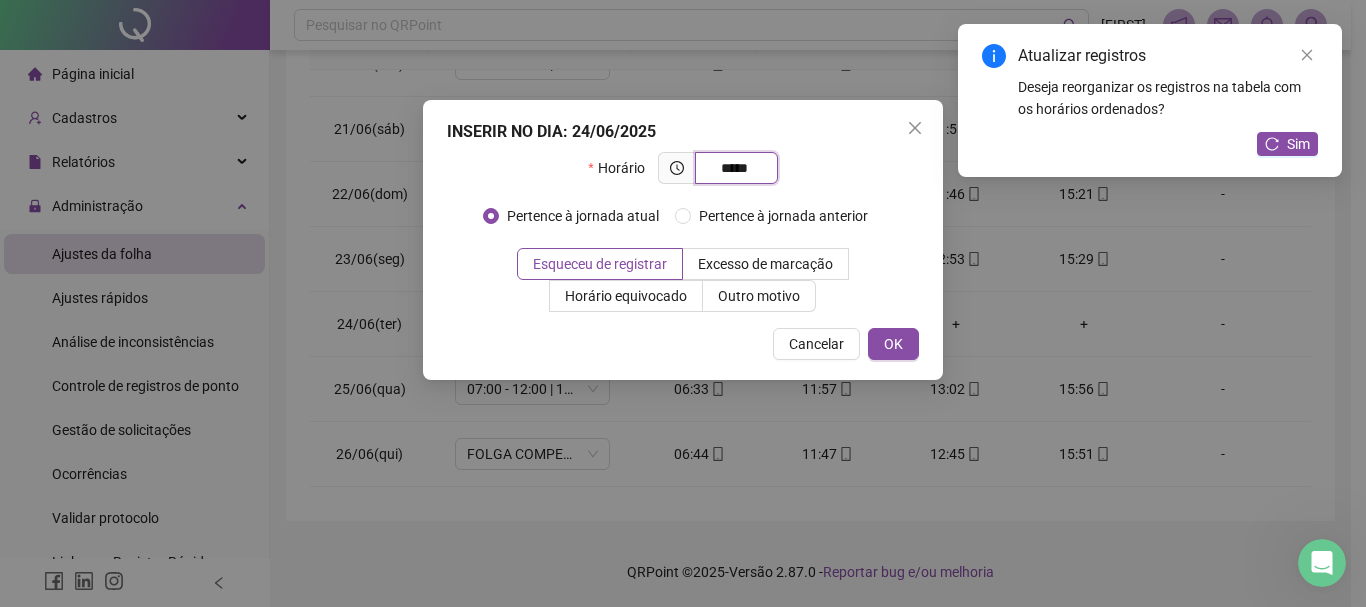 type on "*****" 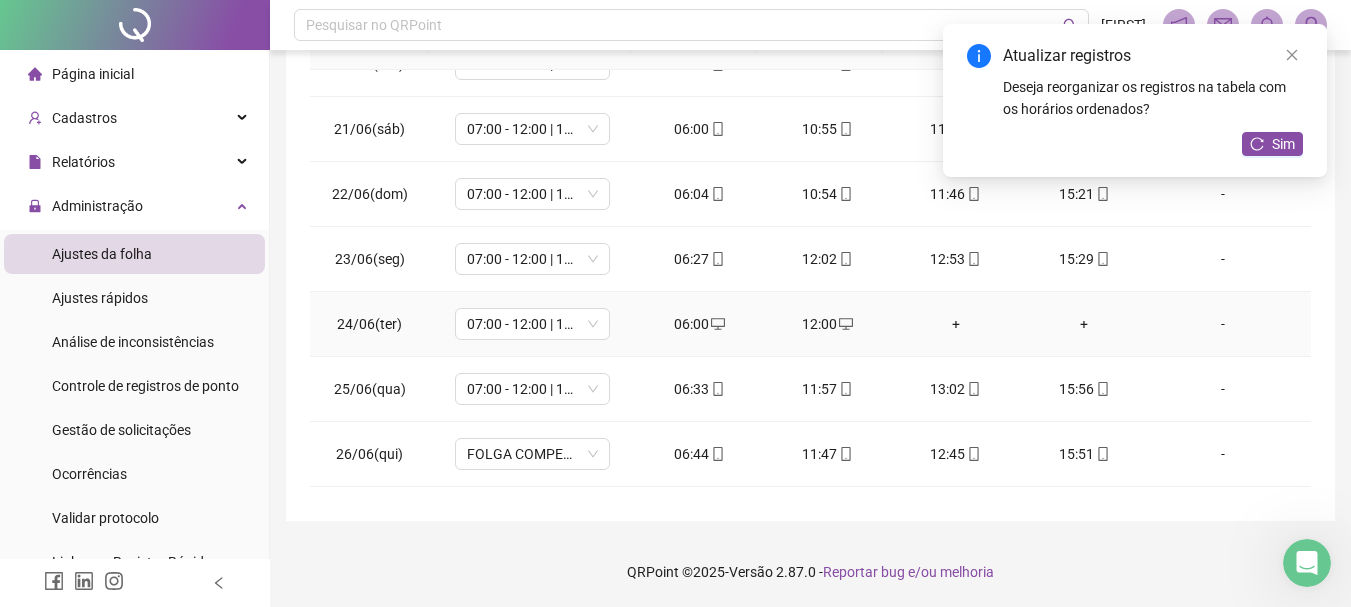 click on "+" at bounding box center (956, 324) 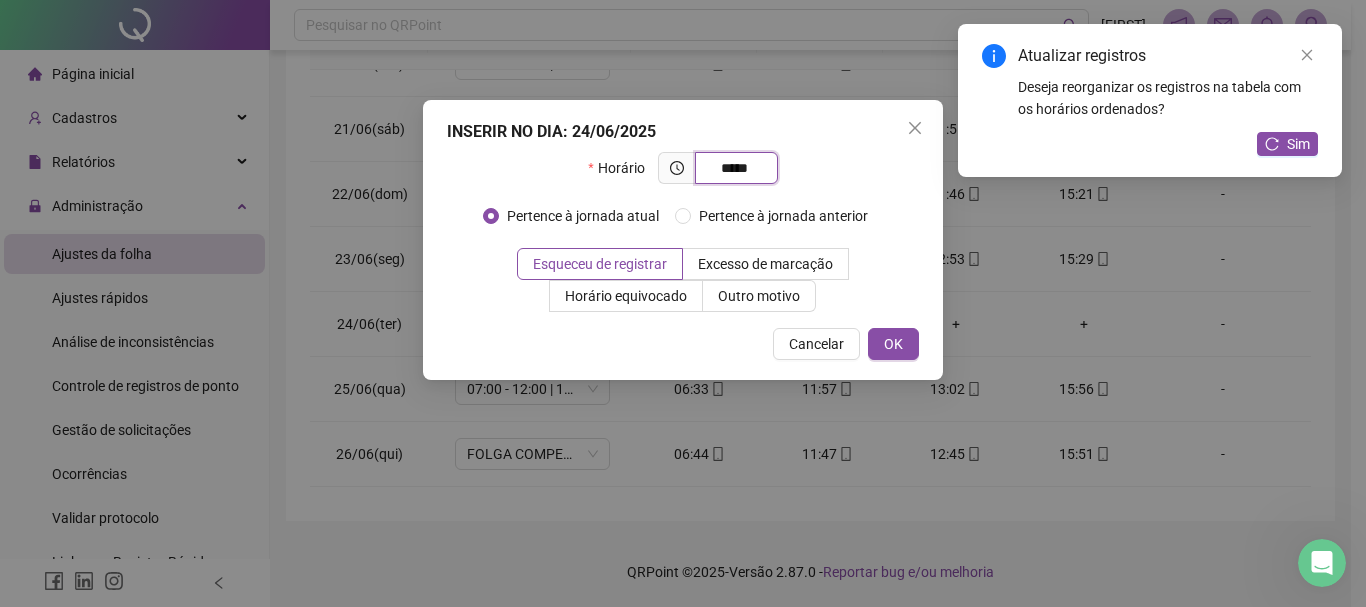 type on "*****" 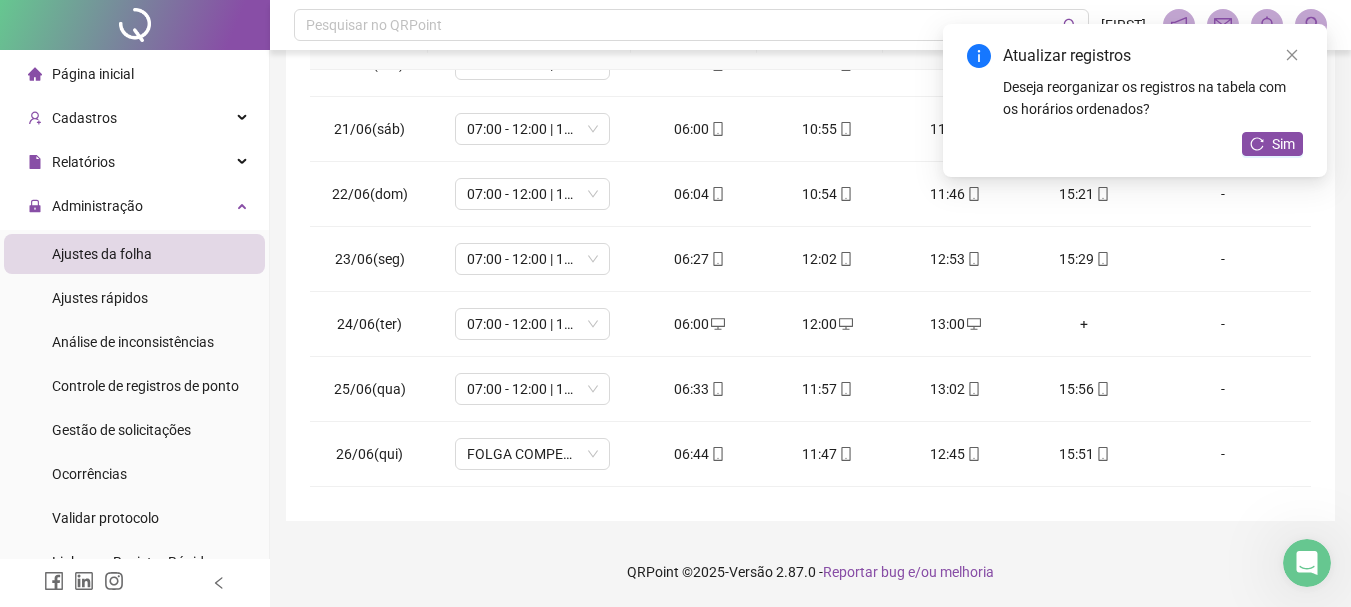click on "+" at bounding box center (1084, 324) 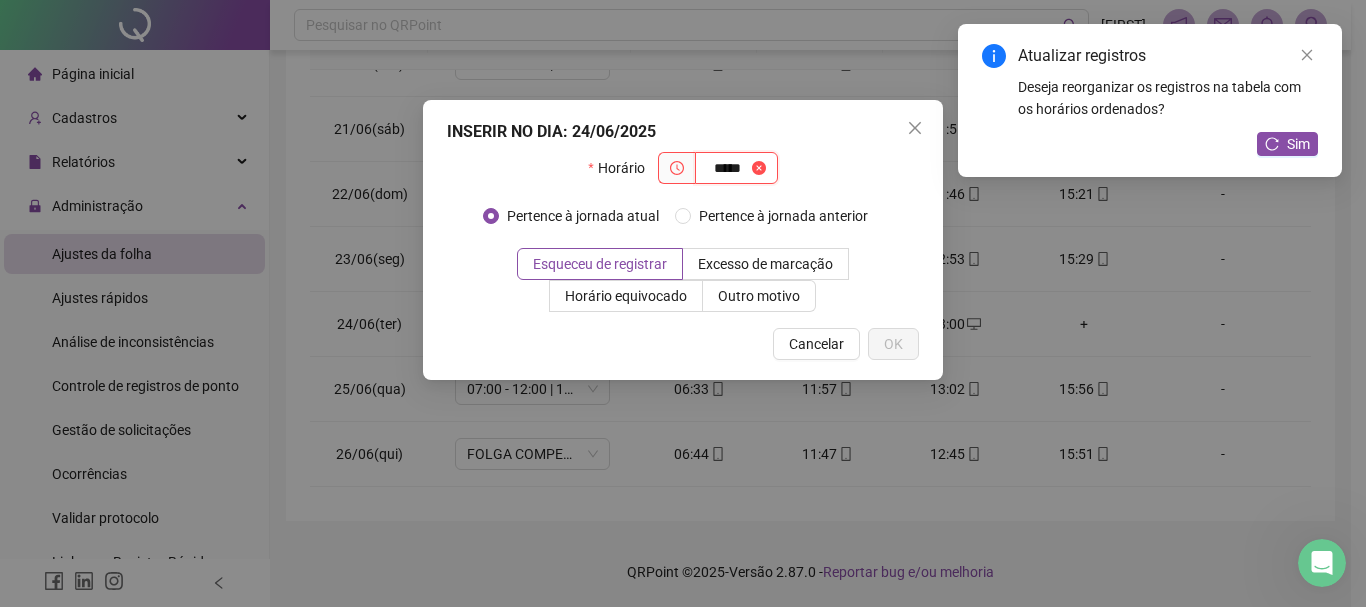 type on "*****" 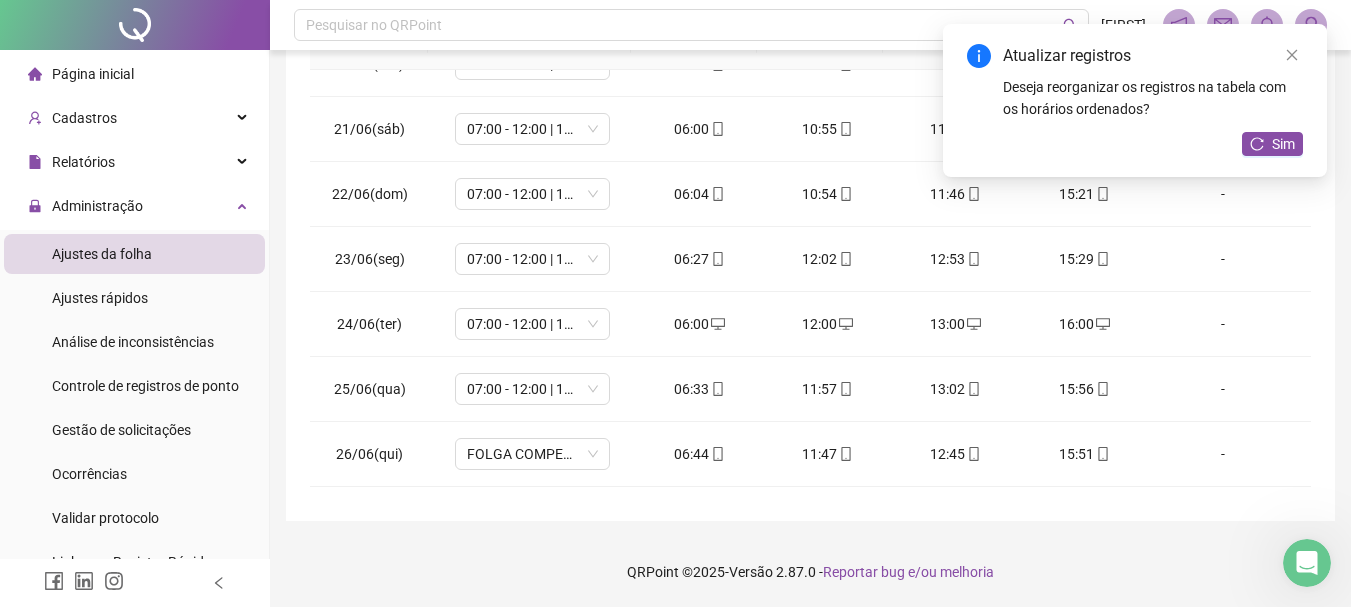 click on "Atualizar registros Deseja reorganizar os registros na tabela com os horários ordenados? Sim" at bounding box center [1135, 100] 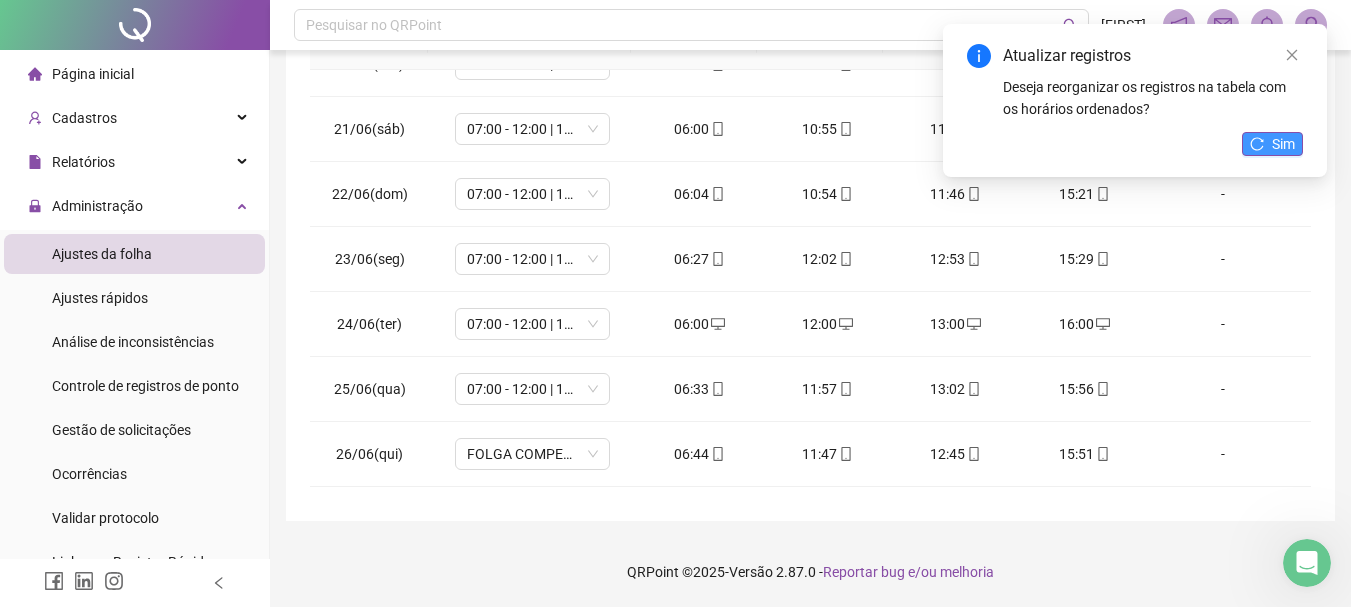 click on "Sim" at bounding box center (1272, 144) 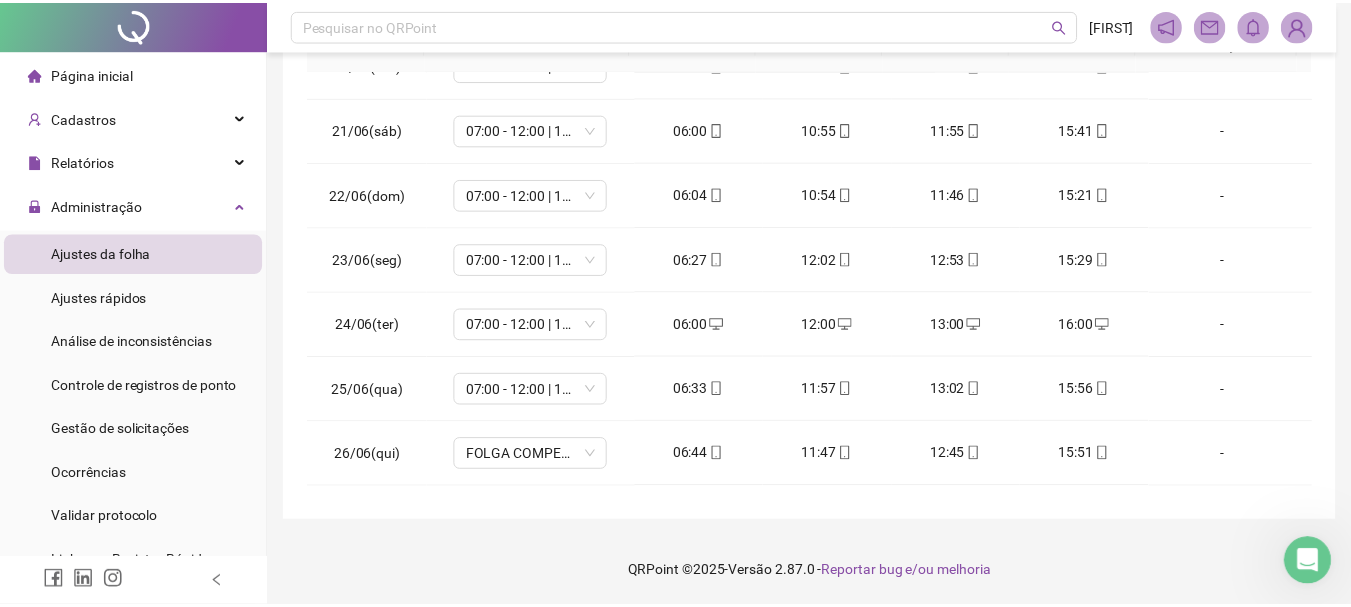scroll, scrollTop: 0, scrollLeft: 0, axis: both 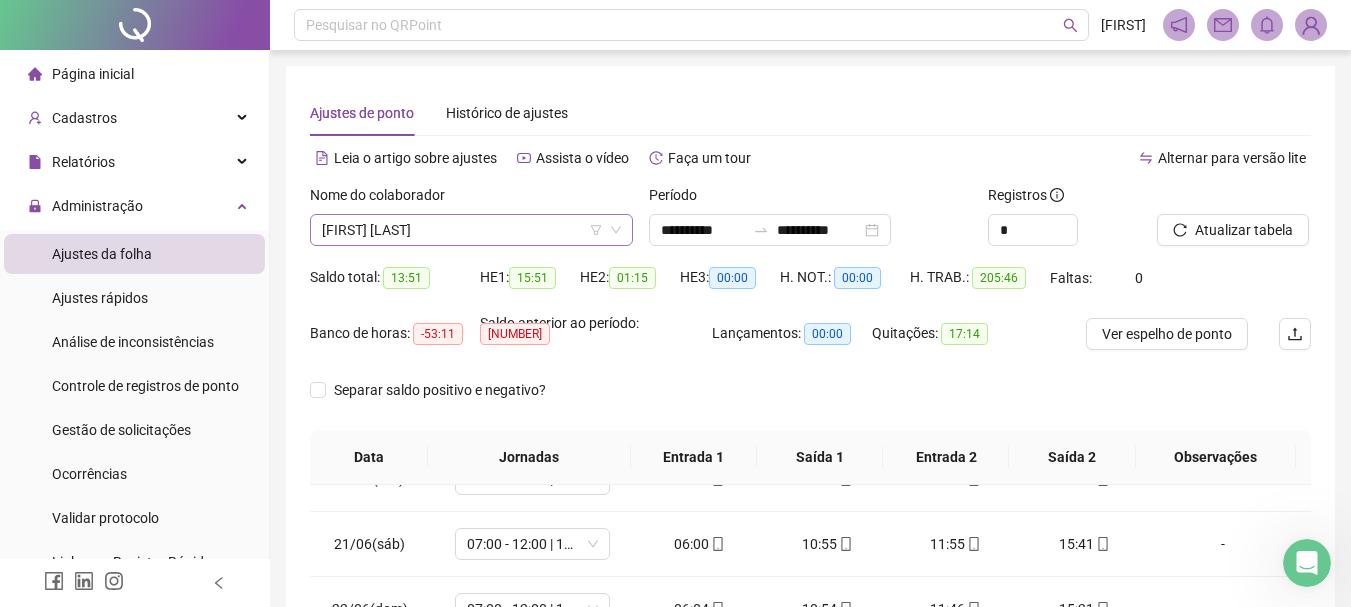 click on "[FIRST] [LAST]" at bounding box center [471, 230] 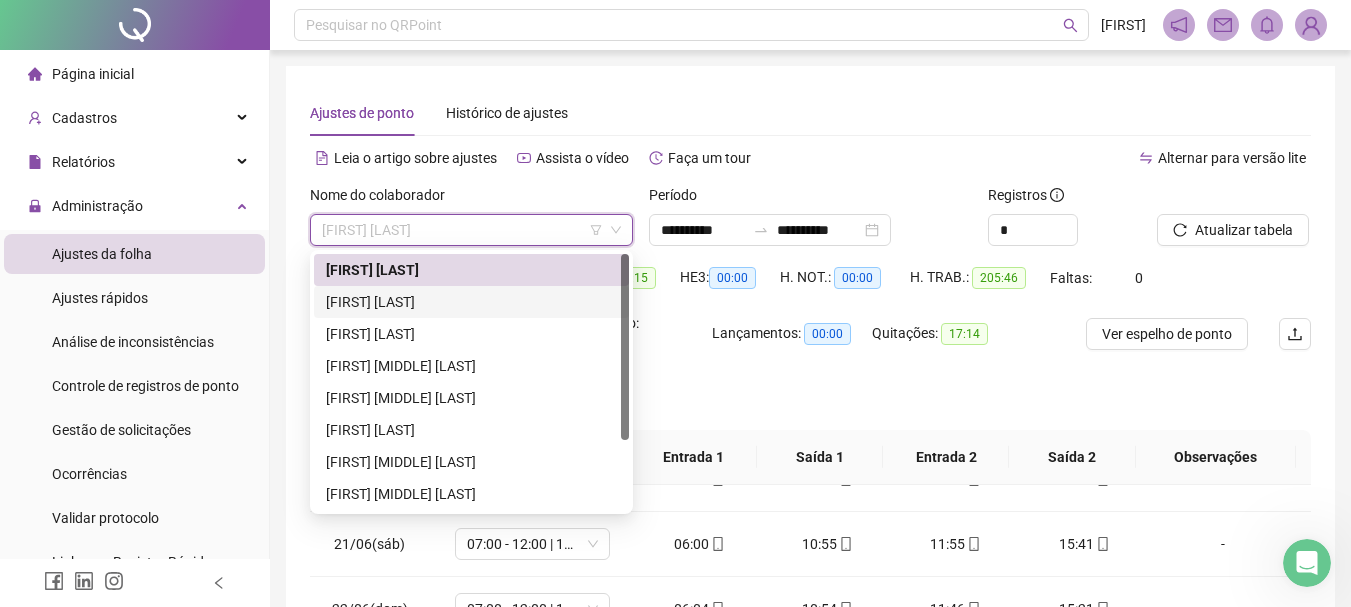 click on "[FIRST] [LAST]" at bounding box center (471, 302) 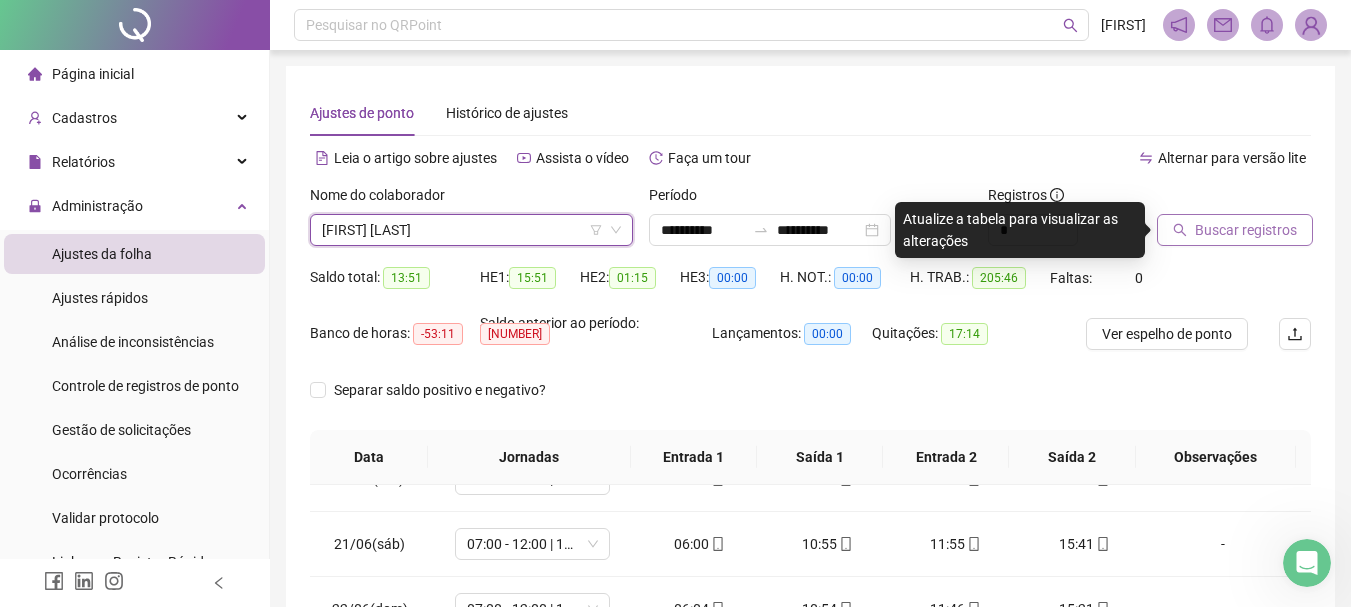 click on "Buscar registros" at bounding box center [1246, 230] 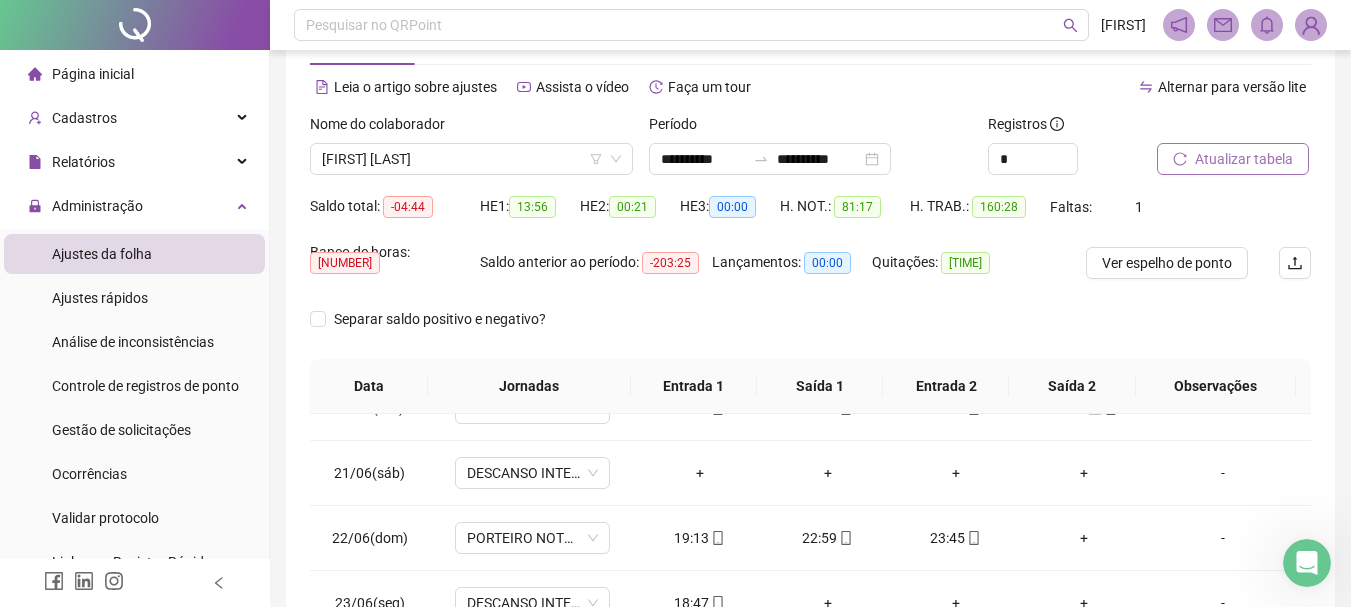 scroll, scrollTop: 200, scrollLeft: 0, axis: vertical 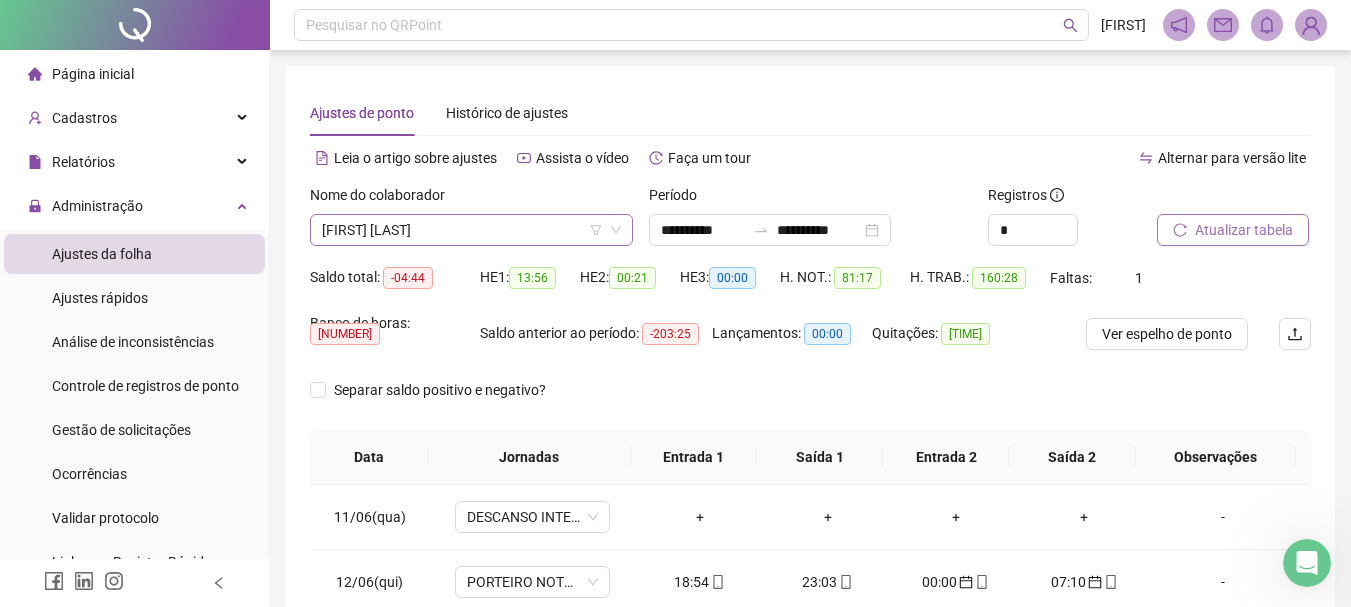 click on "[FIRST] [LAST]" at bounding box center [471, 230] 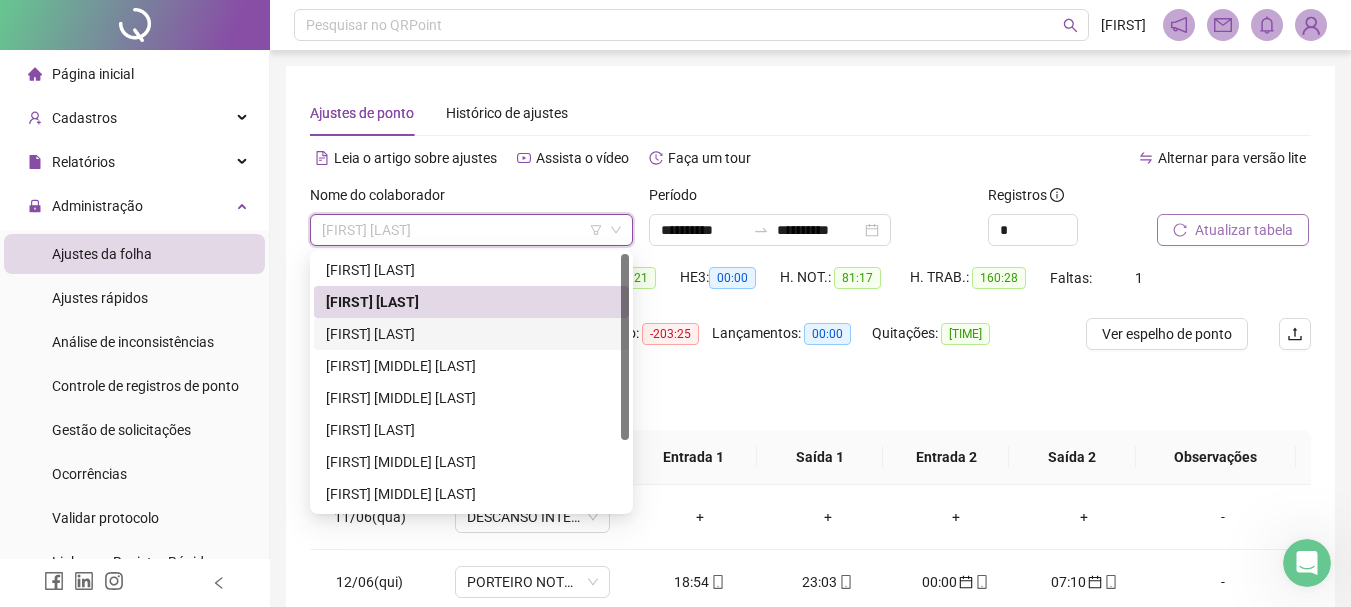 click on "[FIRST] [LAST]" at bounding box center (471, 334) 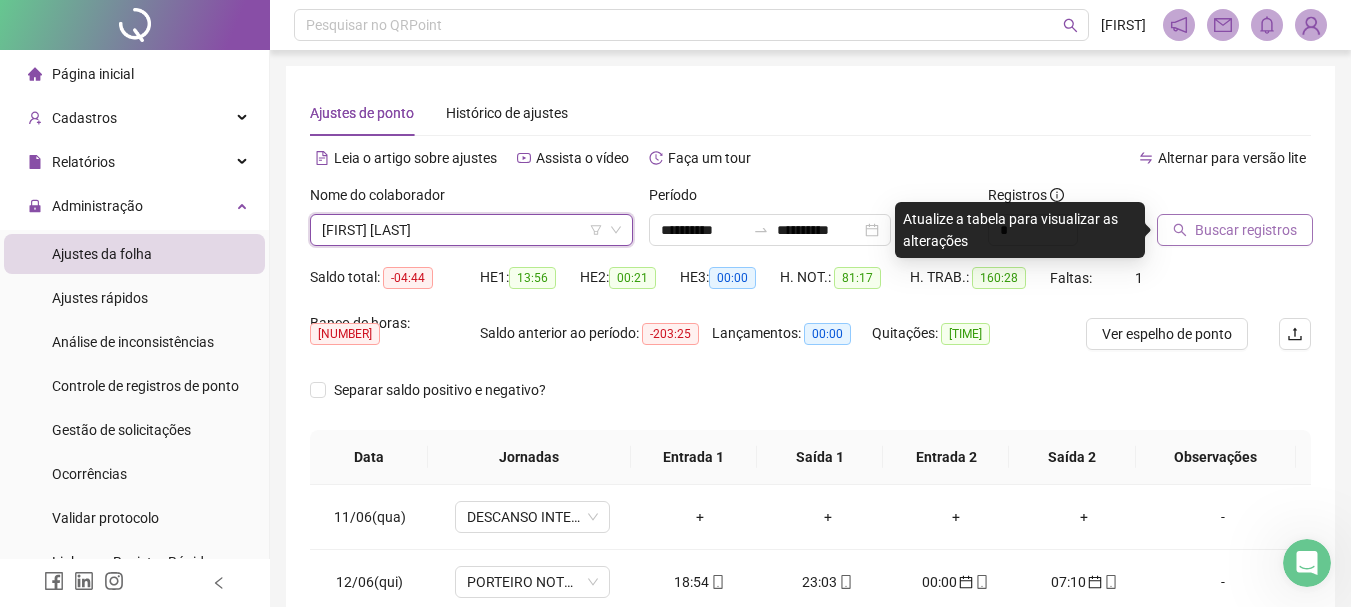 click on "Buscar registros" at bounding box center (1246, 230) 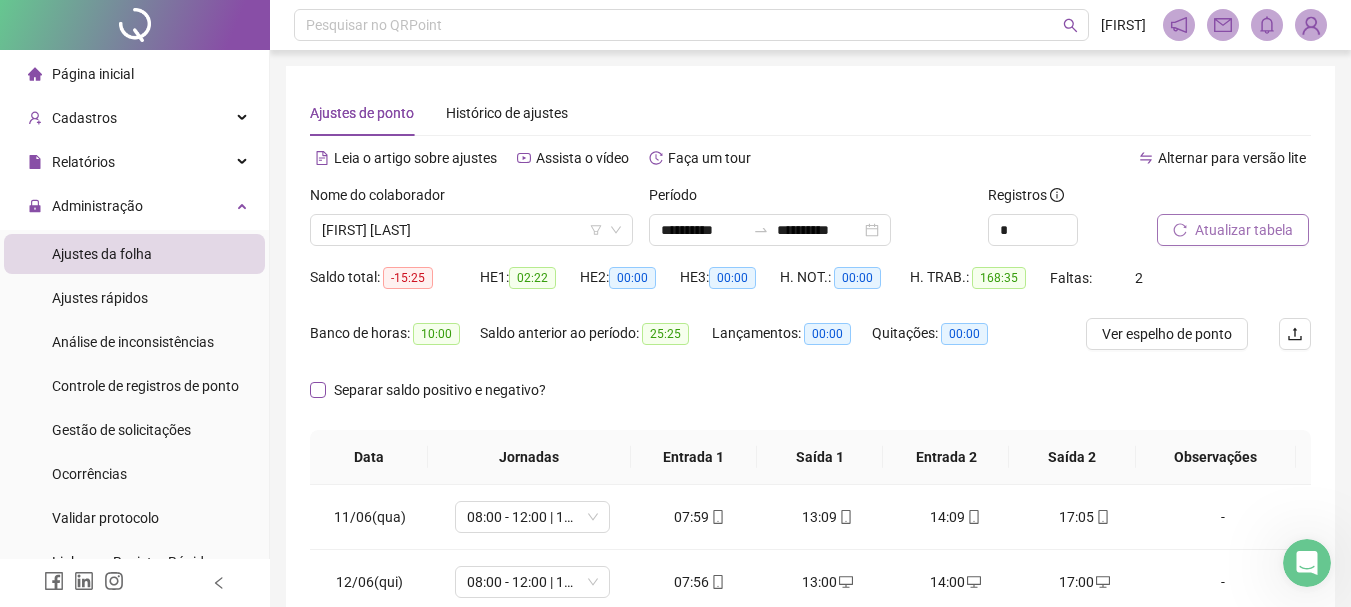 click on "Separar saldo positivo e negativo?" at bounding box center (440, 390) 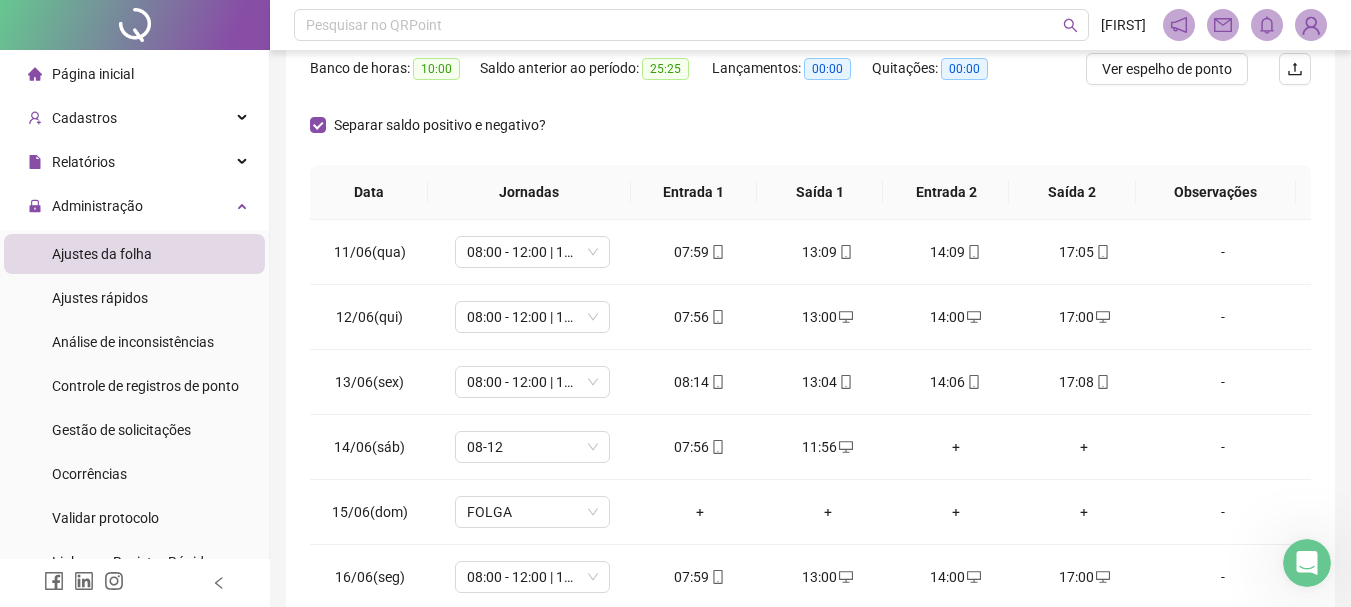 scroll, scrollTop: 300, scrollLeft: 0, axis: vertical 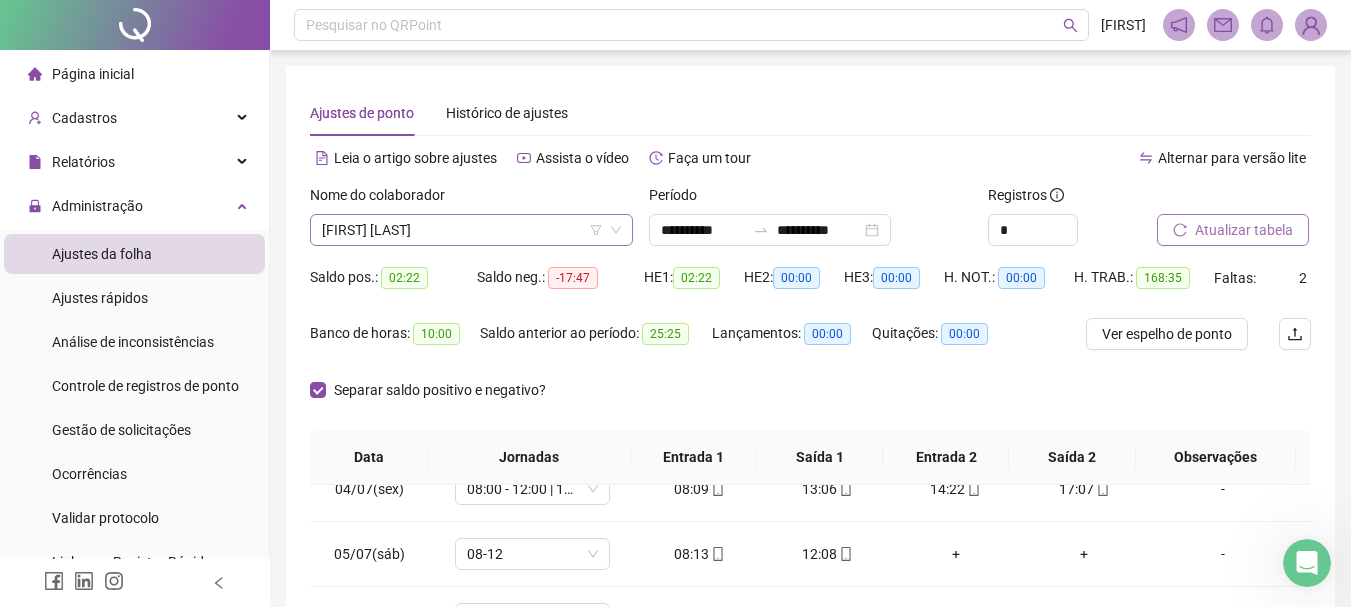 click on "[FIRST] [LAST]" at bounding box center [471, 230] 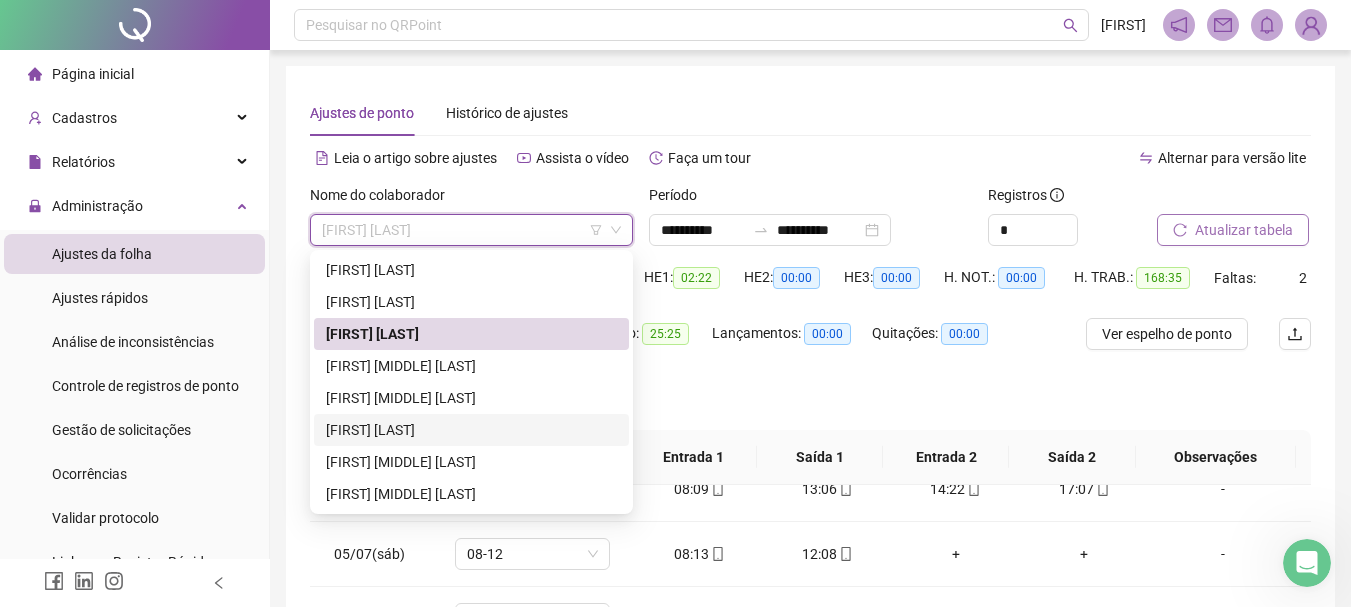click on "[FIRST] [LAST]" at bounding box center (471, 430) 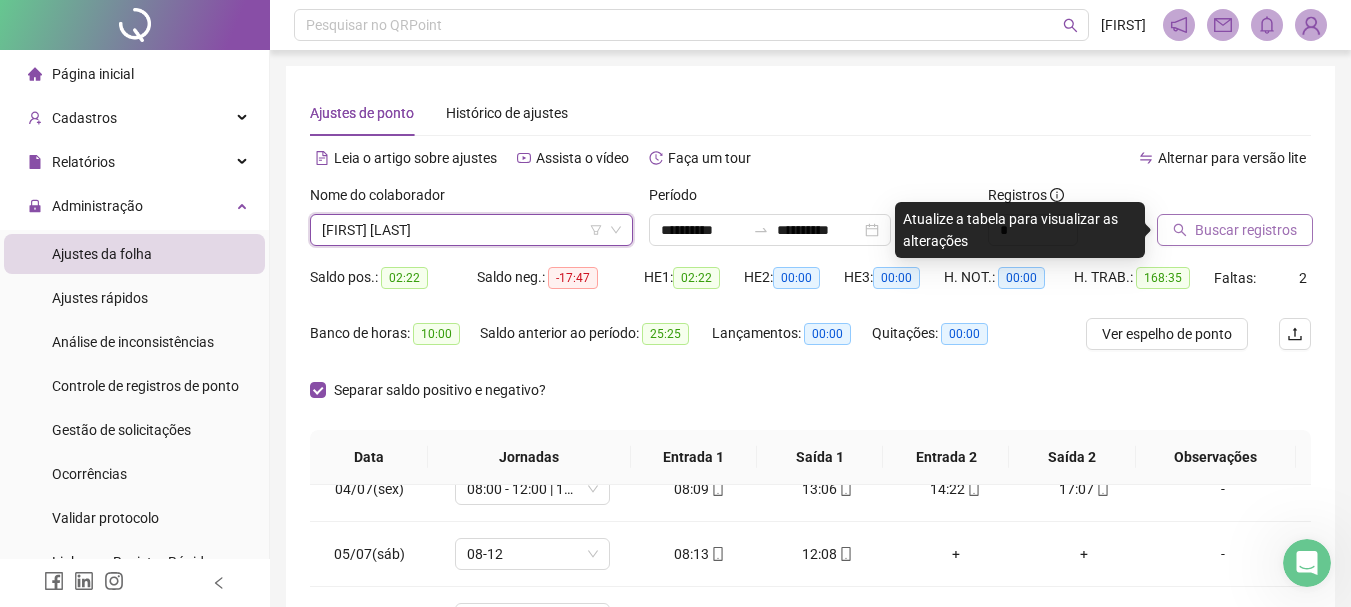 click on "Buscar registros" at bounding box center [1246, 230] 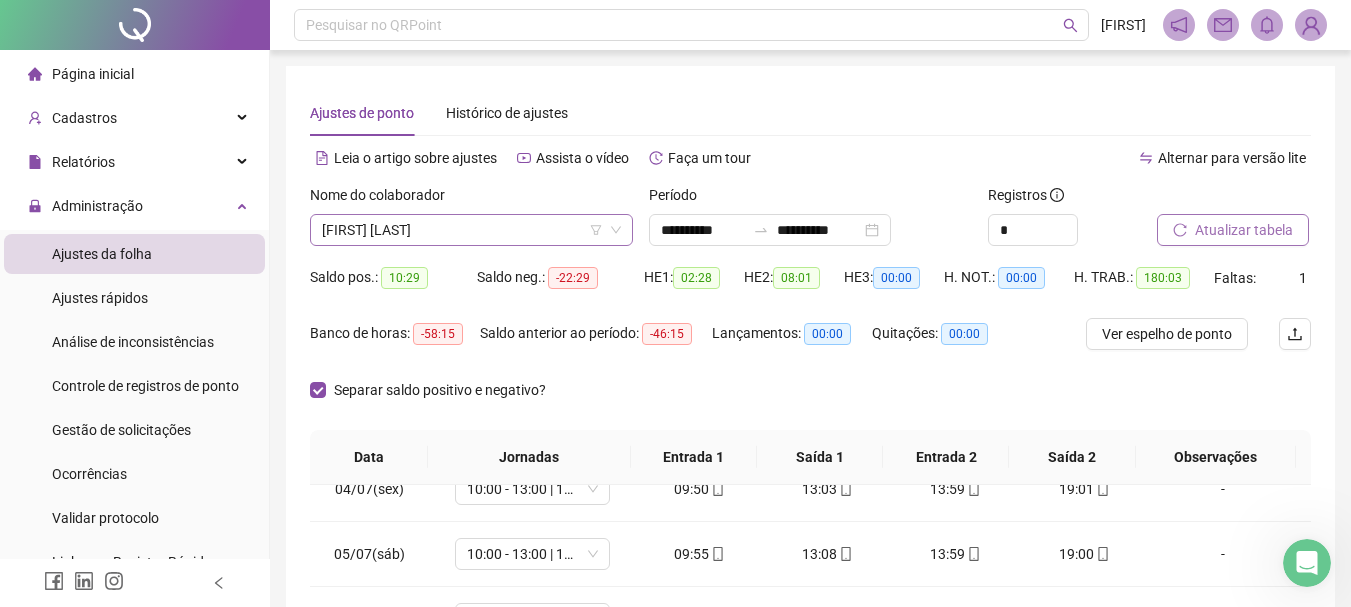 click on "[FIRST] [LAST]" at bounding box center [471, 230] 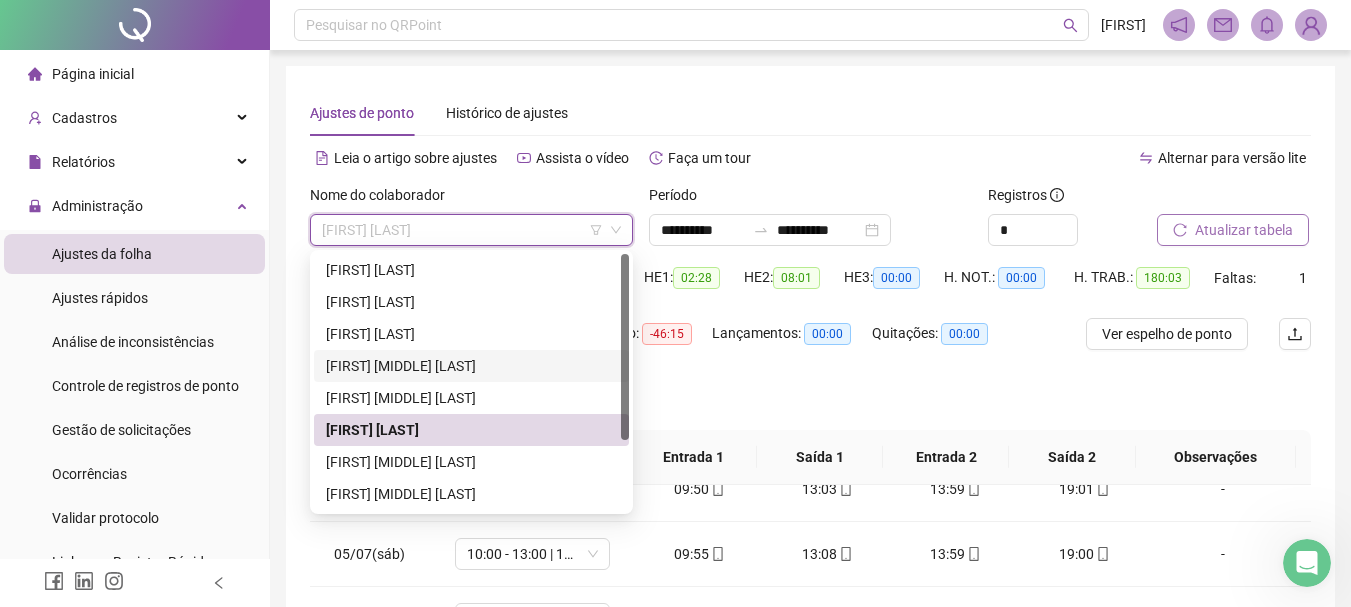 click on "[FIRST] [MIDDLE] [LAST]" at bounding box center (471, 366) 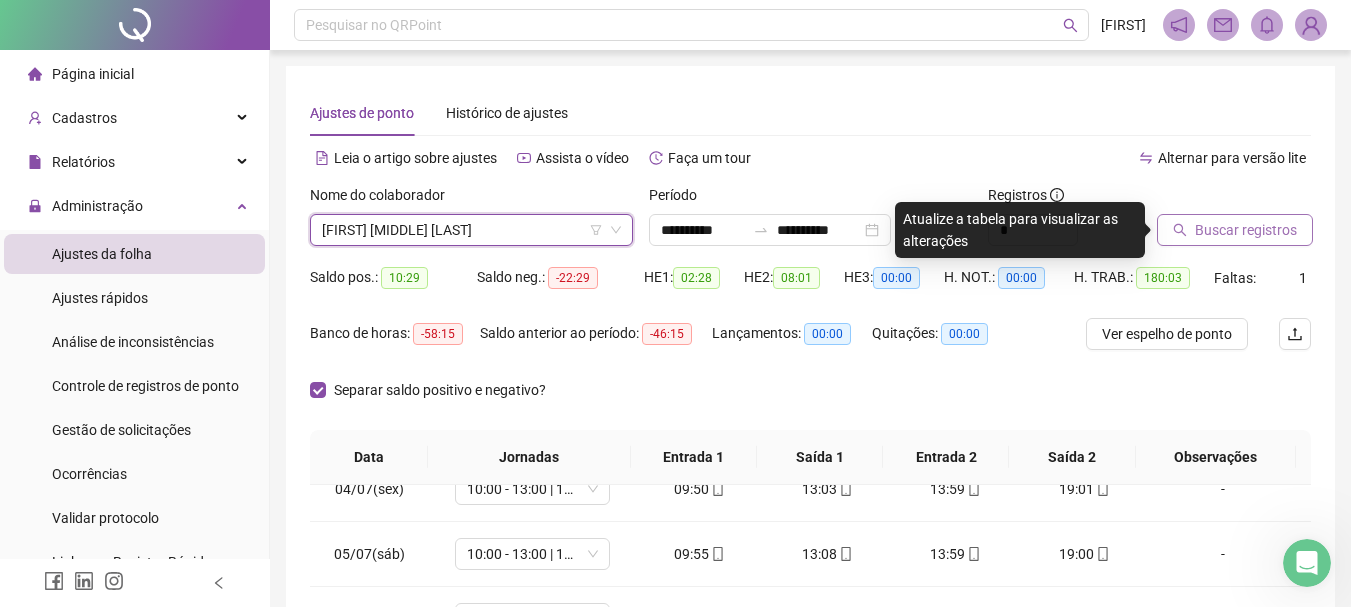 click on "Buscar registros" at bounding box center (1246, 230) 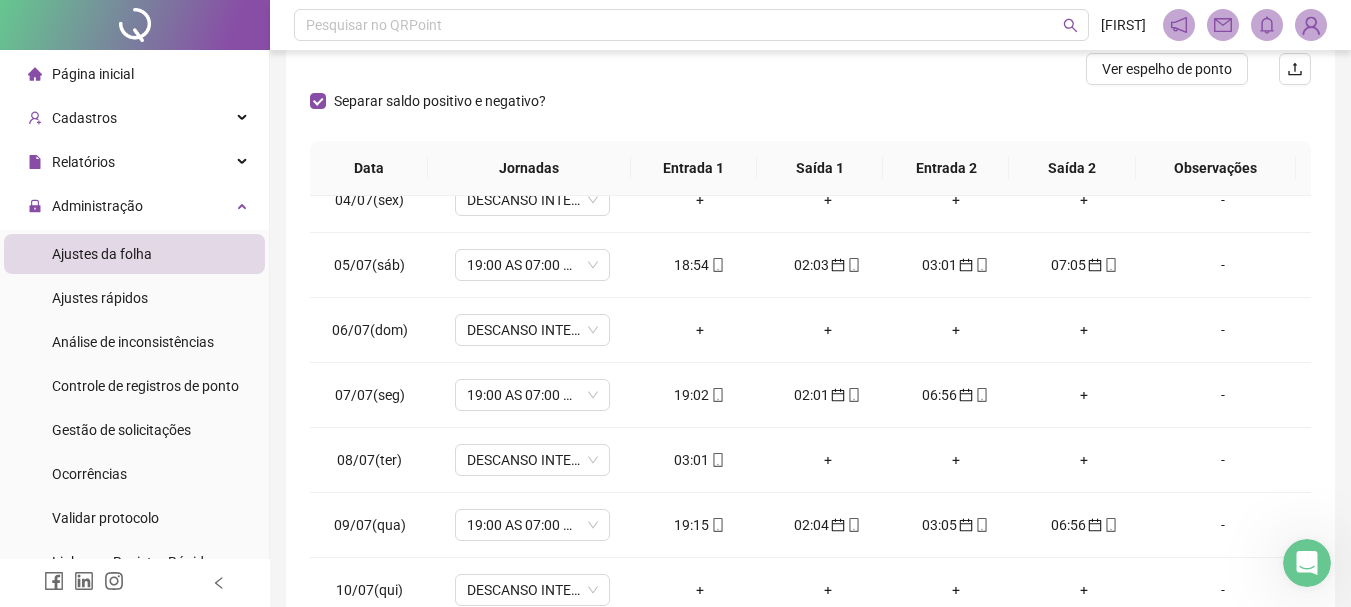 scroll, scrollTop: 300, scrollLeft: 0, axis: vertical 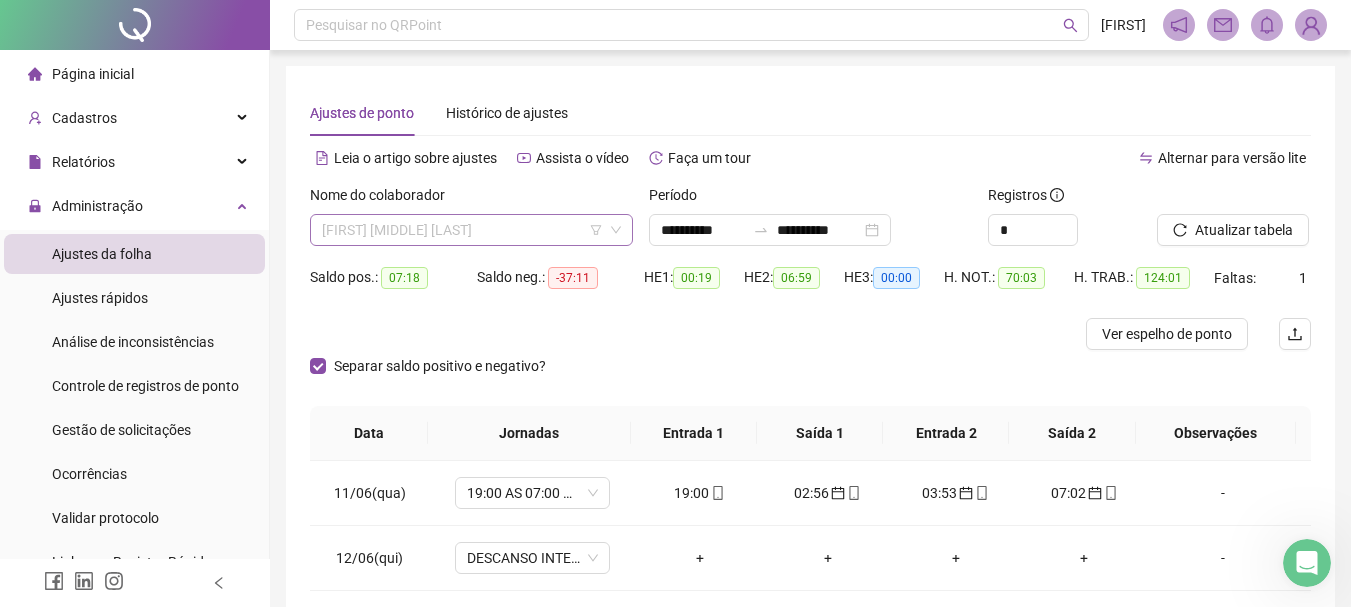 click on "[FIRST] [MIDDLE] [LAST]" at bounding box center (471, 230) 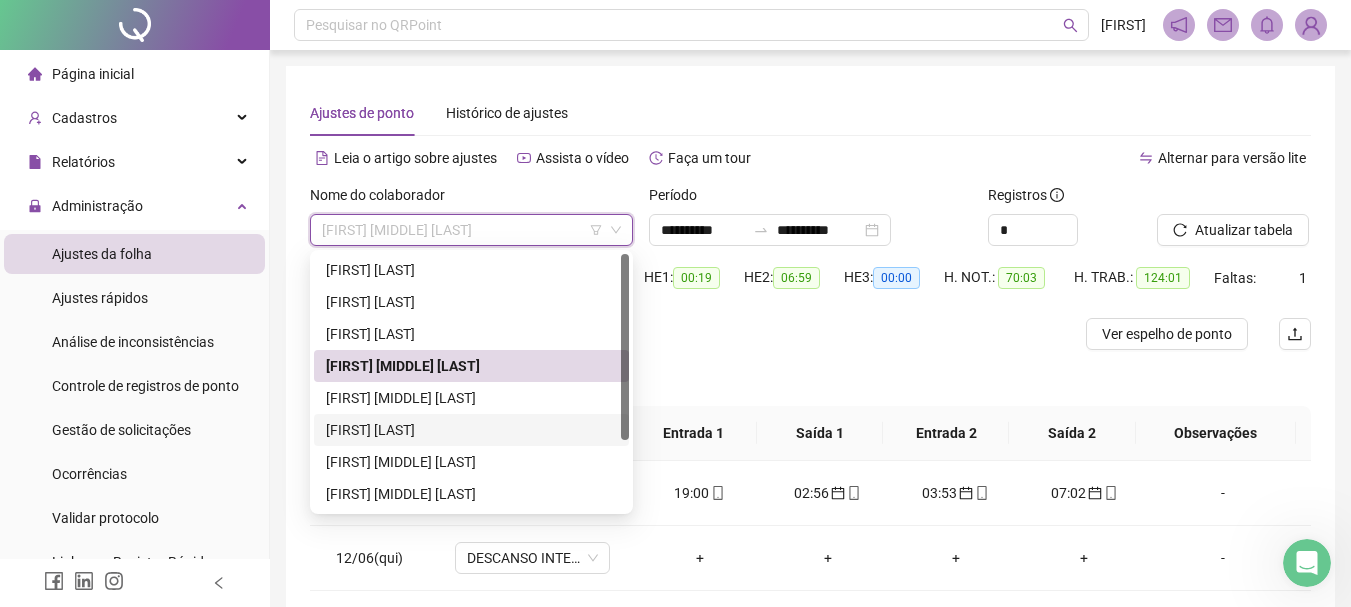 click on "[FIRST] [LAST]" at bounding box center (471, 430) 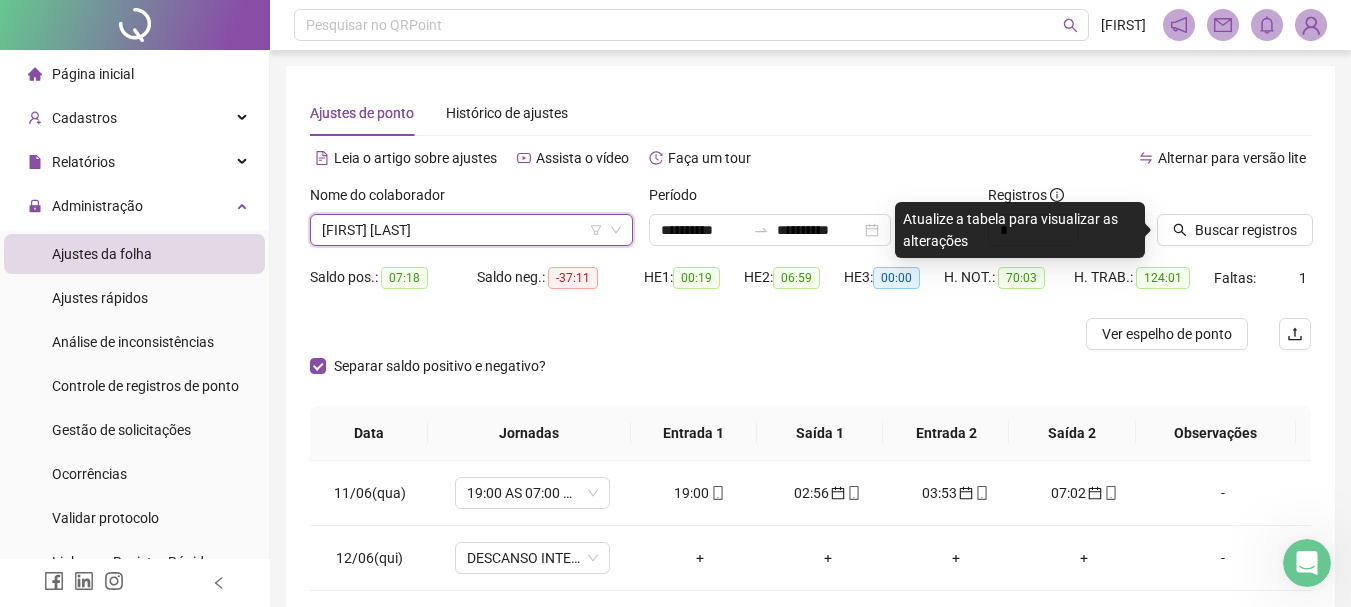 click at bounding box center [1209, 199] 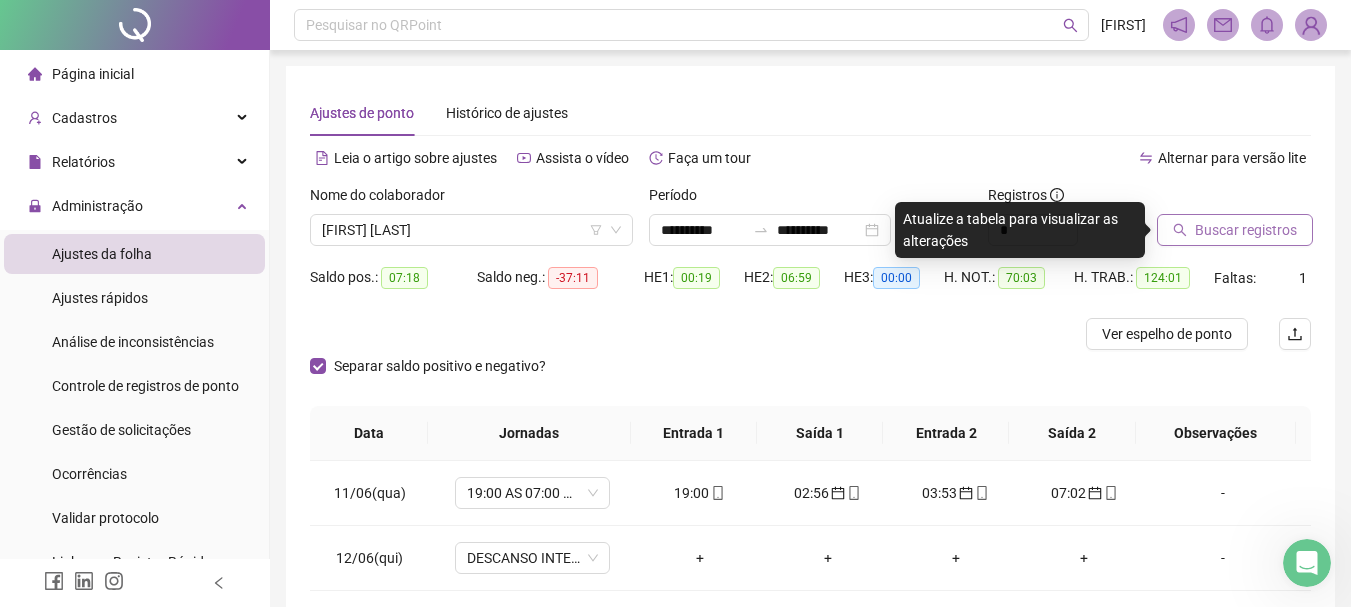 click on "Buscar registros" at bounding box center (1246, 230) 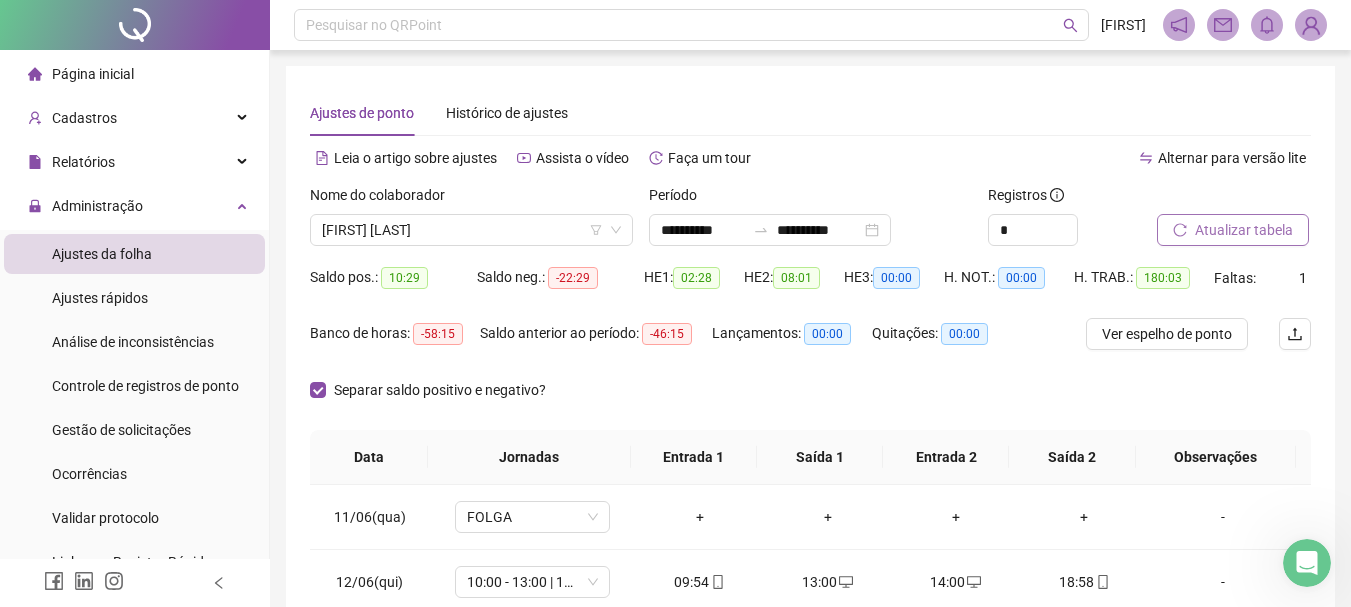 click on "Separar saldo positivo e negativo?" at bounding box center [810, 402] 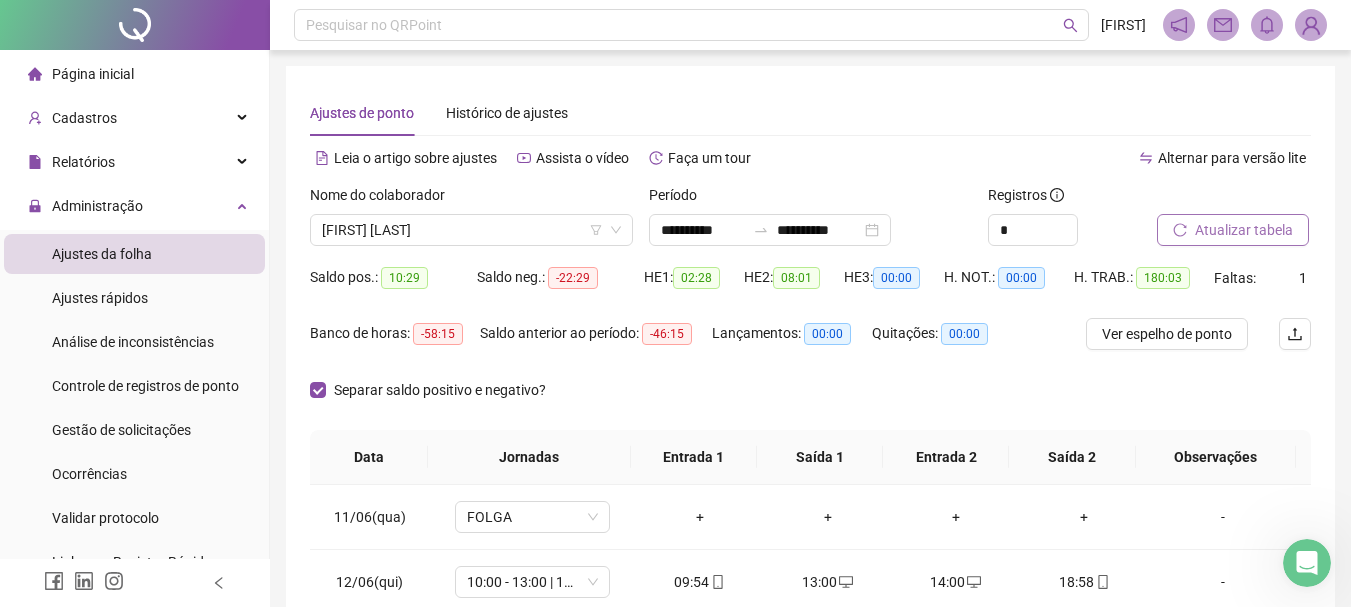 scroll, scrollTop: 415, scrollLeft: 0, axis: vertical 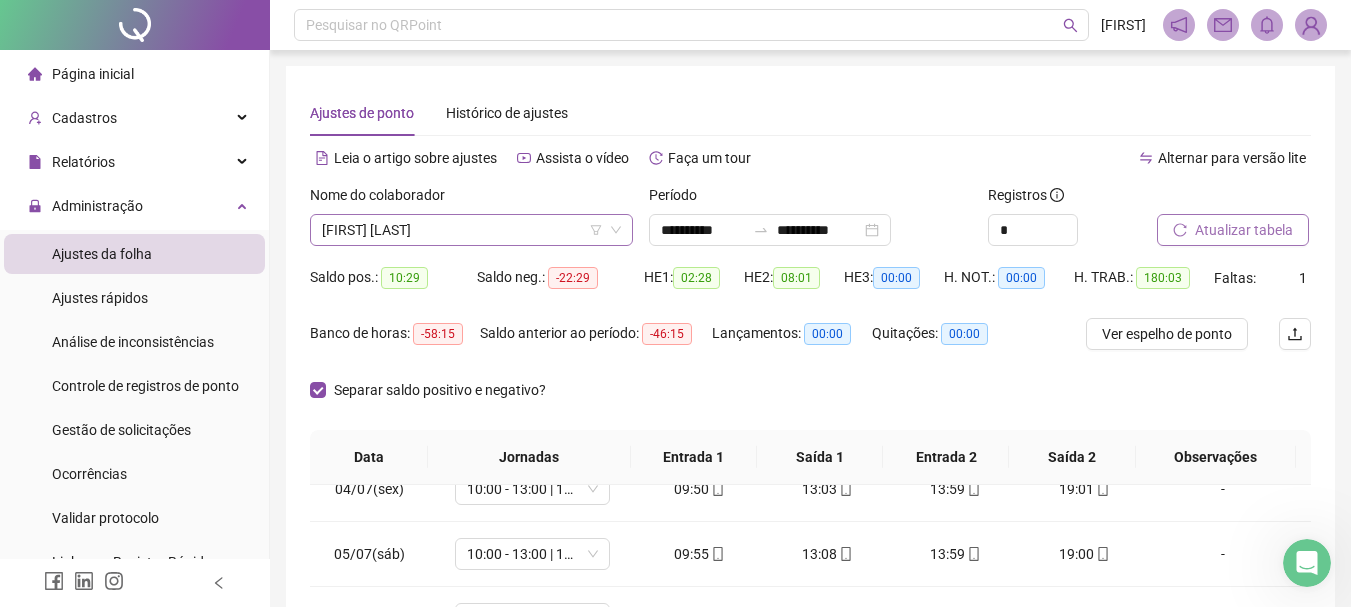 click on "[FIRST] [LAST]" at bounding box center [471, 230] 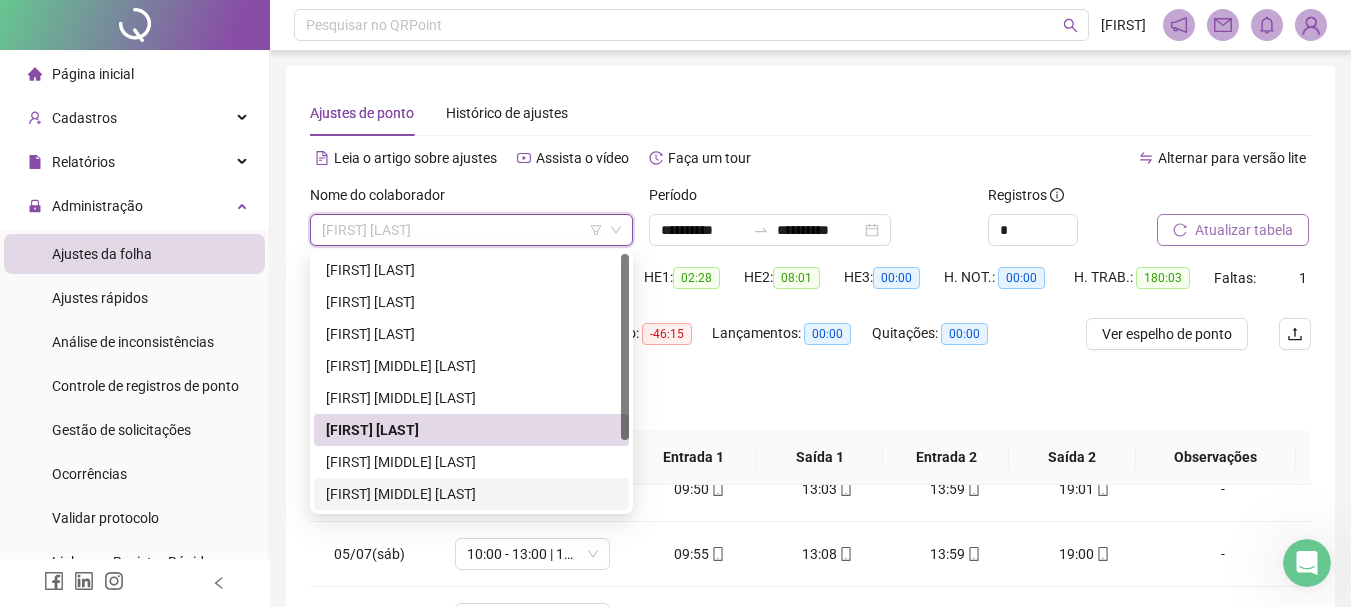 click on "[FIRST] [MIDDLE] [LAST]" at bounding box center [471, 494] 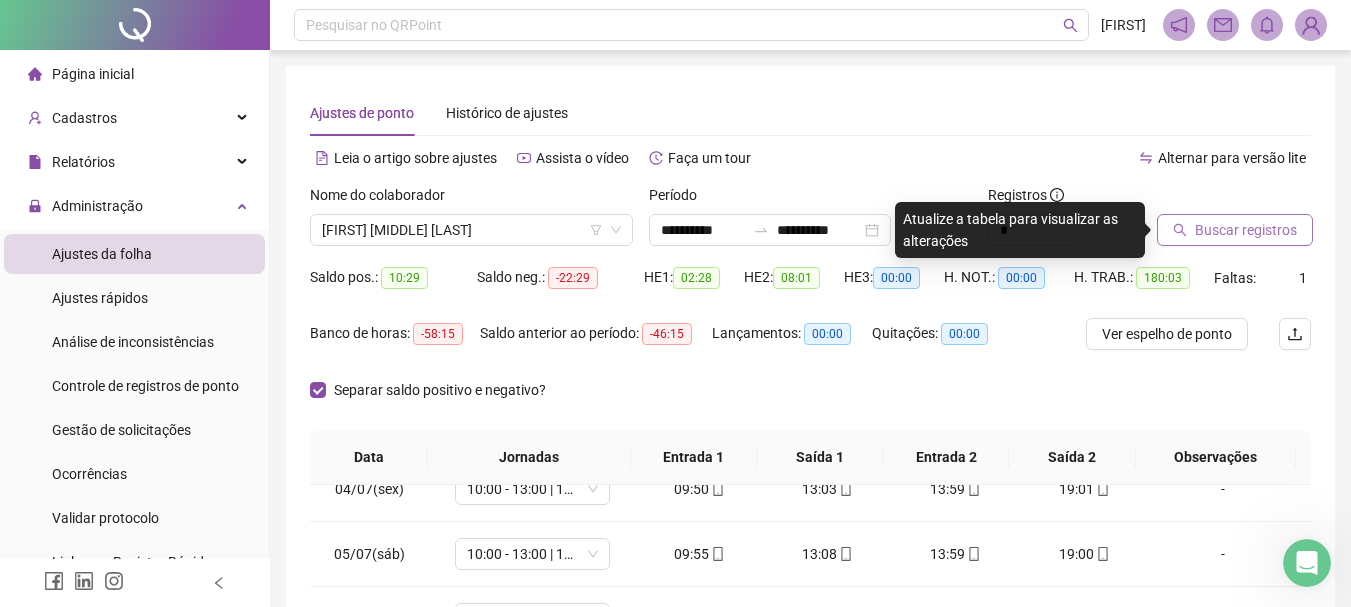 click on "Buscar registros" at bounding box center [1246, 230] 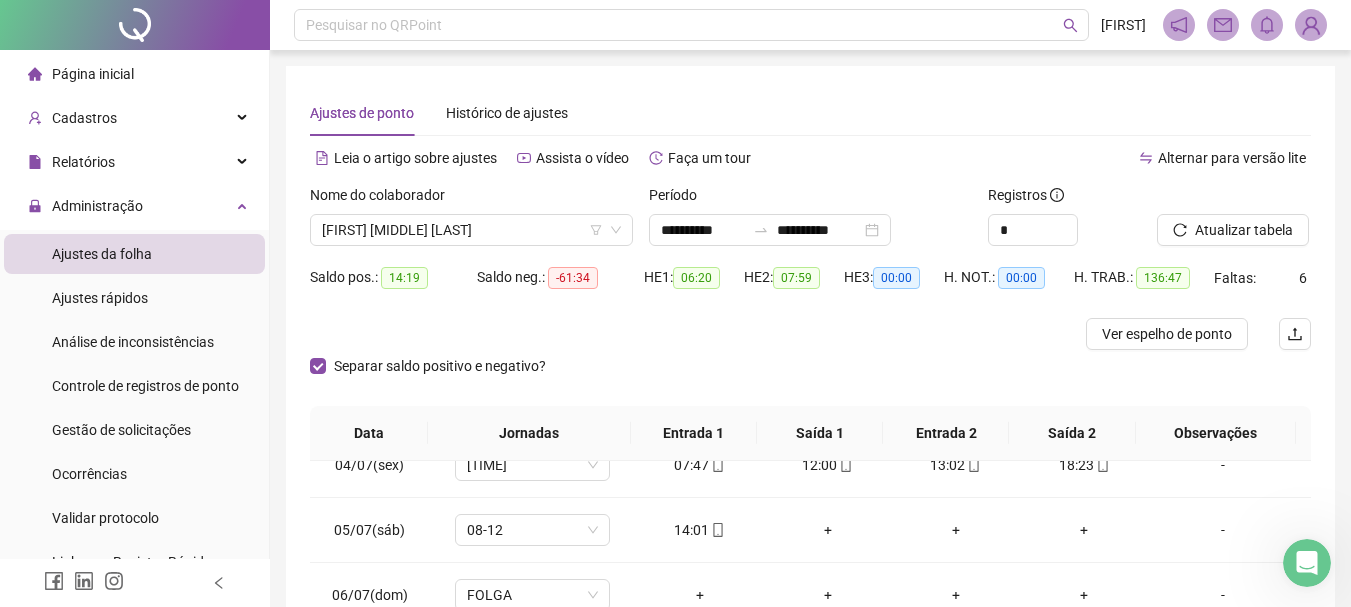 scroll, scrollTop: 391, scrollLeft: 0, axis: vertical 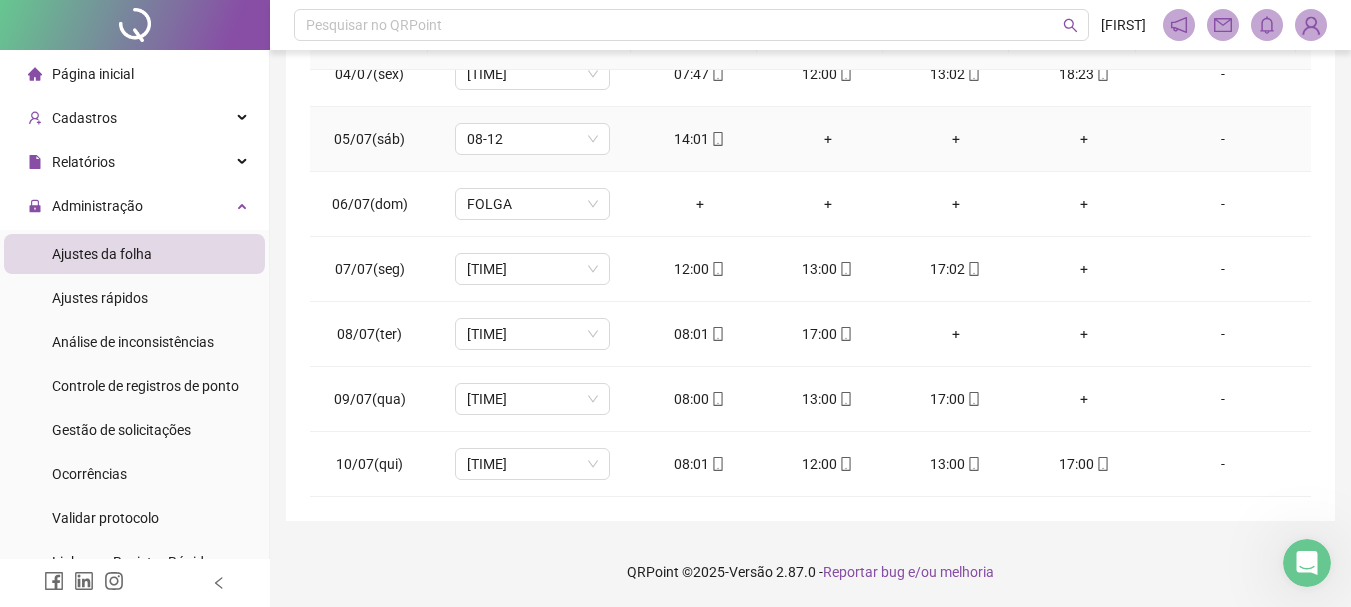 click on "+" at bounding box center [828, 139] 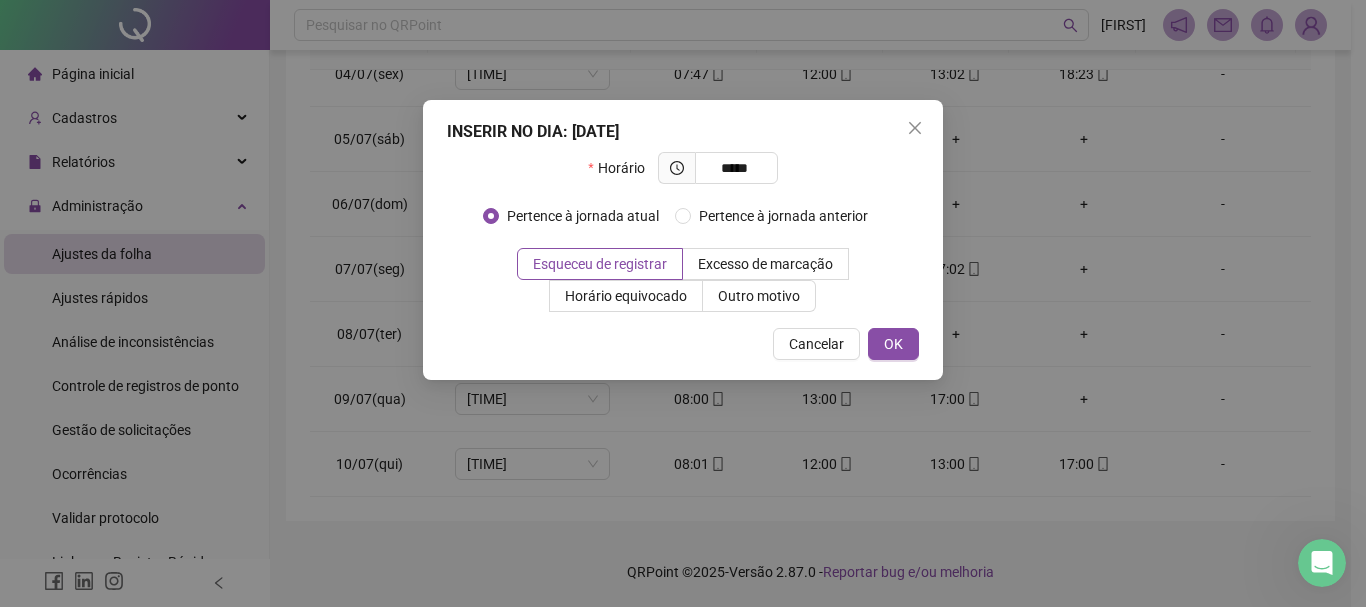type on "*****" 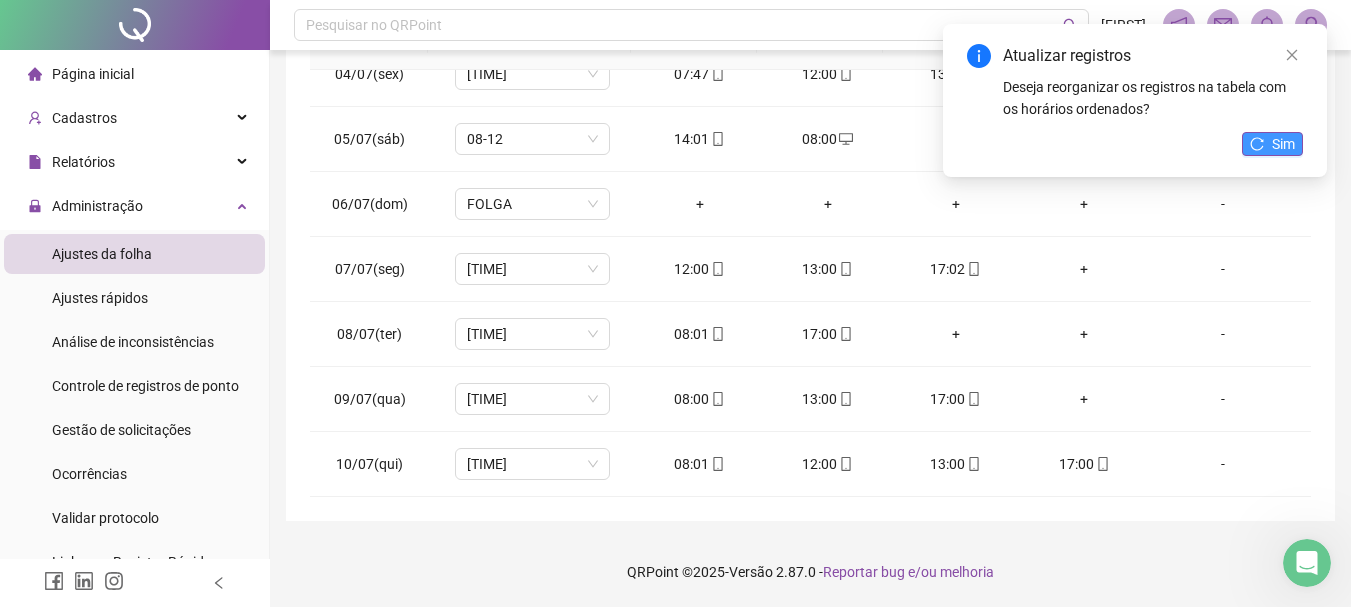 click on "Sim" at bounding box center (1272, 144) 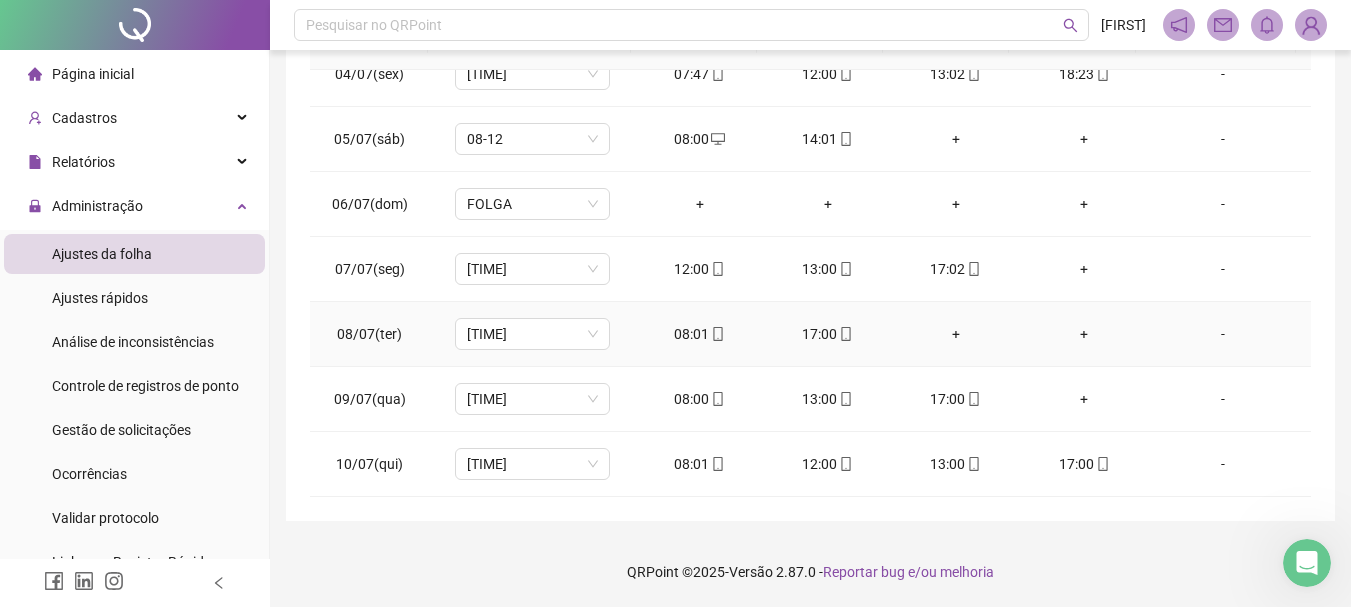 click on "+" at bounding box center (956, 334) 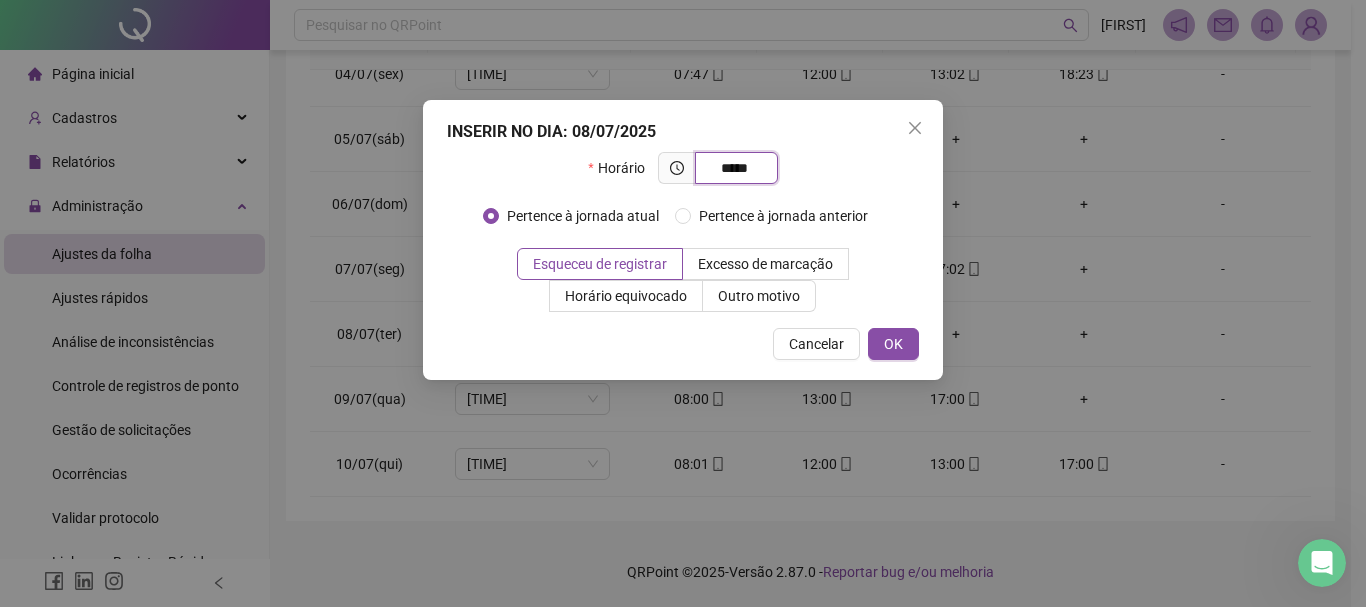 type on "*****" 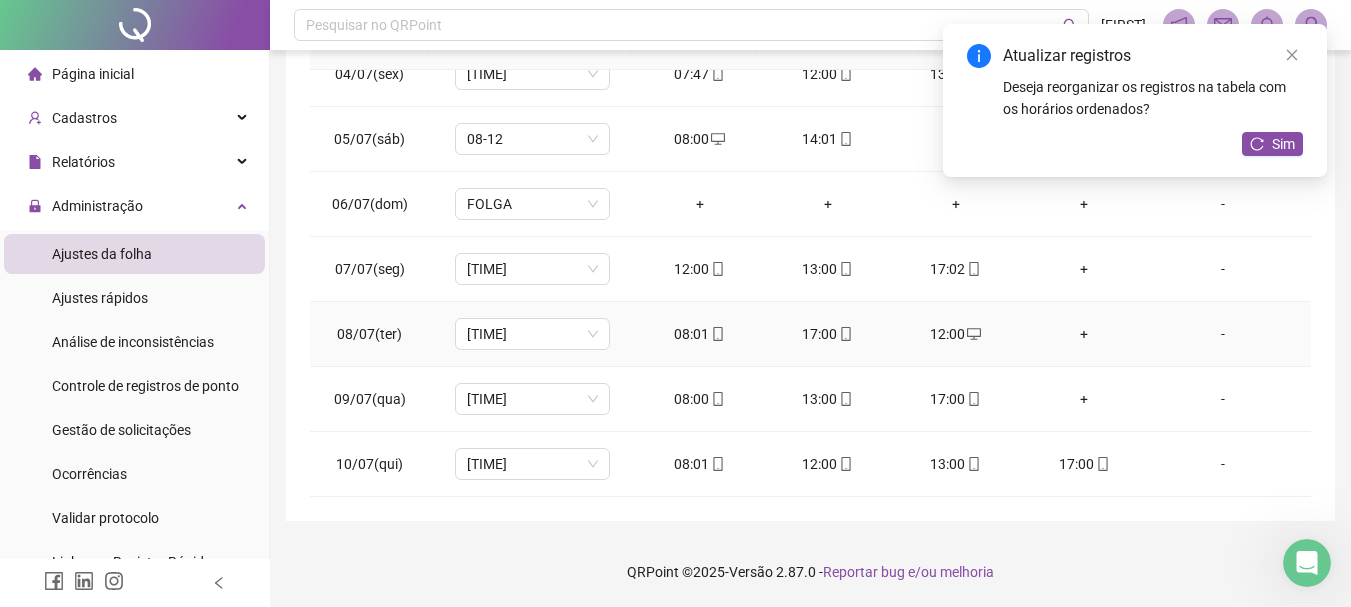 click on "+" at bounding box center (1084, 334) 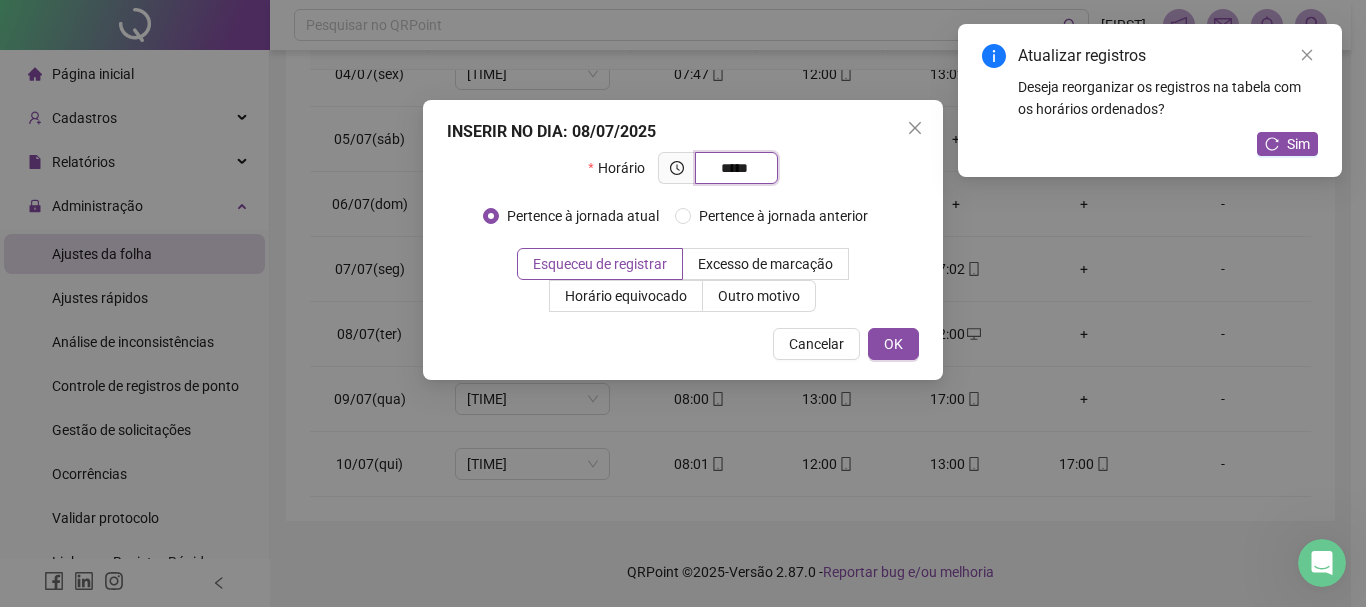 type on "*****" 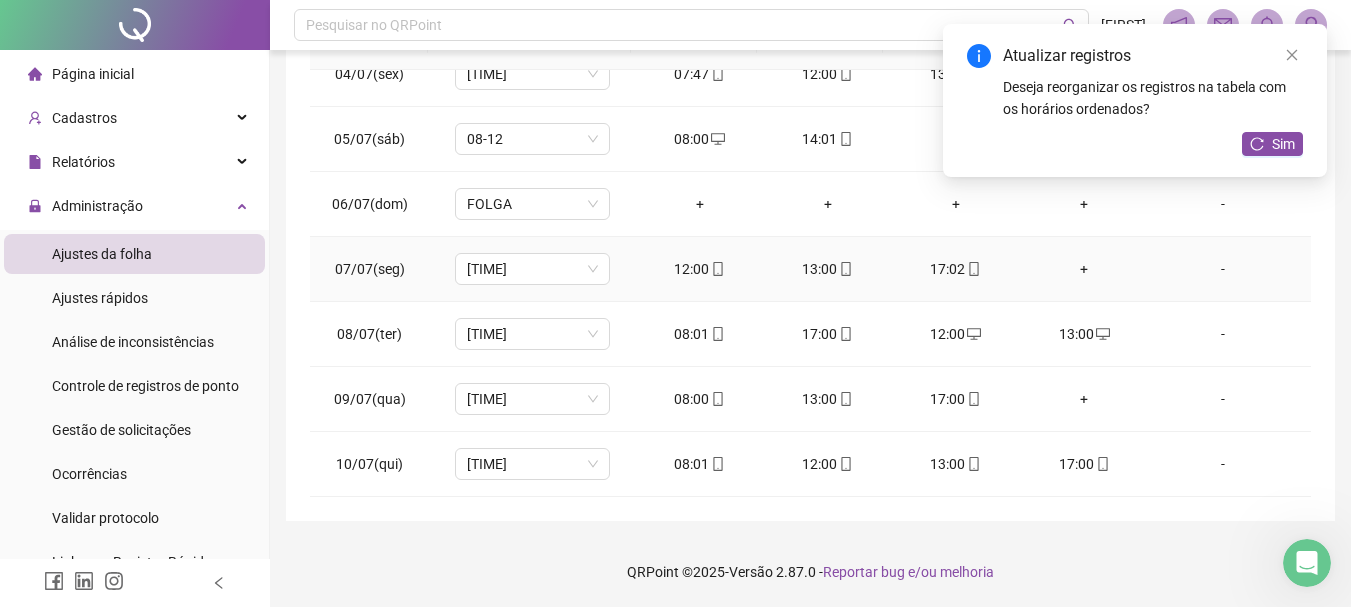 click on "+" at bounding box center [1084, 269] 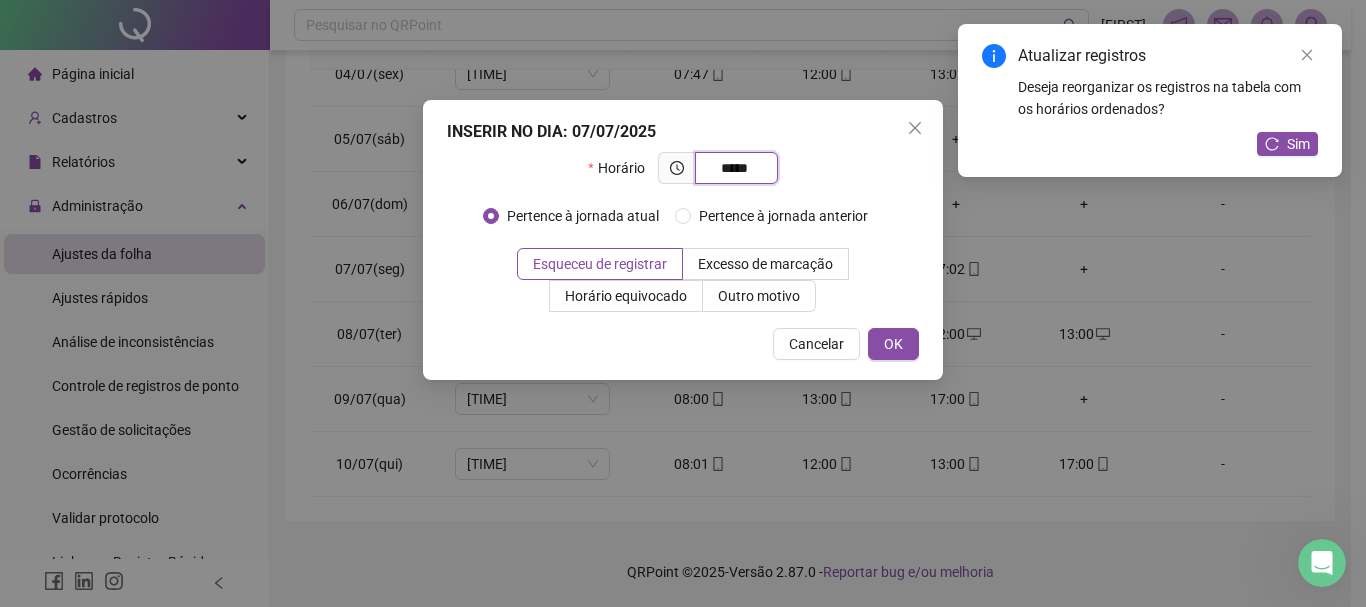 type on "*****" 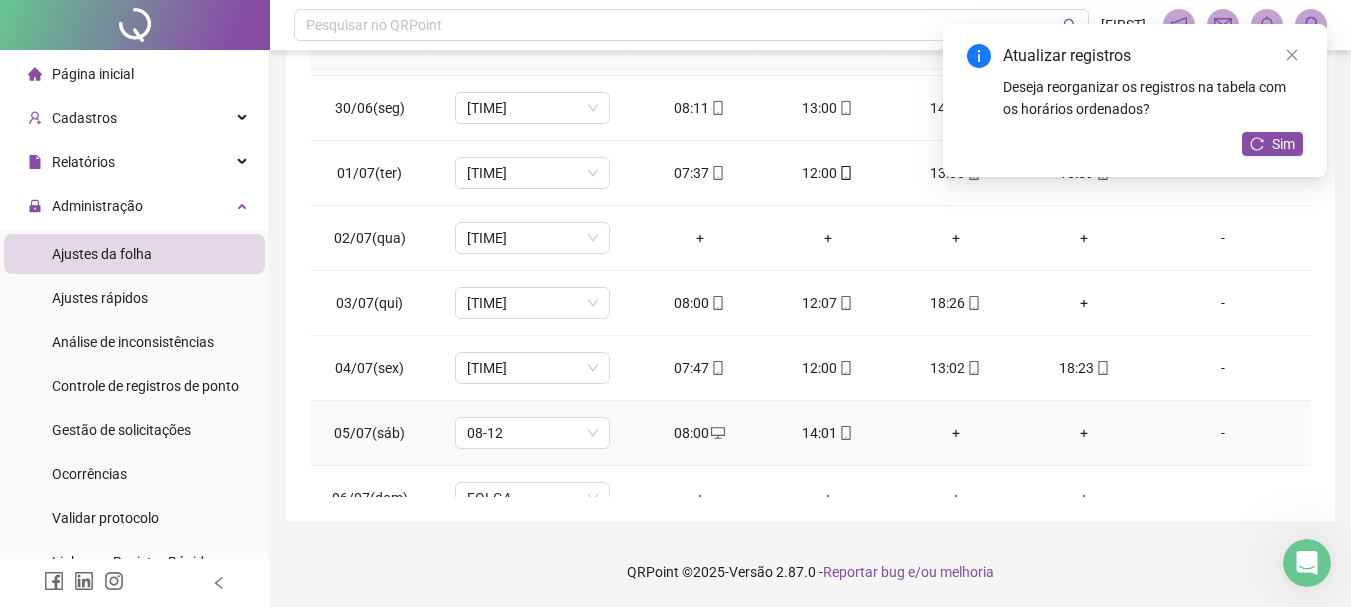scroll, scrollTop: 1223, scrollLeft: 0, axis: vertical 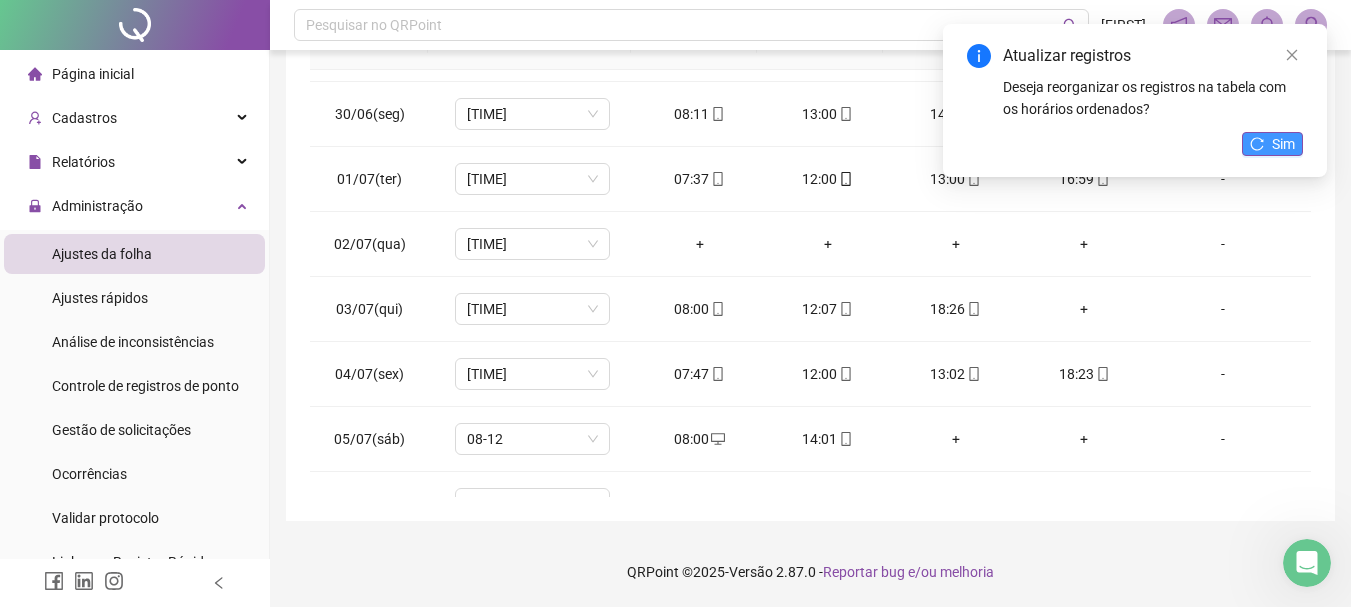 click on "Sim" at bounding box center (1272, 144) 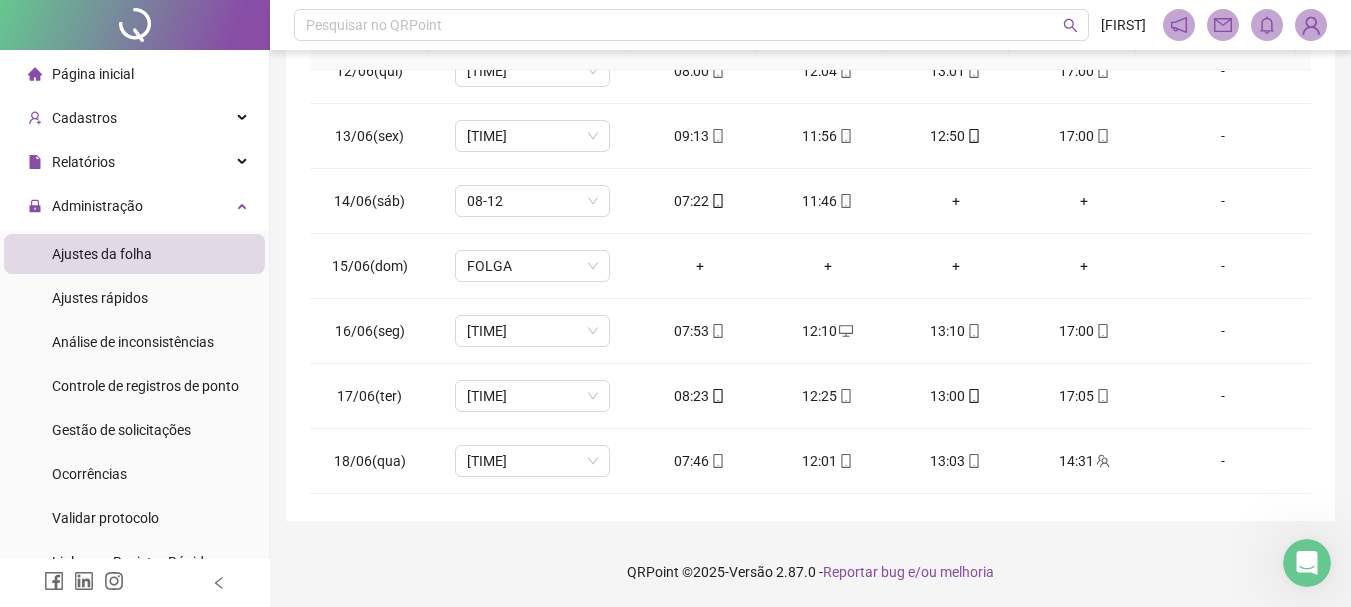 scroll, scrollTop: 0, scrollLeft: 0, axis: both 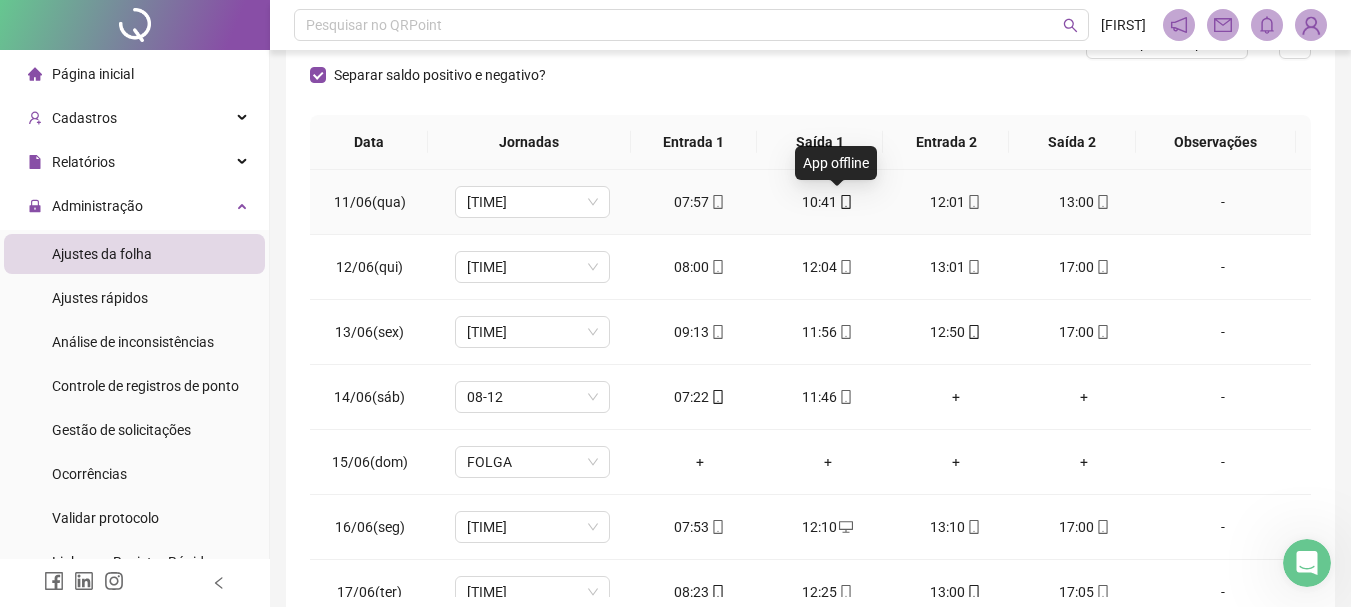click 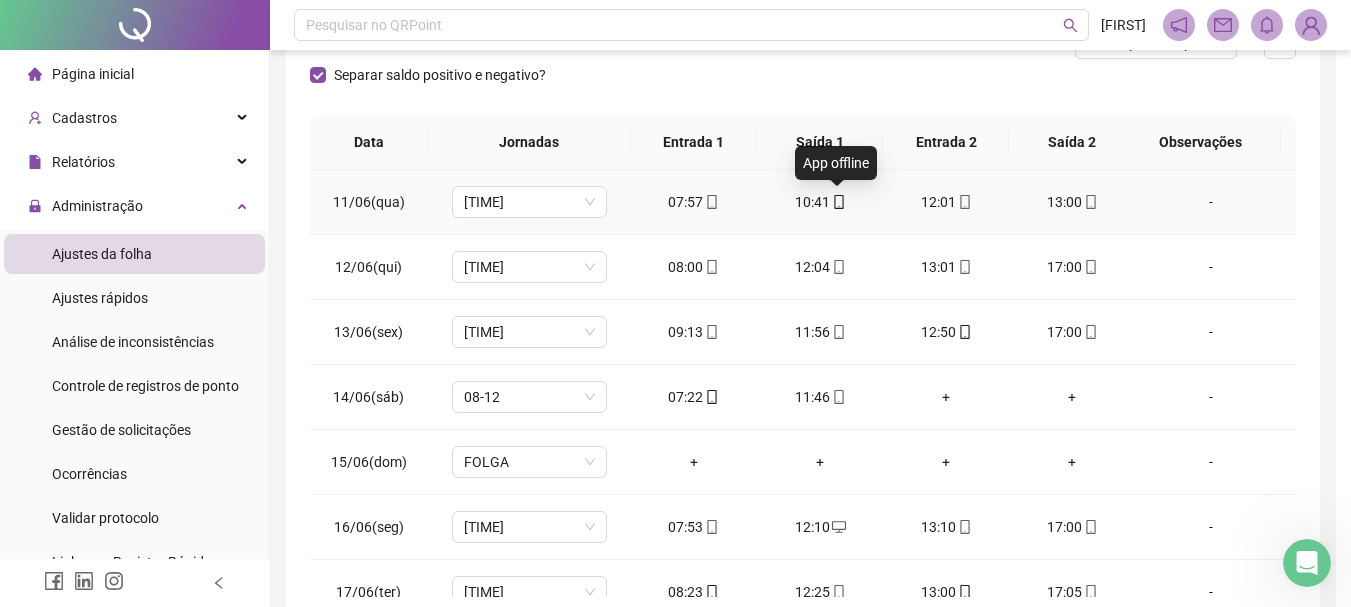 type on "**********" 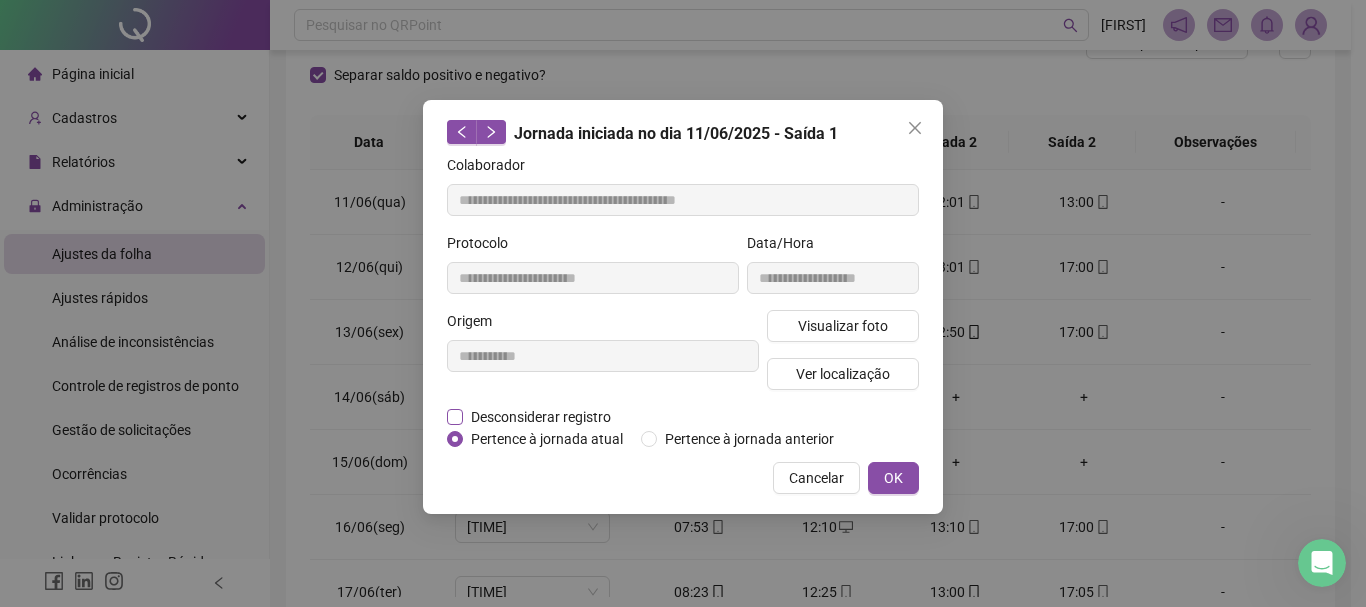 click on "Desconsiderar registro" at bounding box center (541, 417) 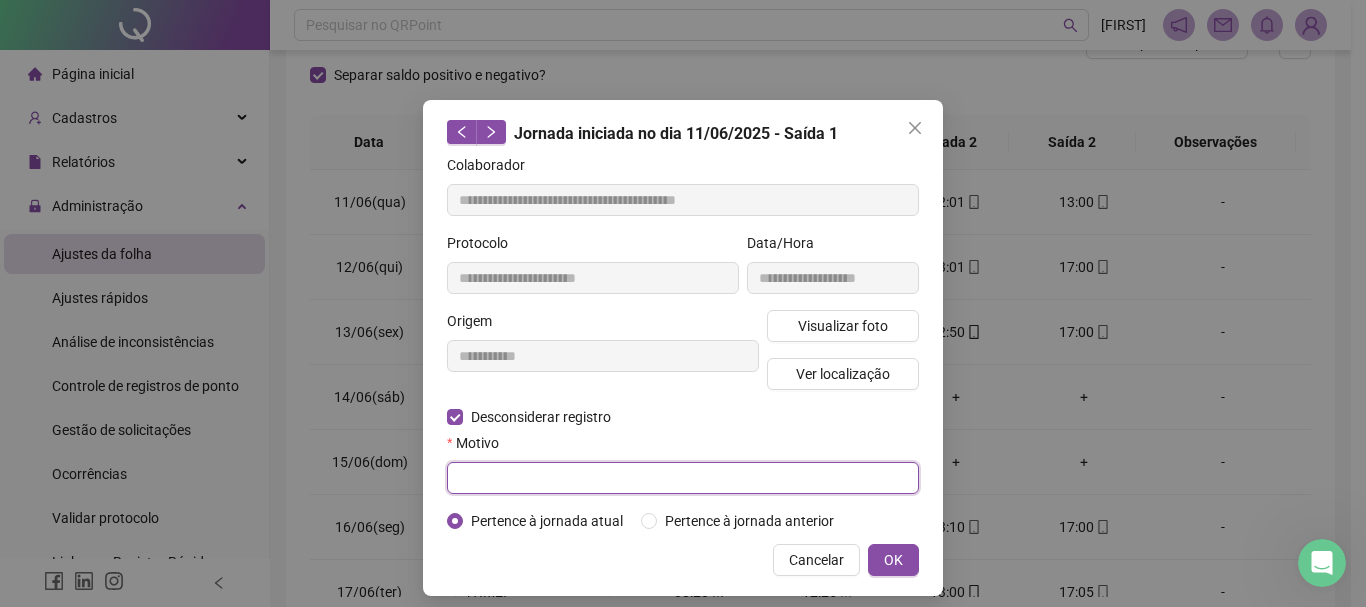 click at bounding box center (683, 478) 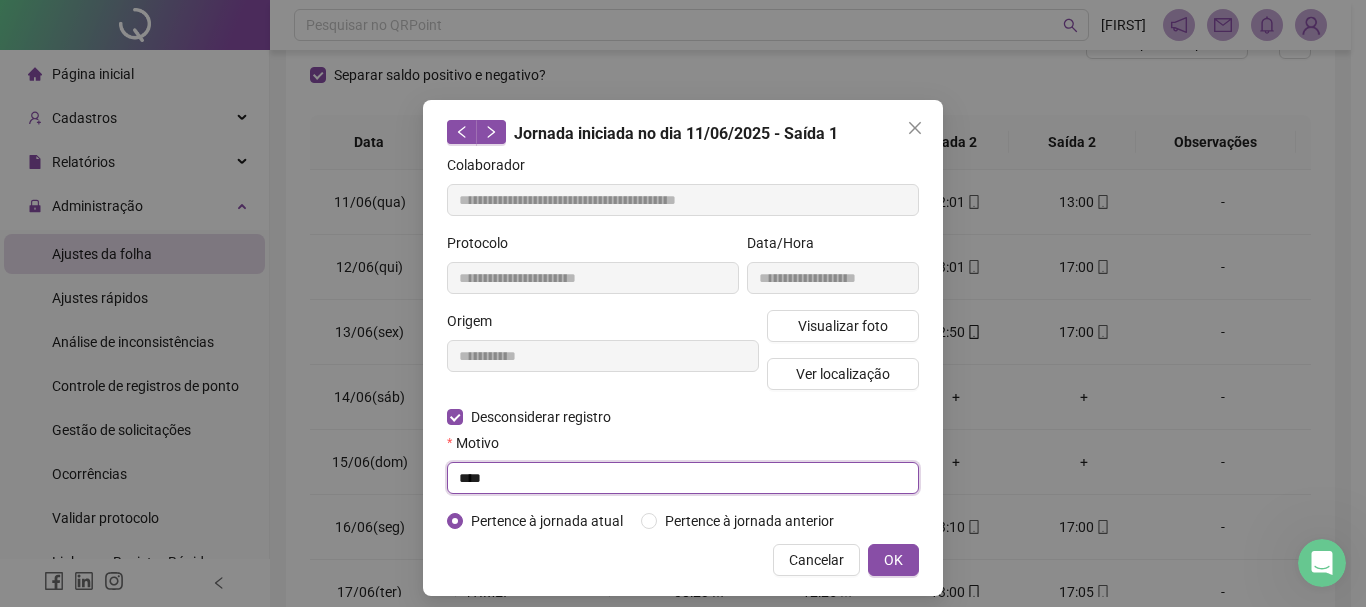 type on "****" 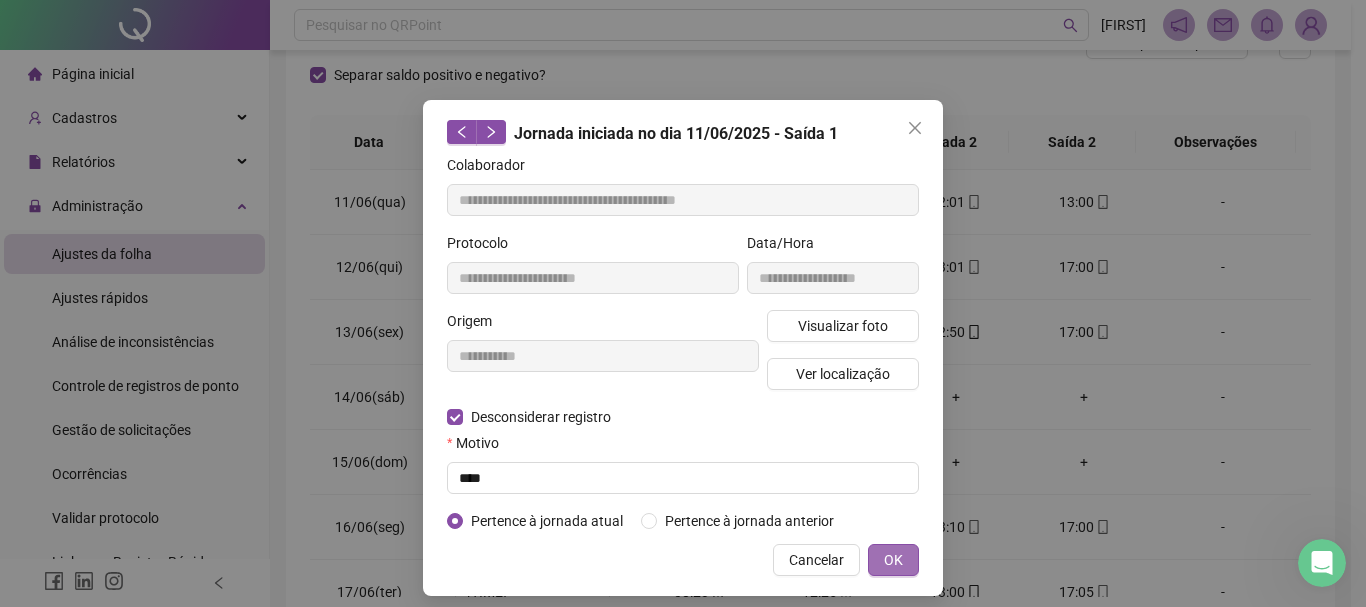 click on "OK" at bounding box center [893, 560] 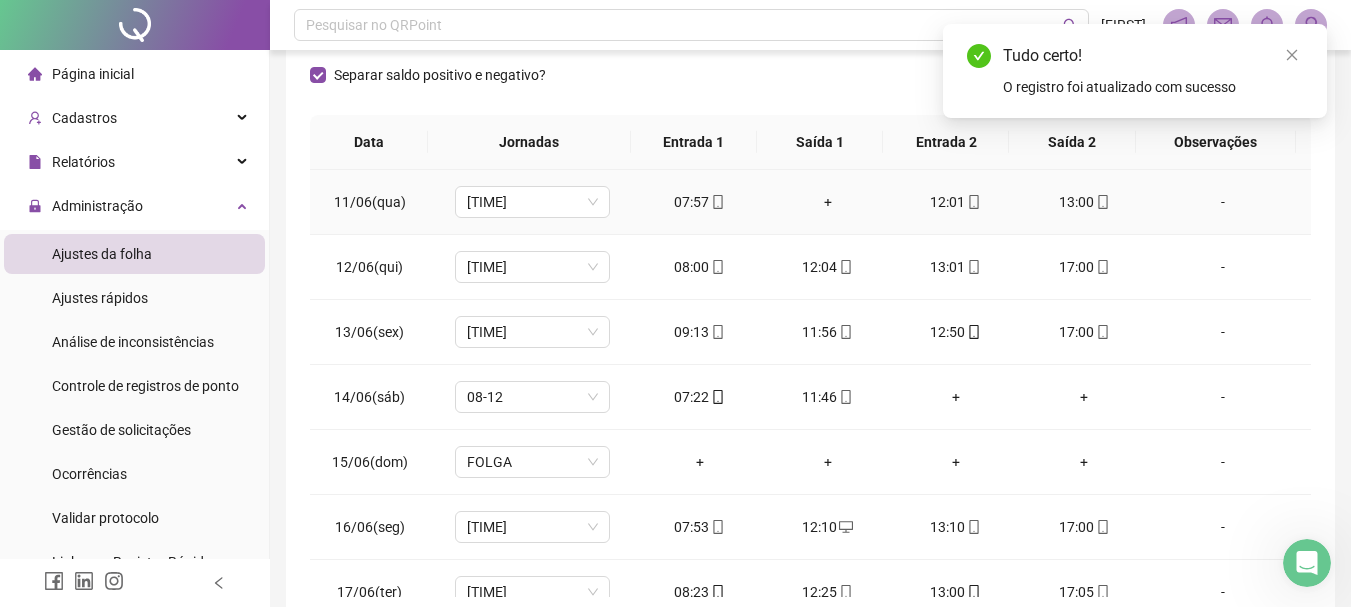 click on "+" at bounding box center [828, 202] 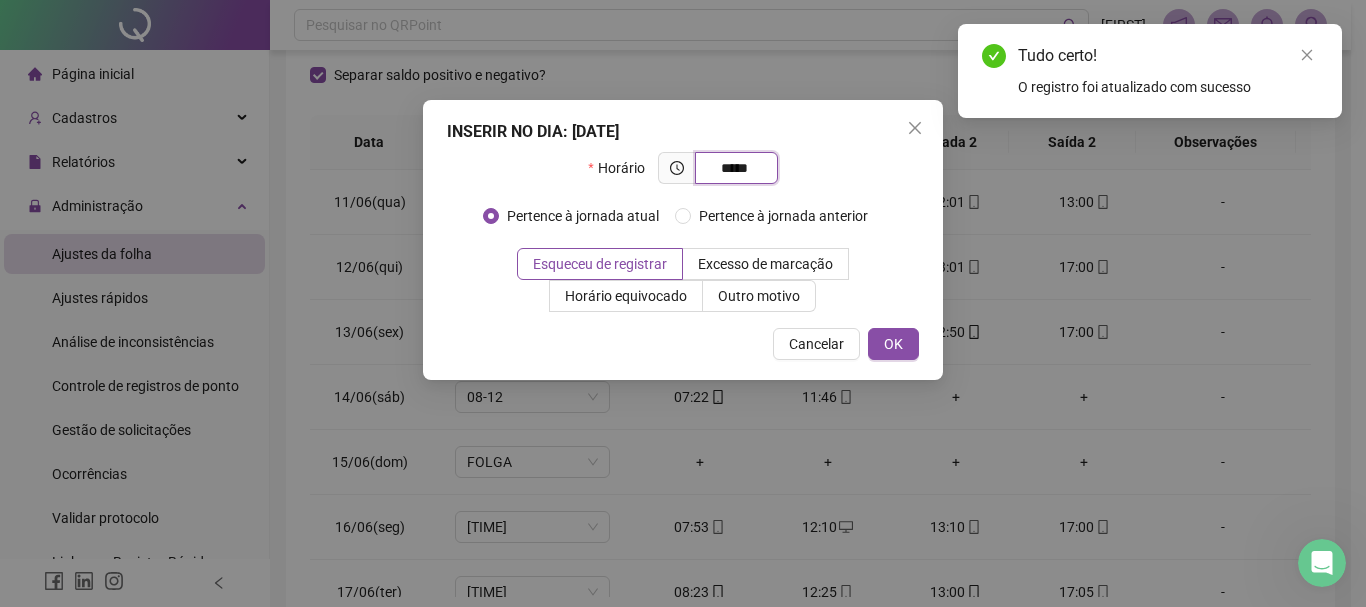 type on "*****" 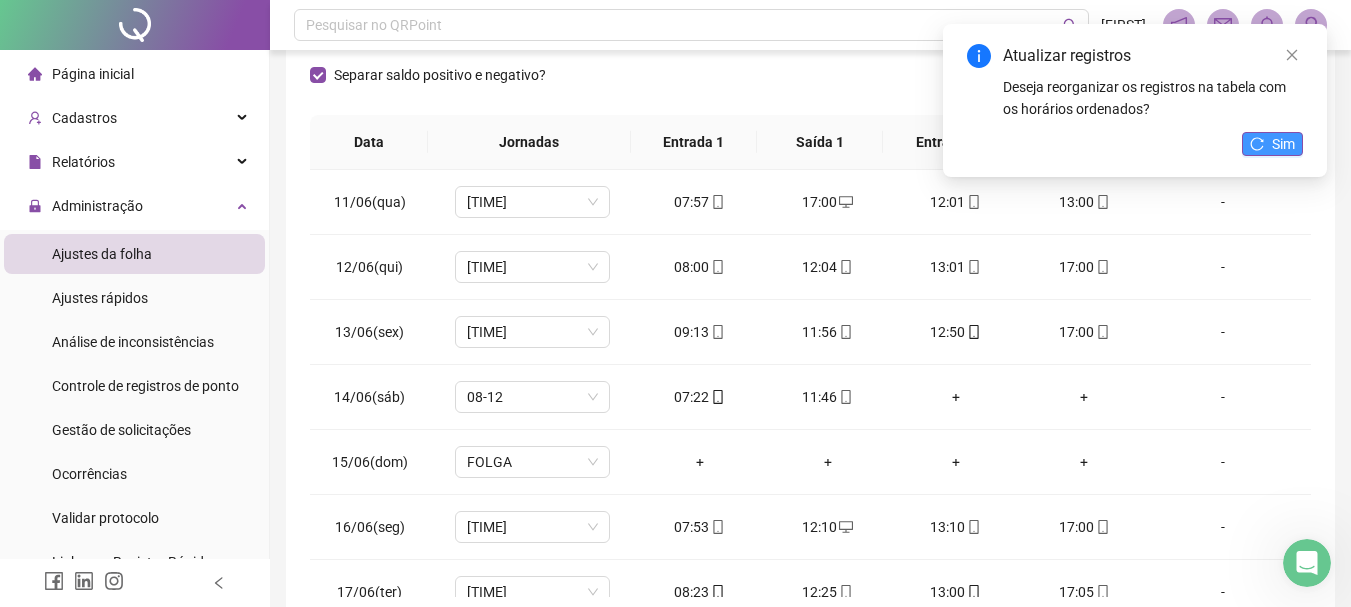 click 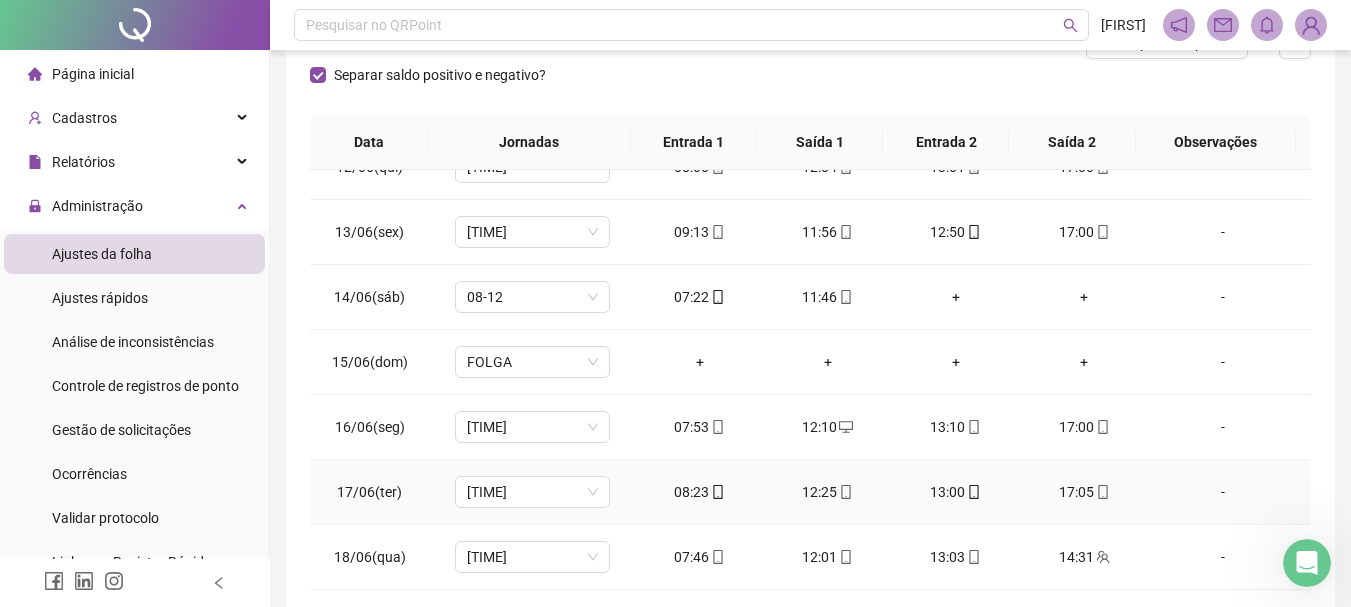 scroll, scrollTop: 200, scrollLeft: 0, axis: vertical 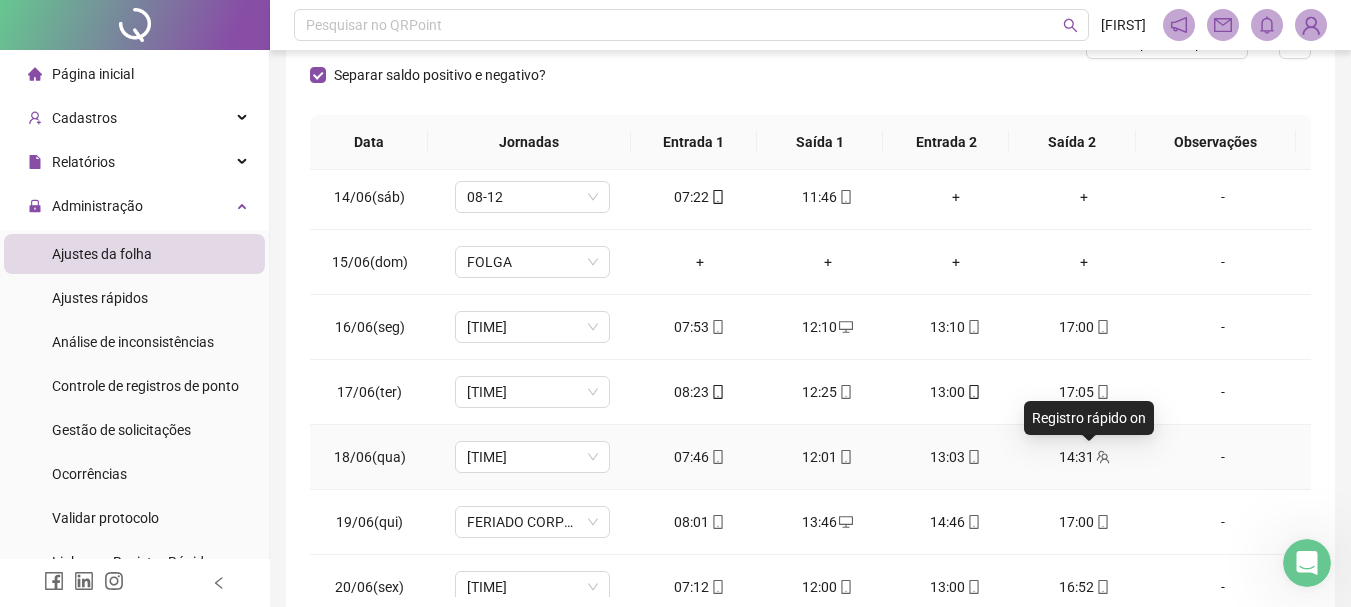click 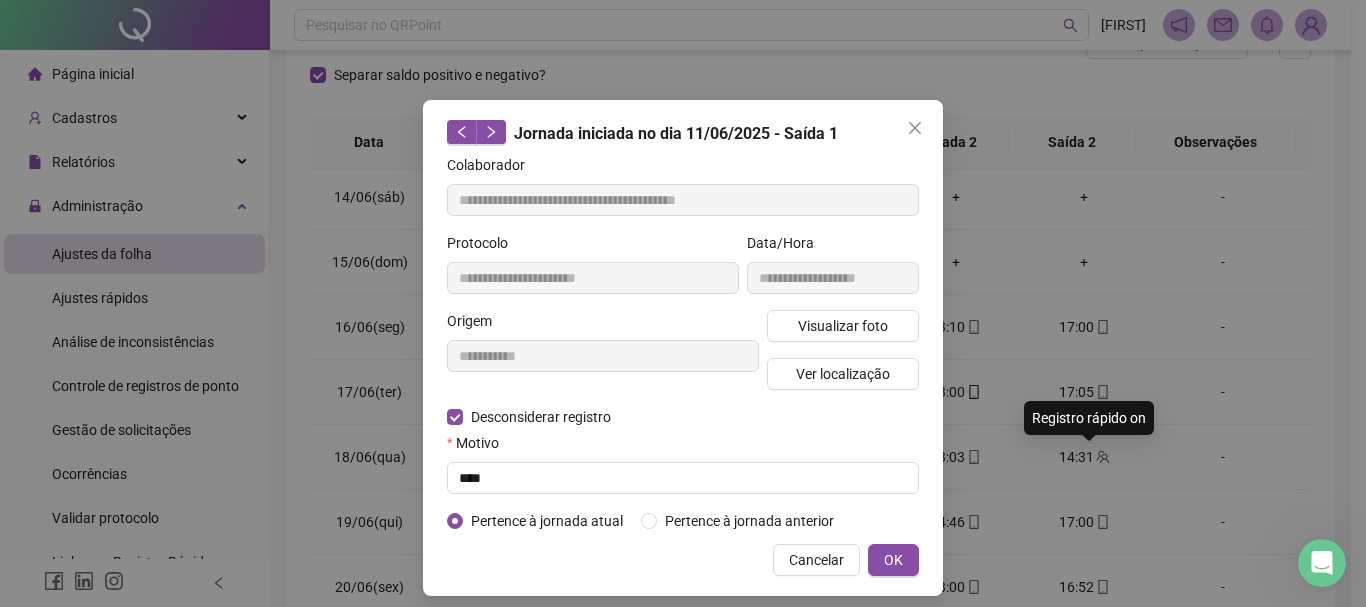 type on "**********" 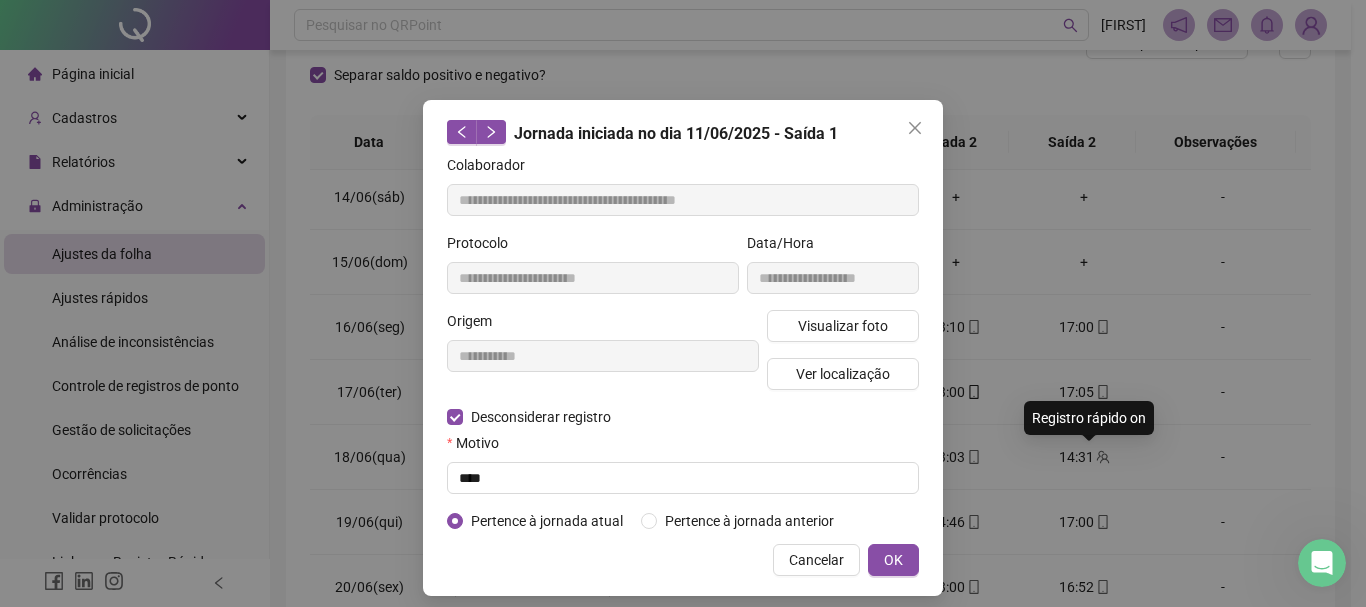 type on "**********" 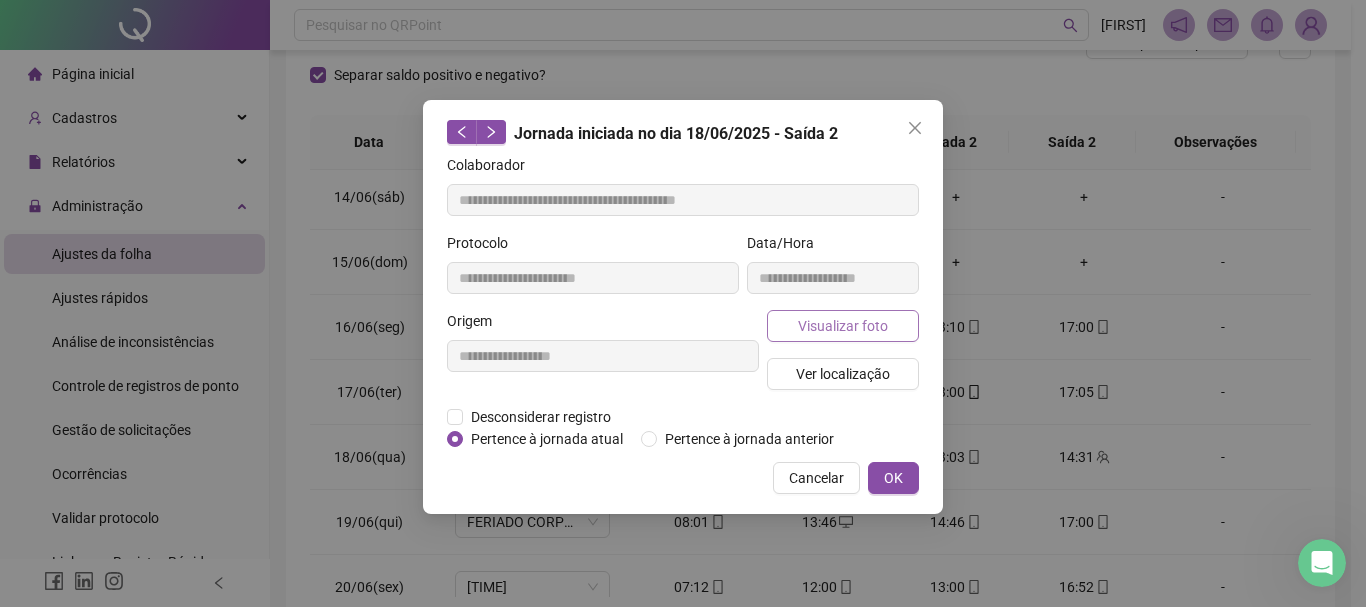 click on "Visualizar foto" at bounding box center (843, 326) 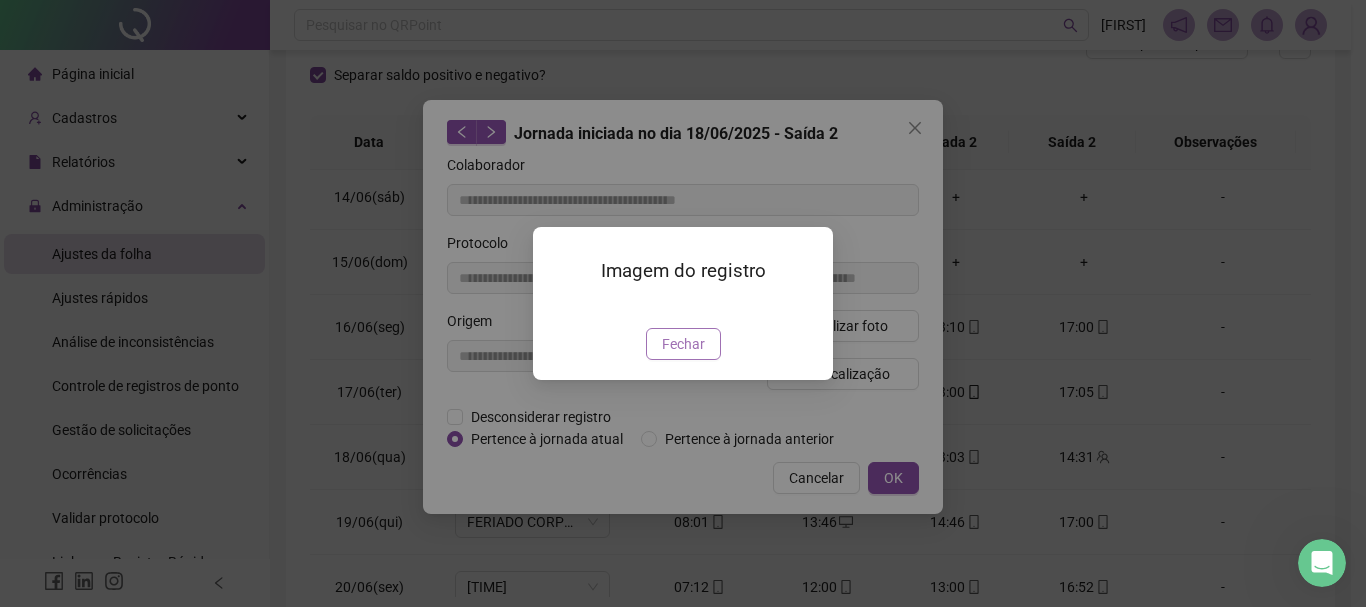 click on "Fechar" at bounding box center (683, 344) 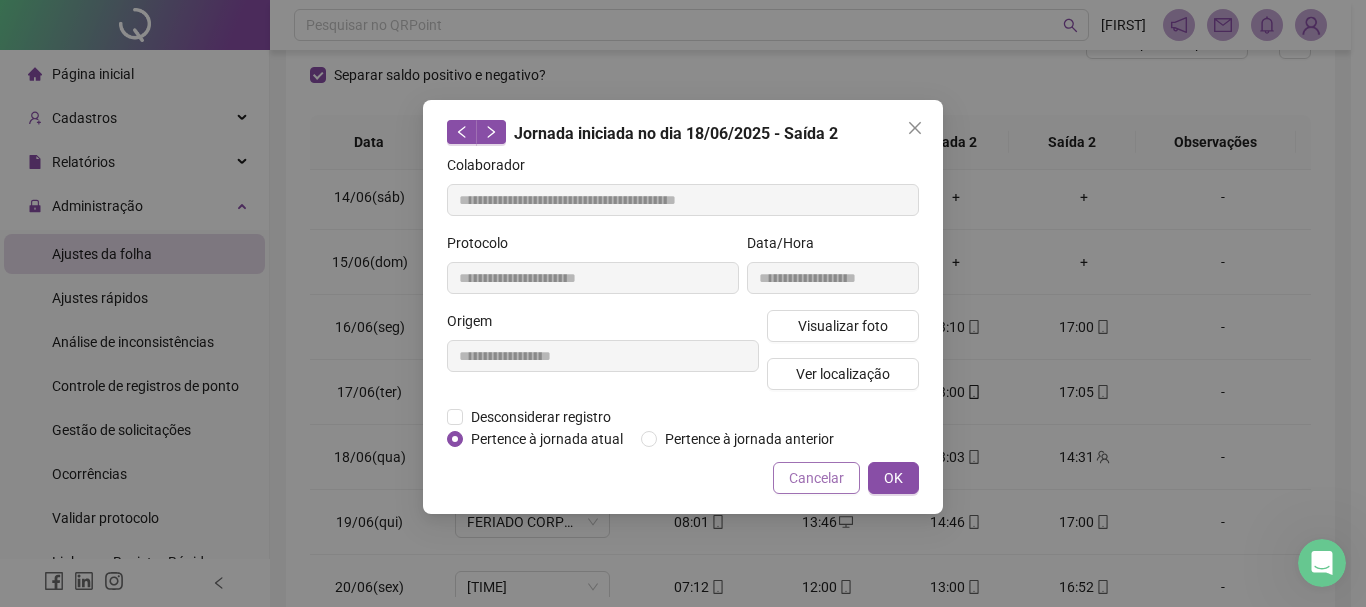 click on "Cancelar" at bounding box center [816, 478] 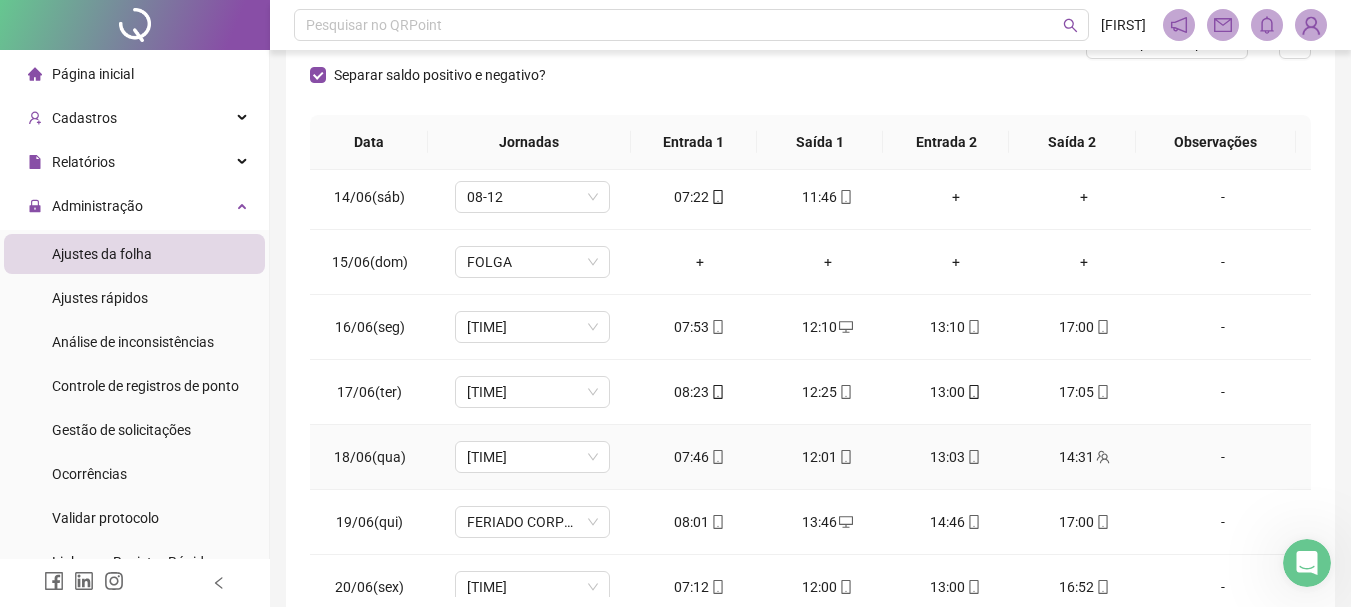 click on "14:31" at bounding box center [1084, 457] 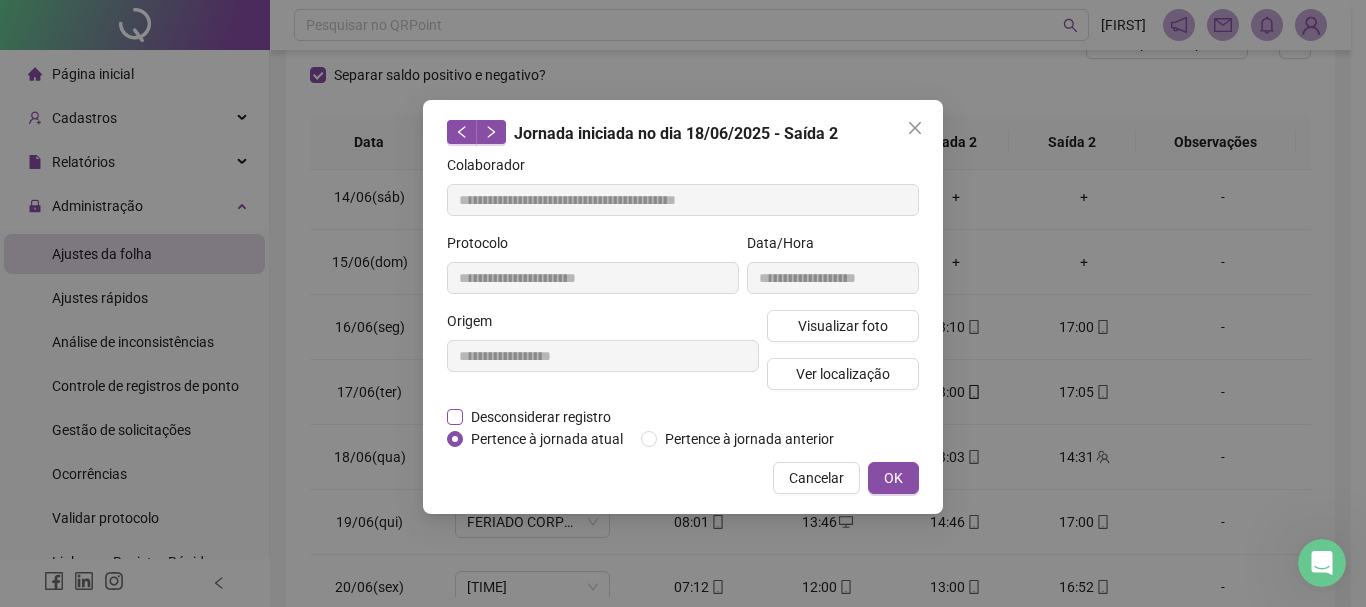 click on "Desconsiderar registro" at bounding box center [541, 417] 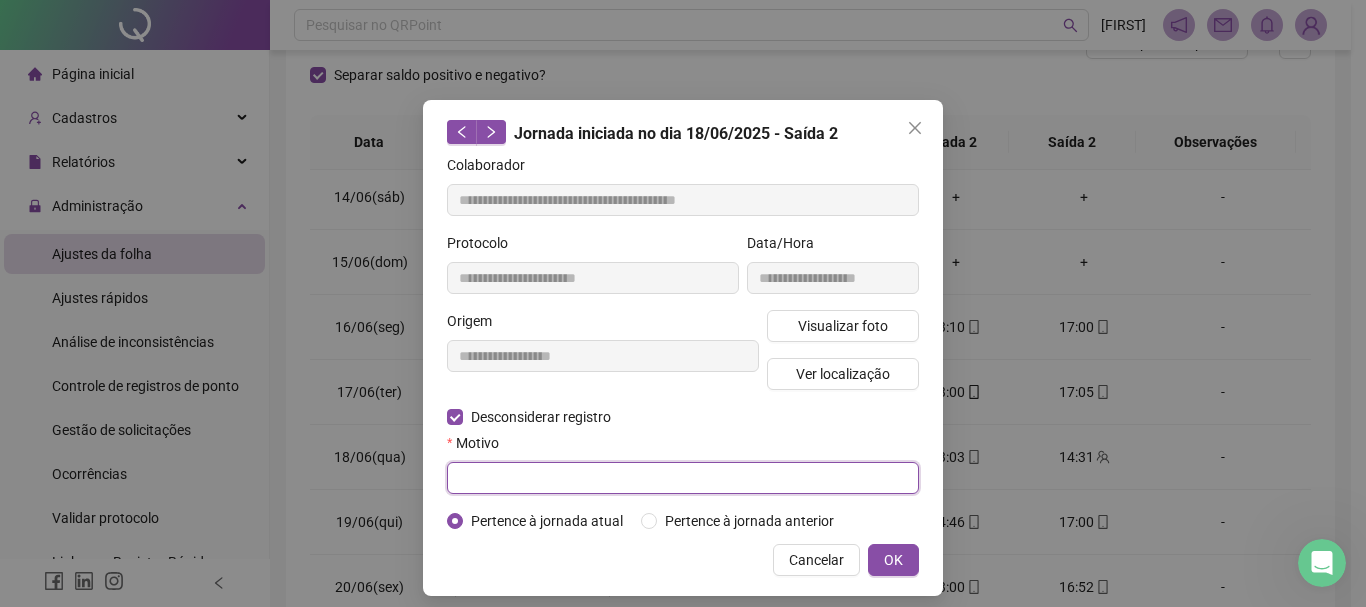 click at bounding box center (683, 478) 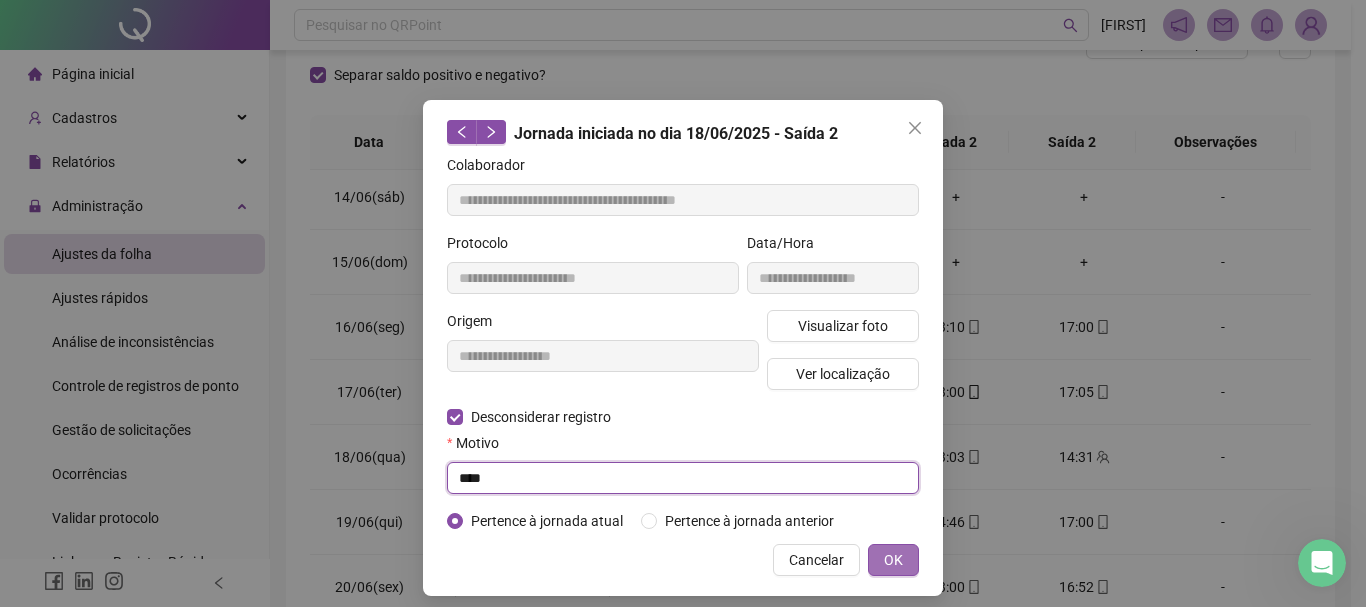 type on "****" 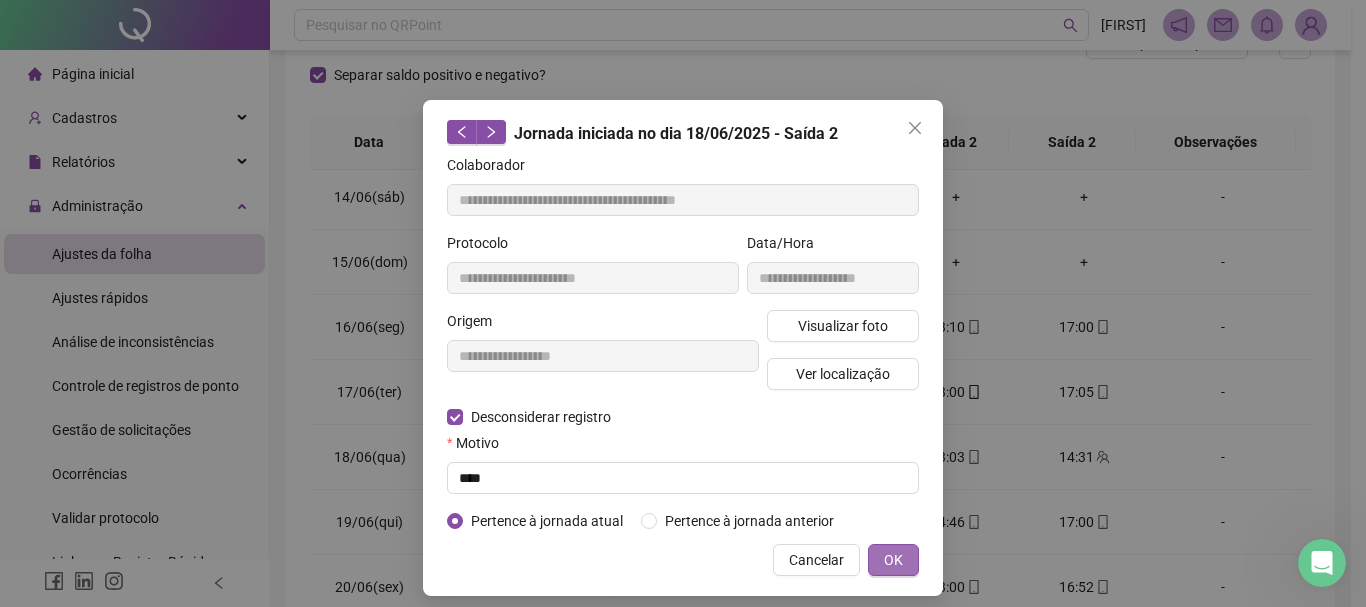 click on "OK" at bounding box center [893, 560] 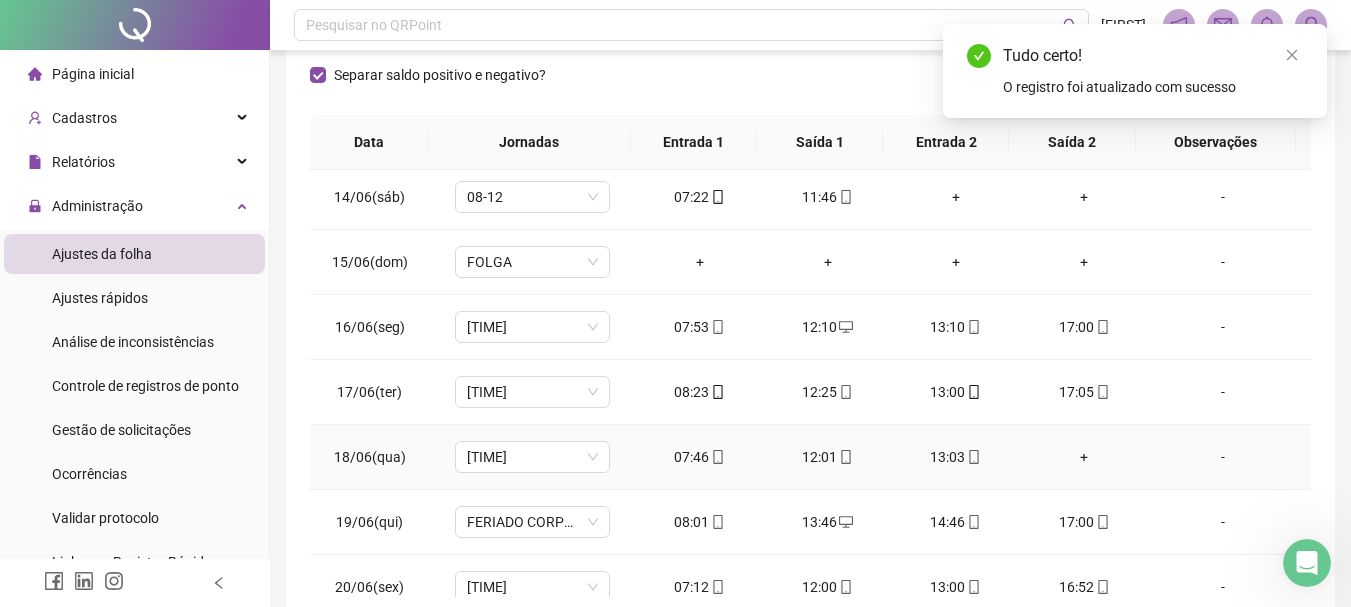 click on "+" at bounding box center (1084, 457) 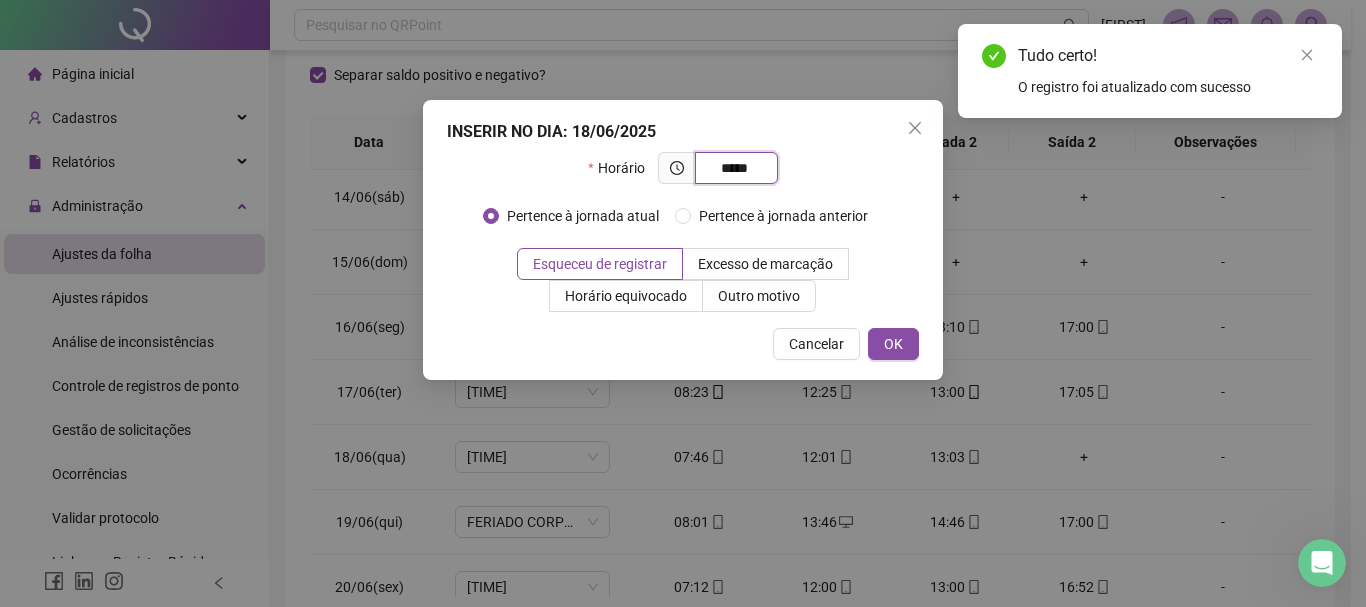type on "*****" 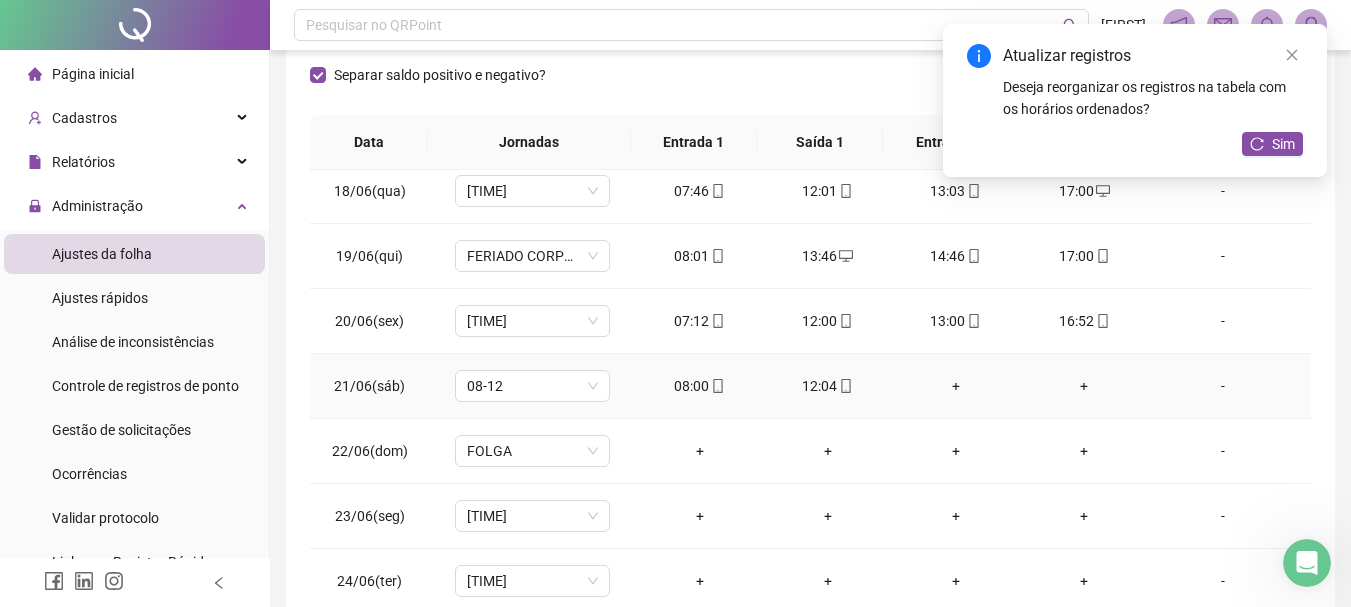 scroll, scrollTop: 500, scrollLeft: 0, axis: vertical 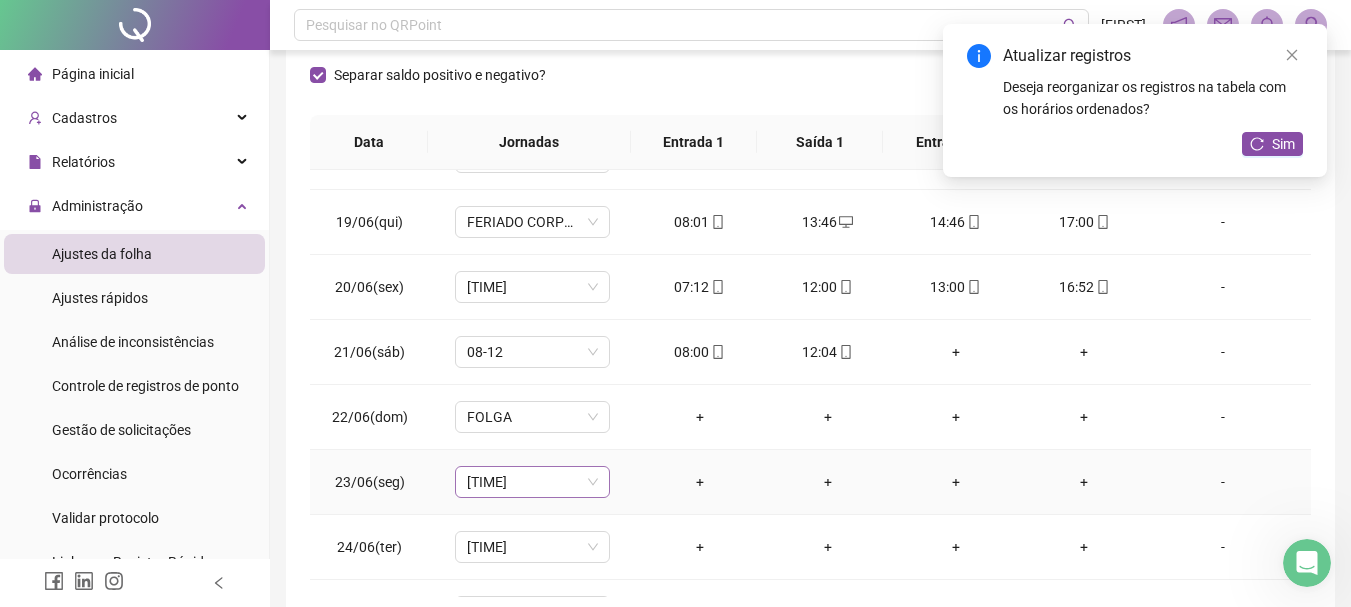 click on "[TIME]" at bounding box center (532, 482) 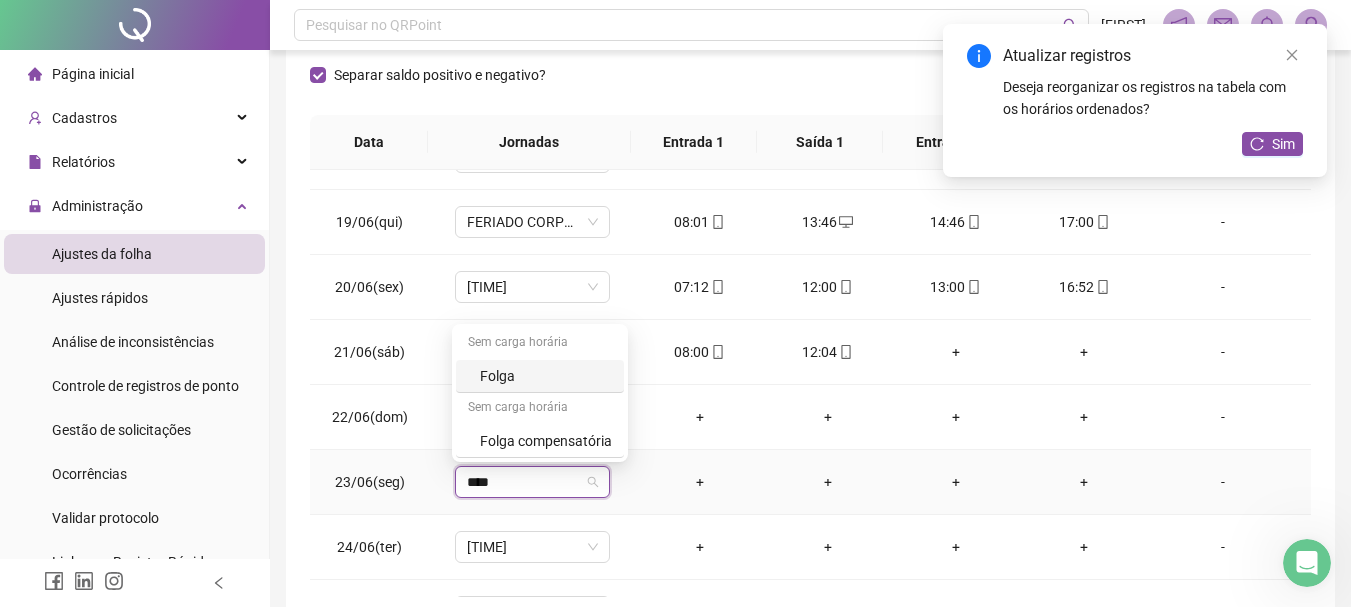 type on "*****" 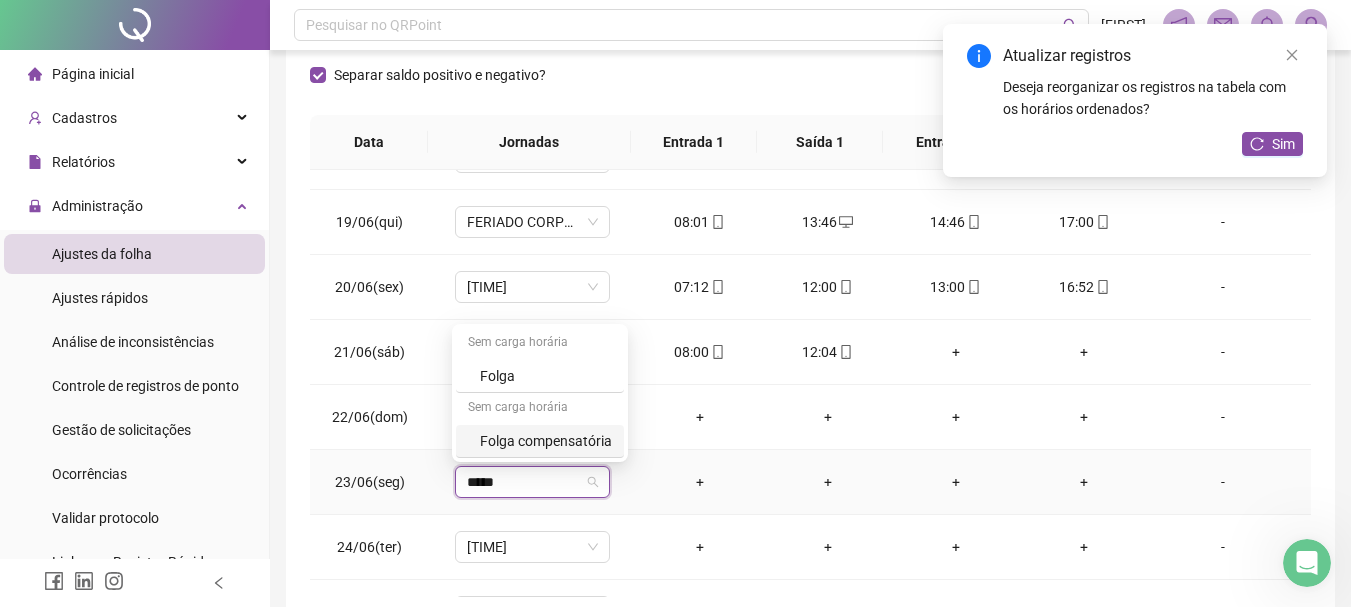 click on "Folga compensatória" at bounding box center [546, 441] 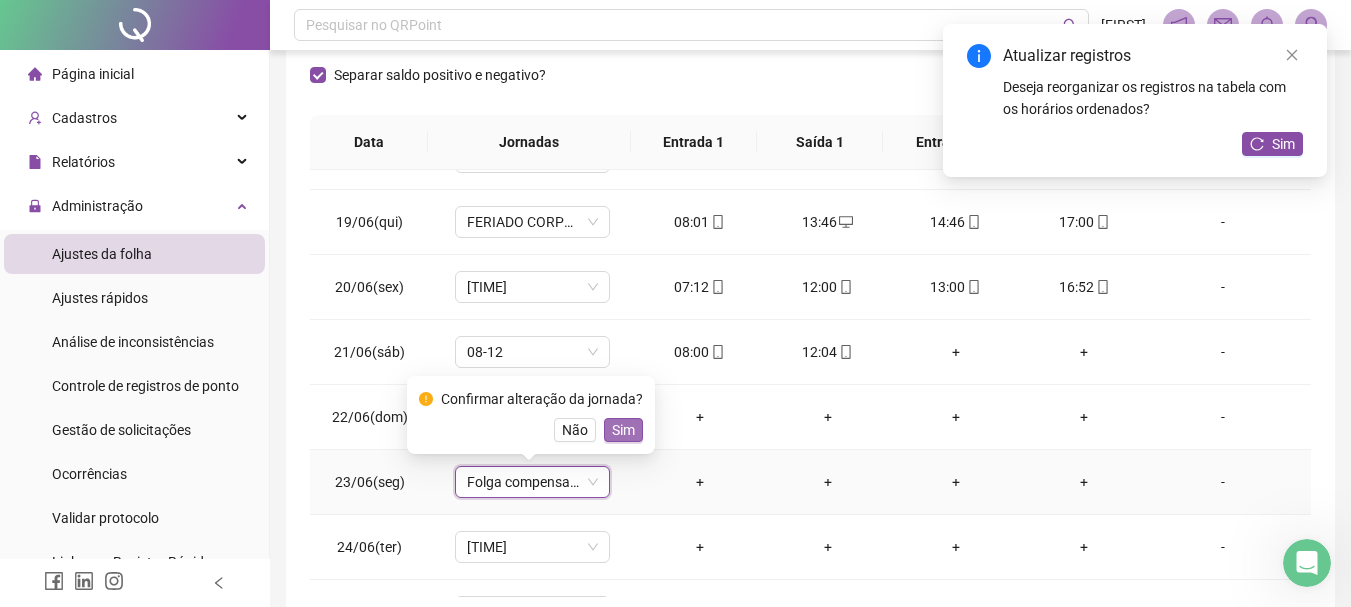 click on "Sim" at bounding box center (623, 430) 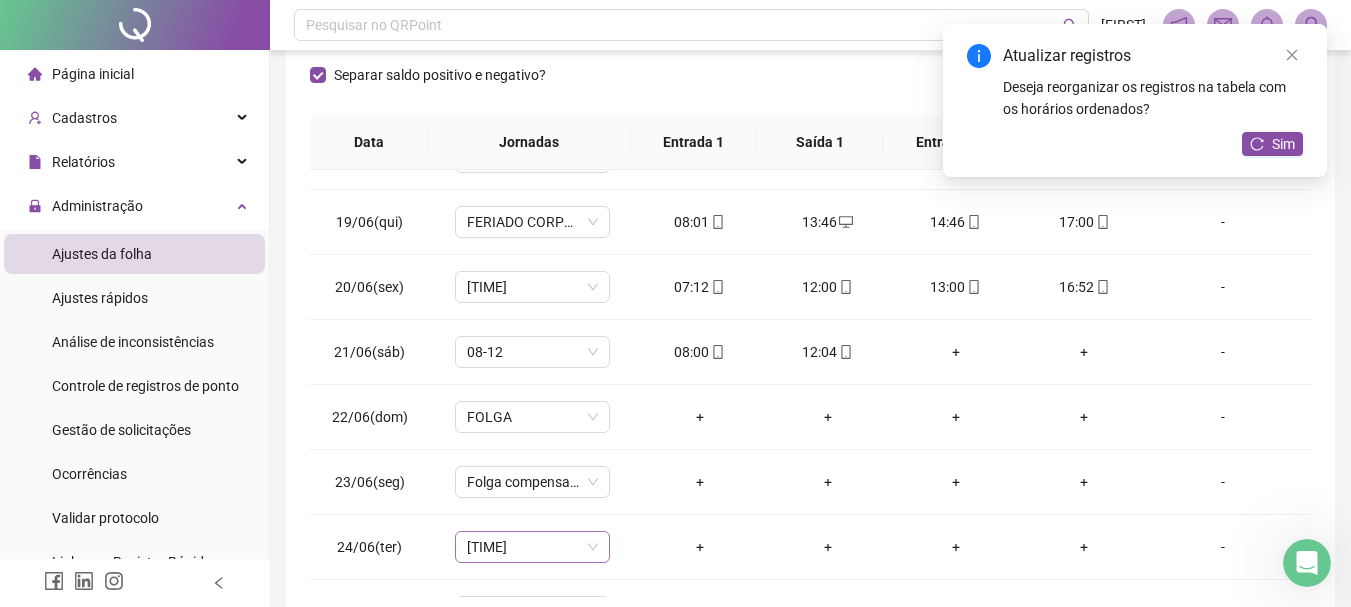 scroll, scrollTop: 700, scrollLeft: 0, axis: vertical 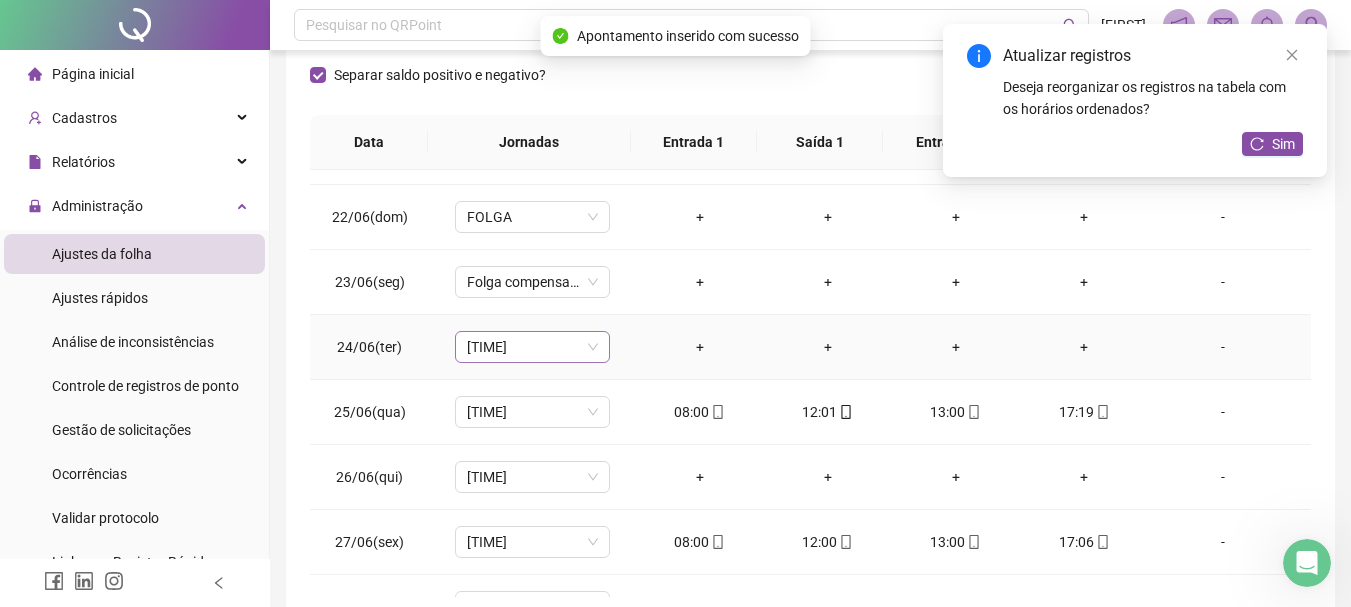 click on "[TIME]" at bounding box center (532, 347) 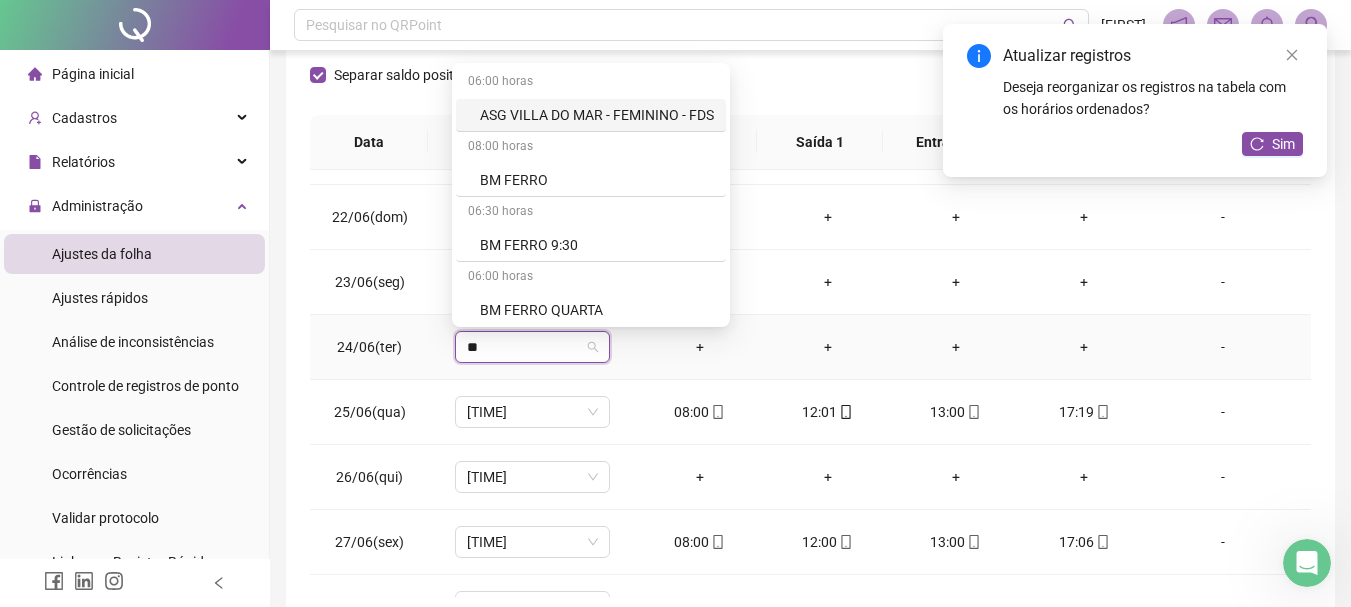 type on "*" 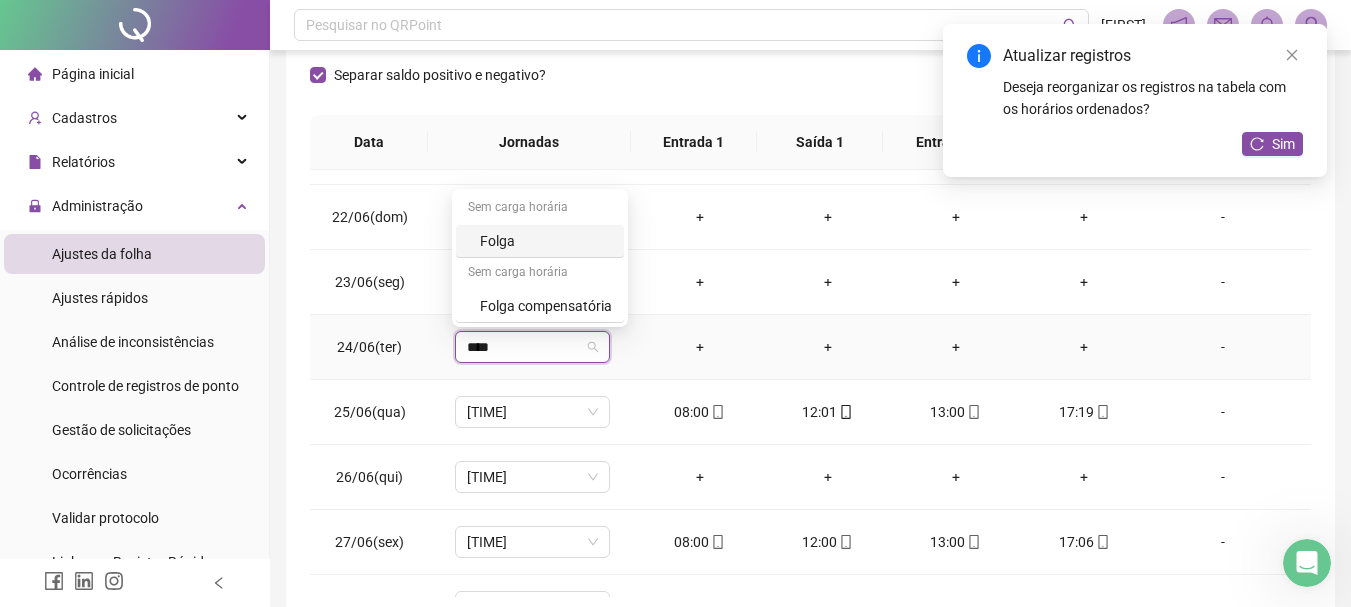 type on "*****" 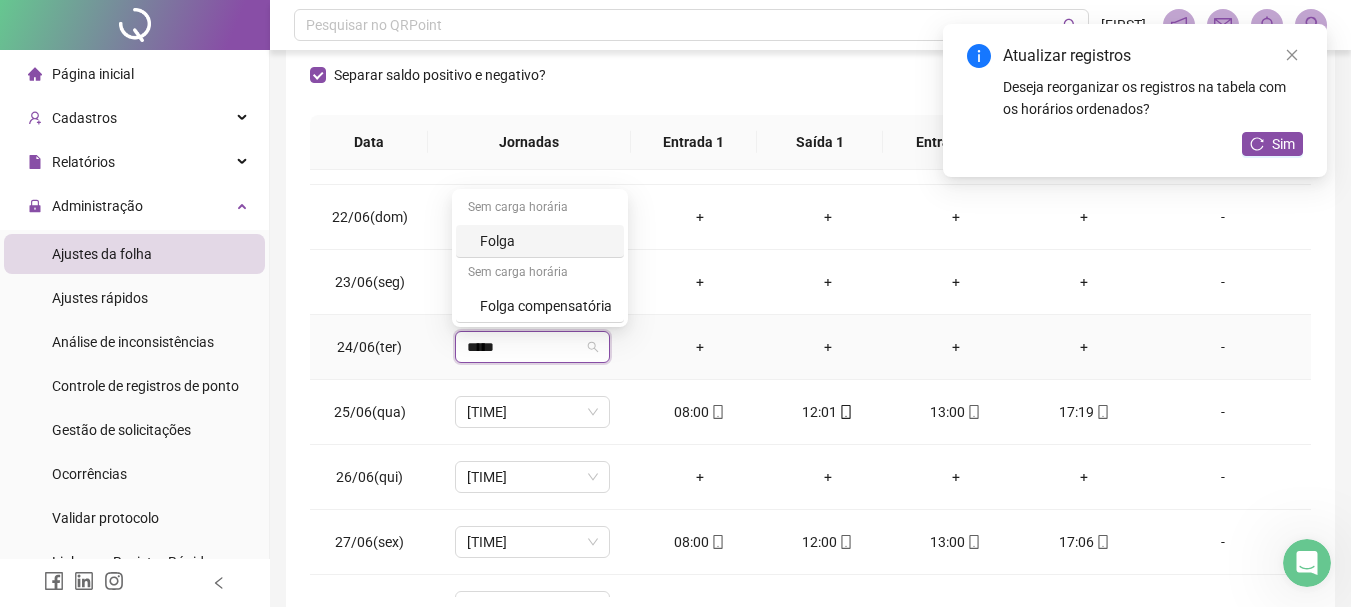 click on "Folga" at bounding box center [546, 241] 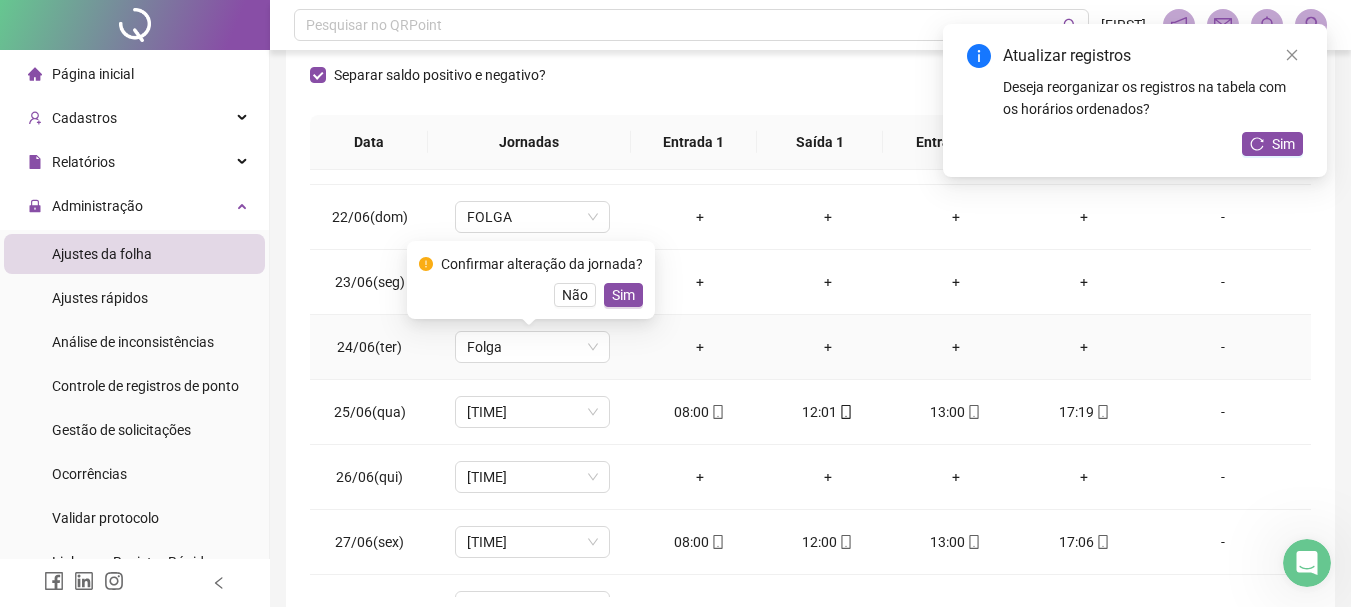 click on "Sim" at bounding box center [623, 295] 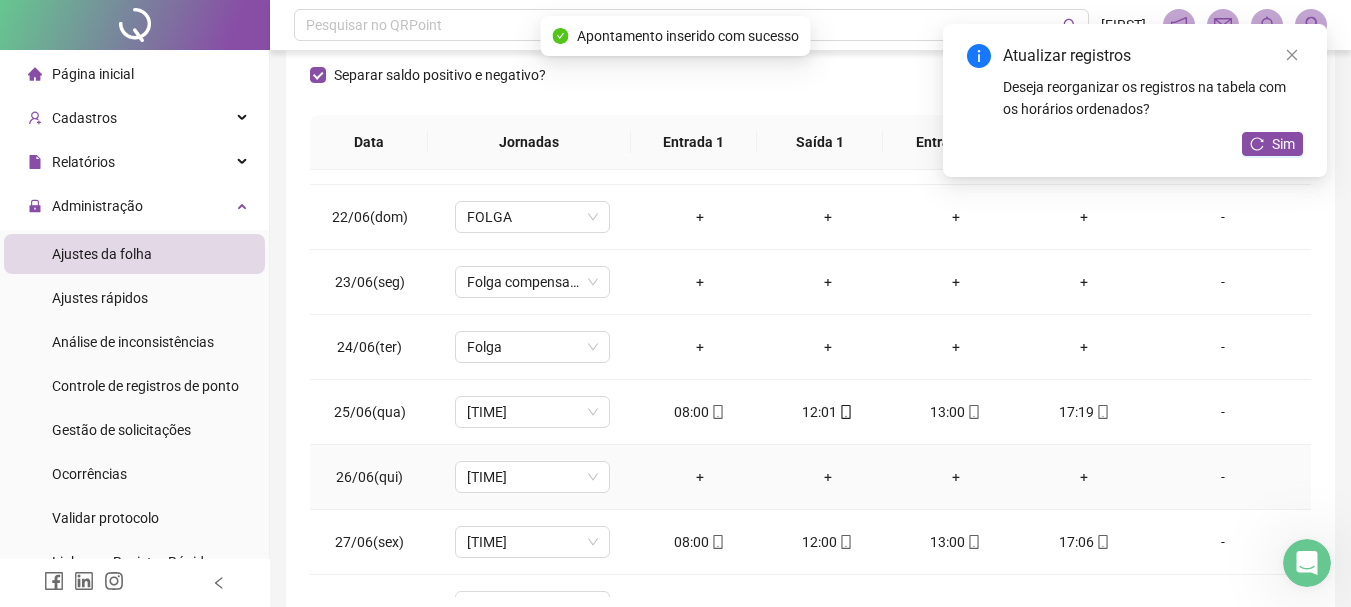click on "+" at bounding box center [700, 477] 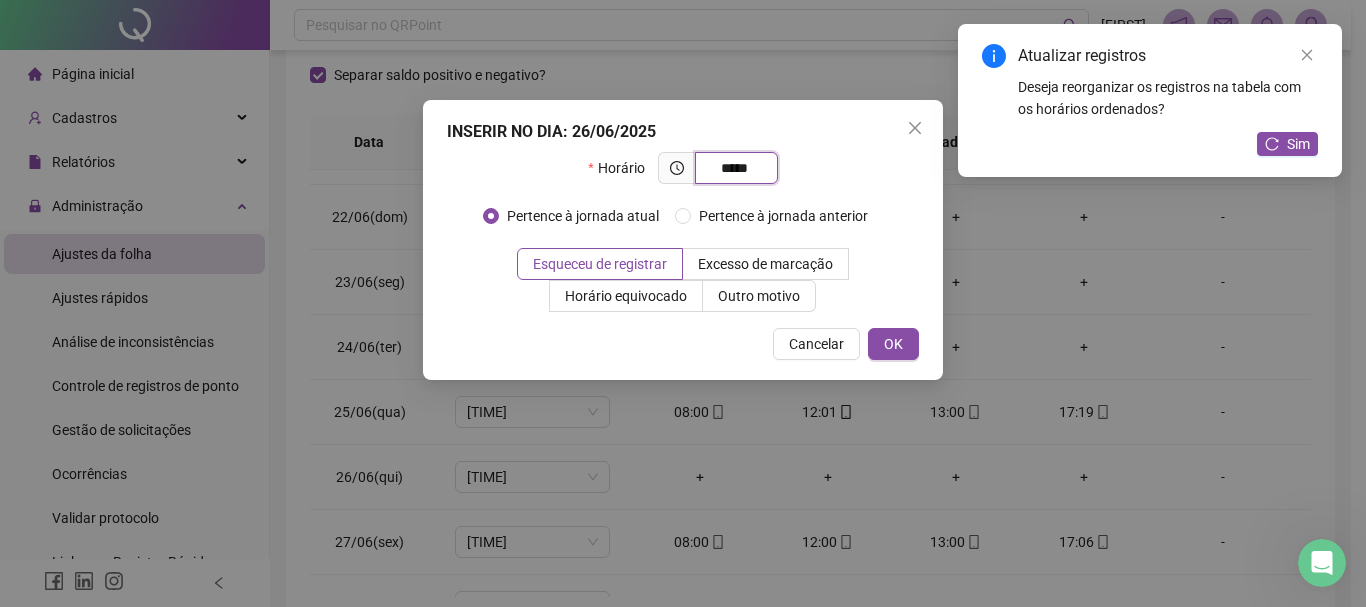 type on "*****" 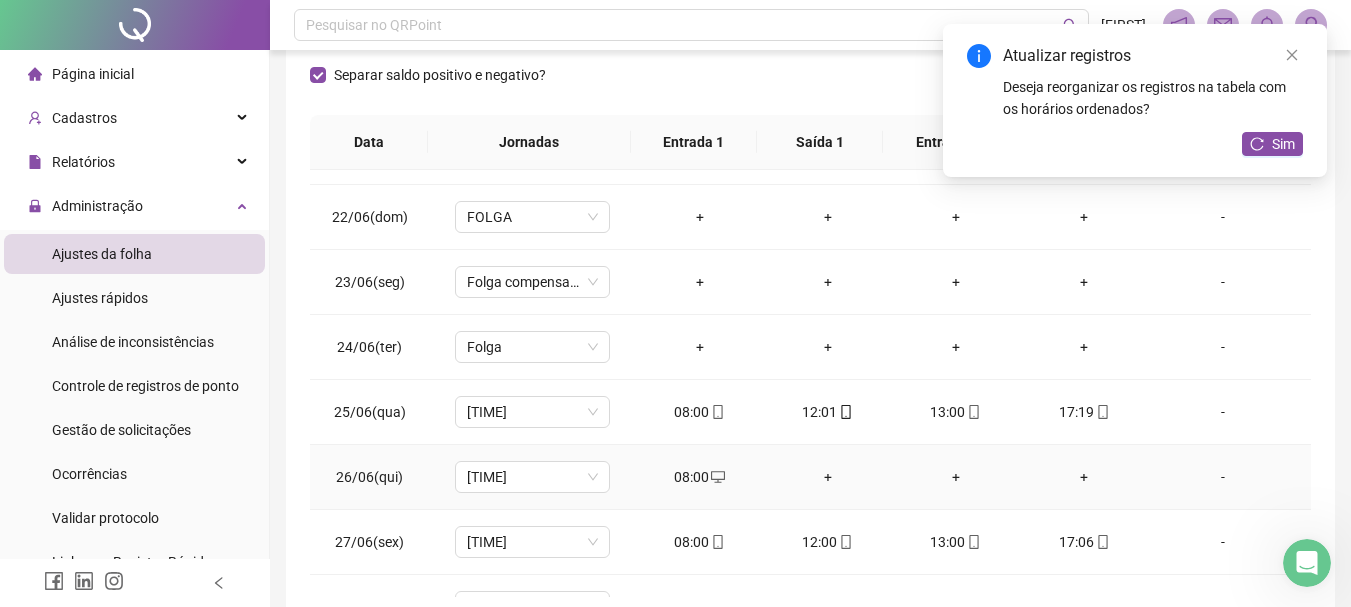 click on "+" at bounding box center [828, 477] 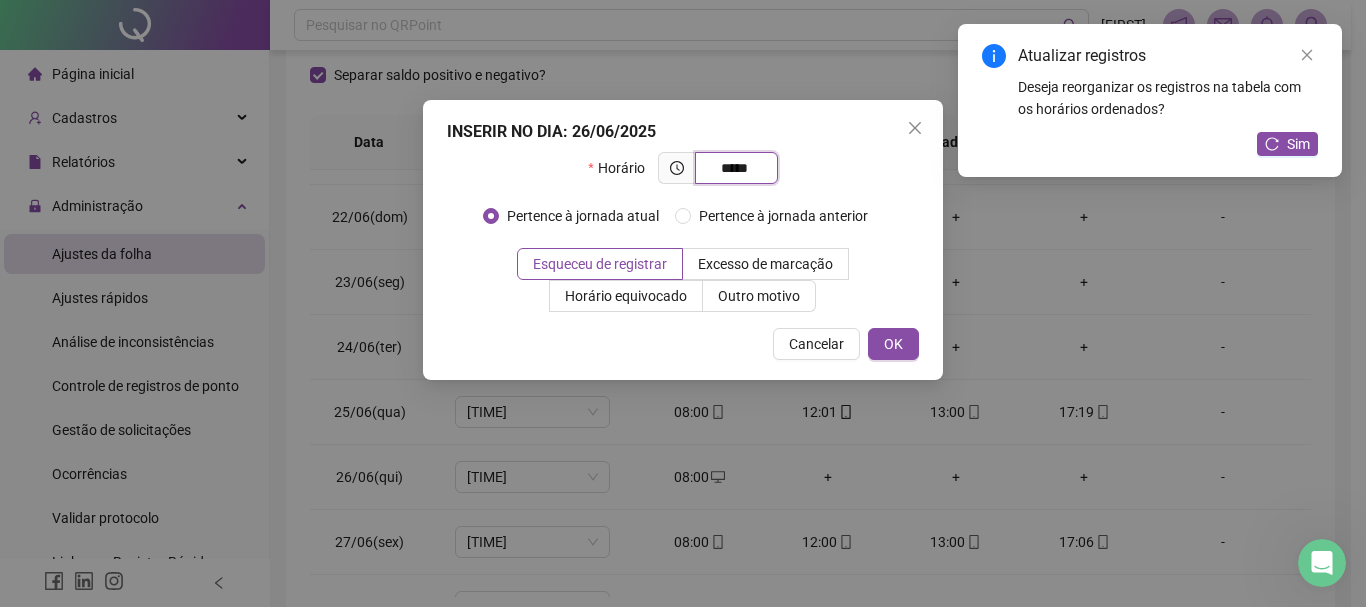 type on "*****" 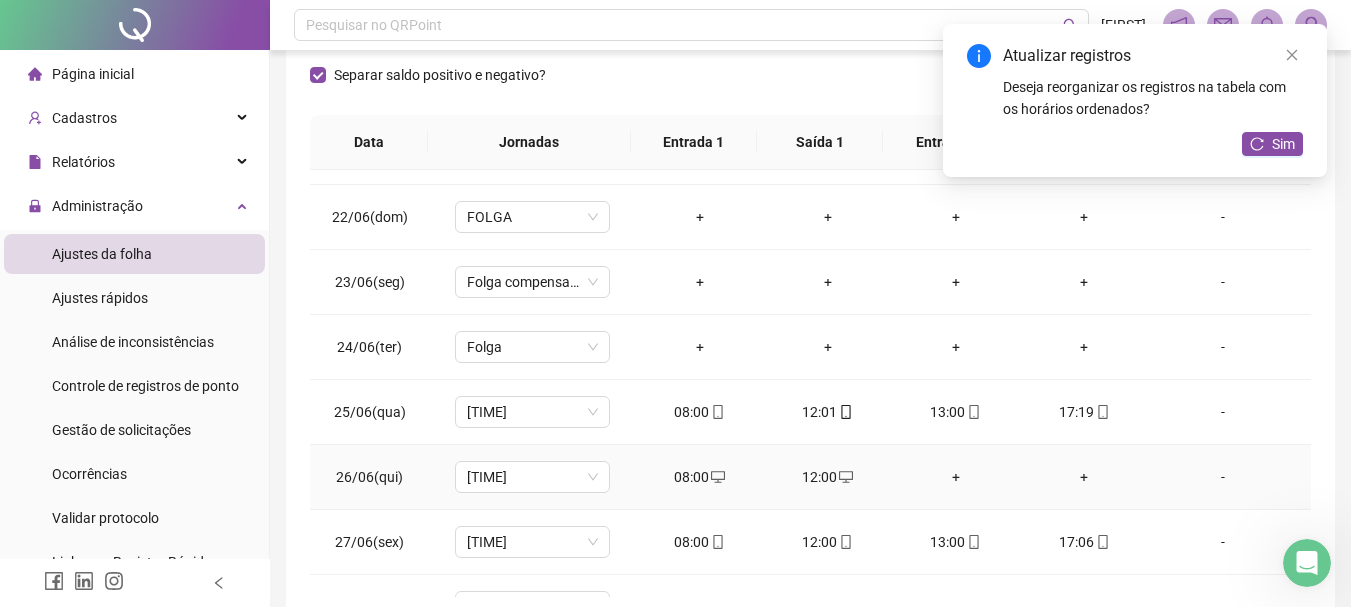 click on "+" at bounding box center (956, 477) 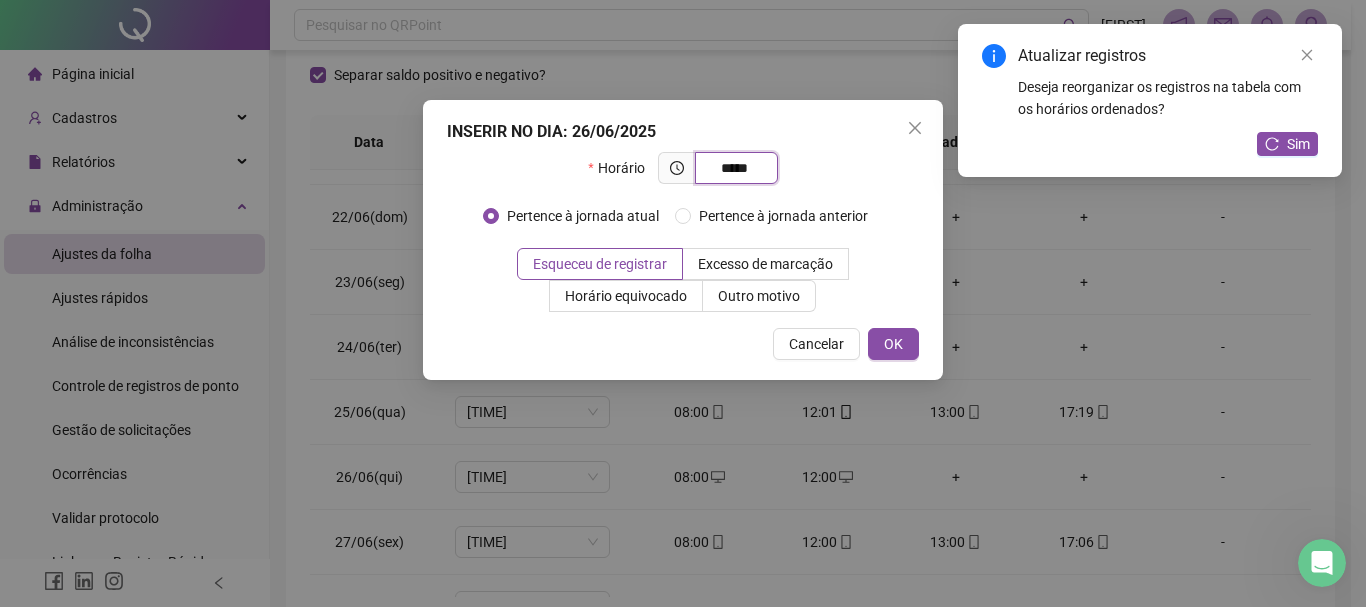type on "*****" 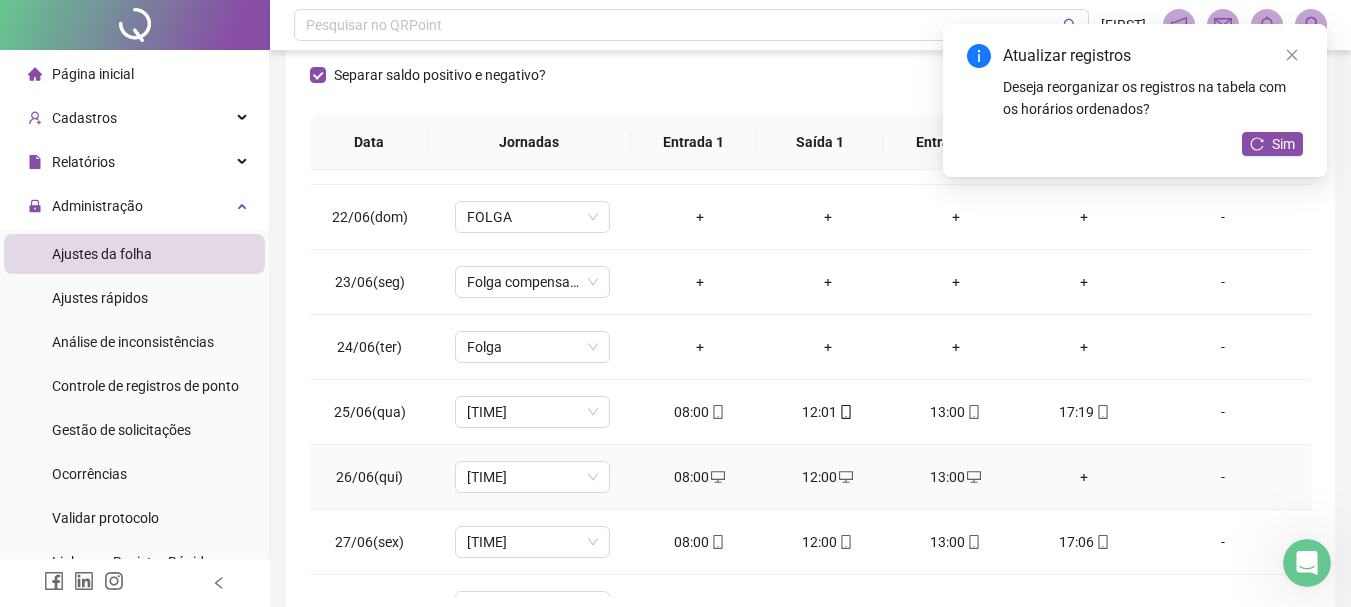 click on "+" at bounding box center [1084, 477] 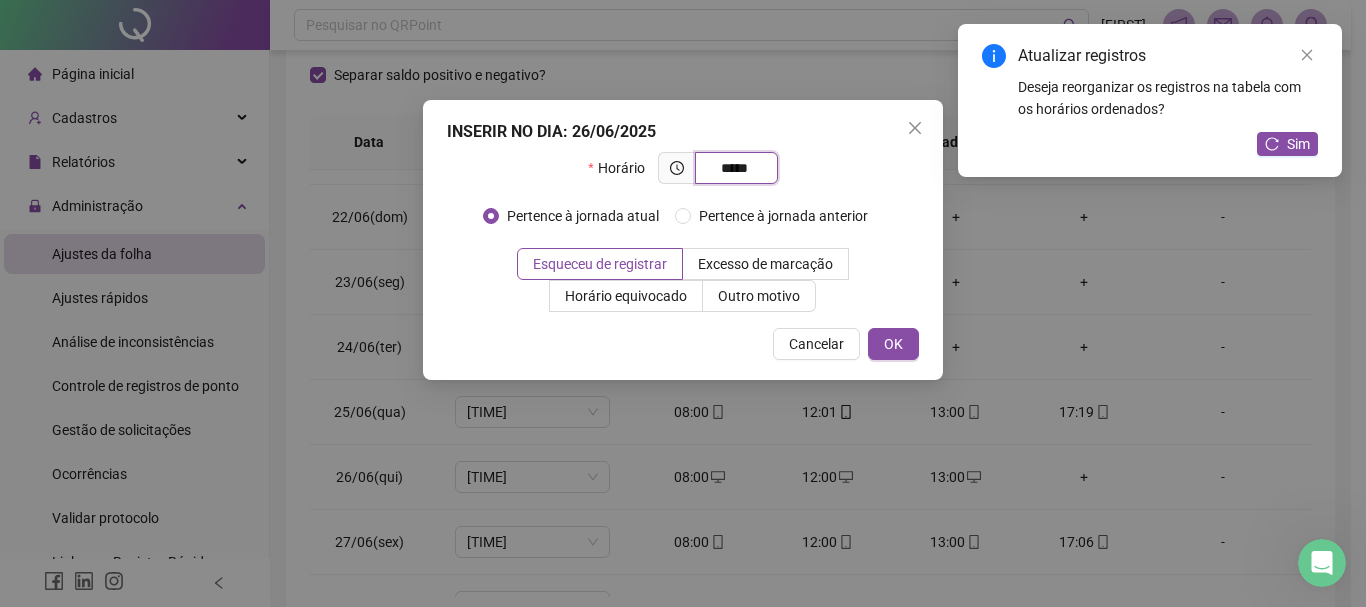type on "*****" 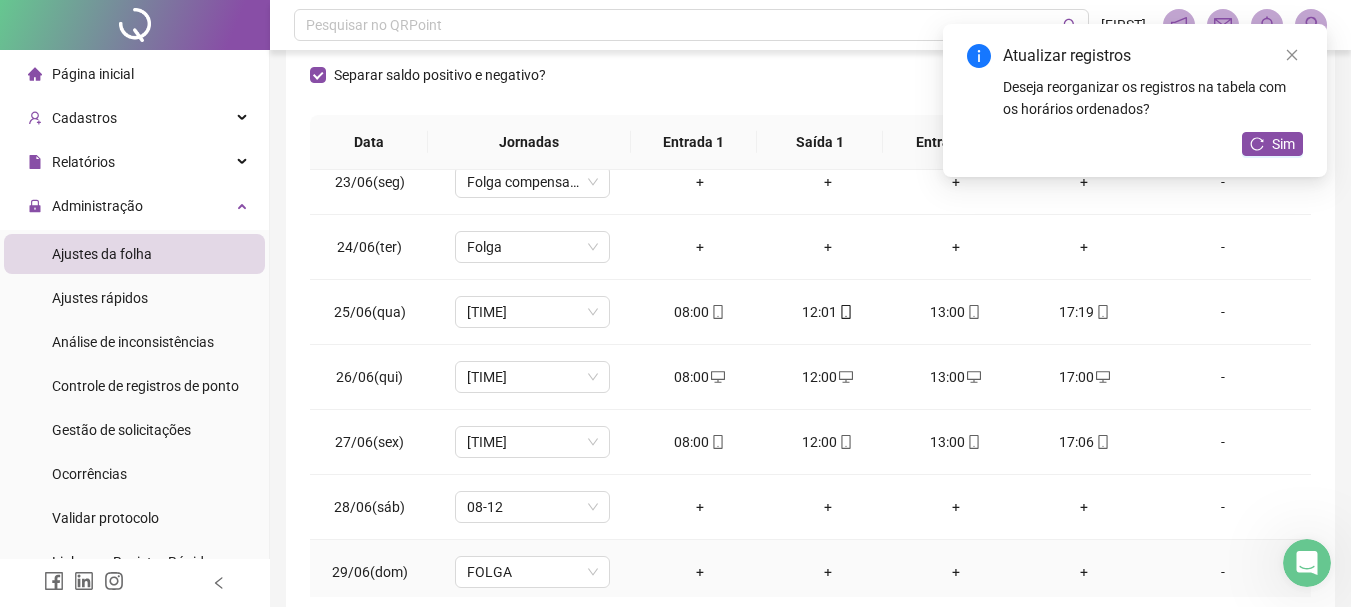 scroll, scrollTop: 900, scrollLeft: 0, axis: vertical 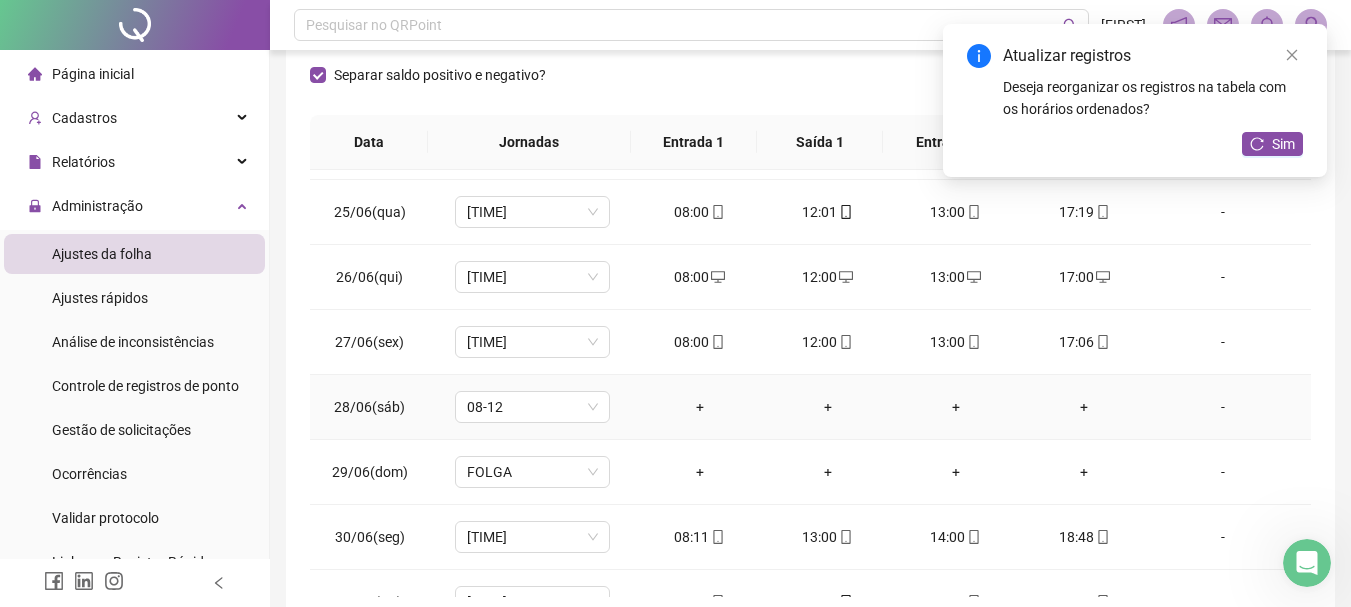 click on "+" at bounding box center (700, 407) 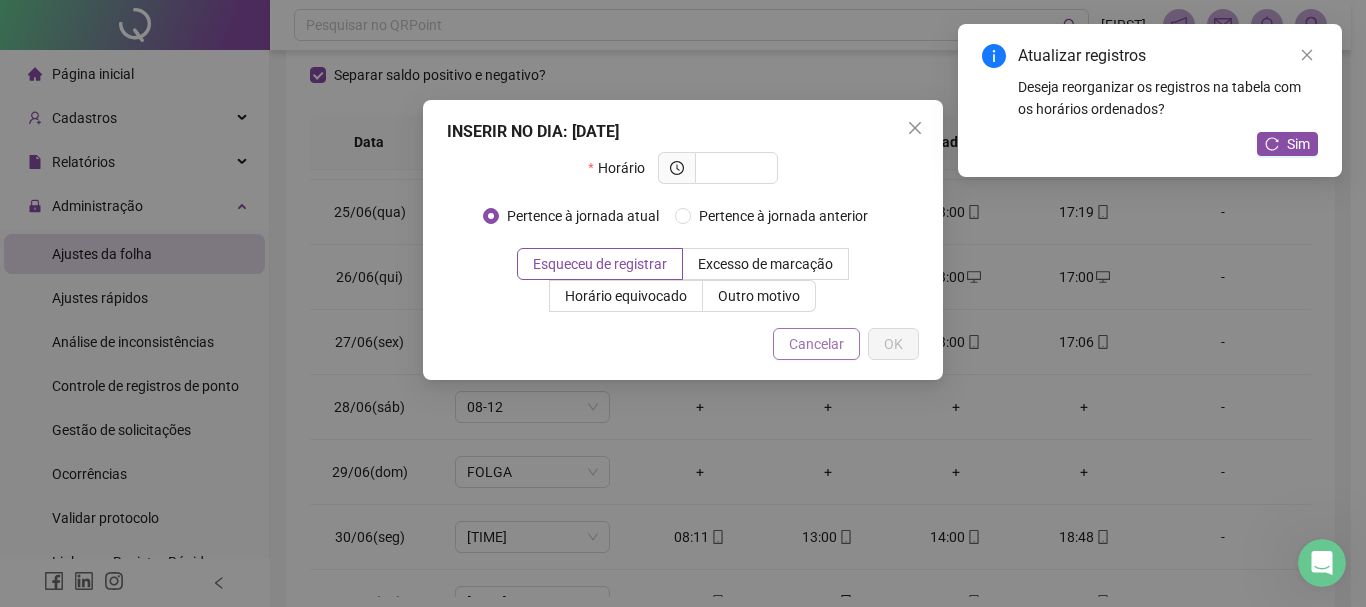 click on "Cancelar" at bounding box center [816, 344] 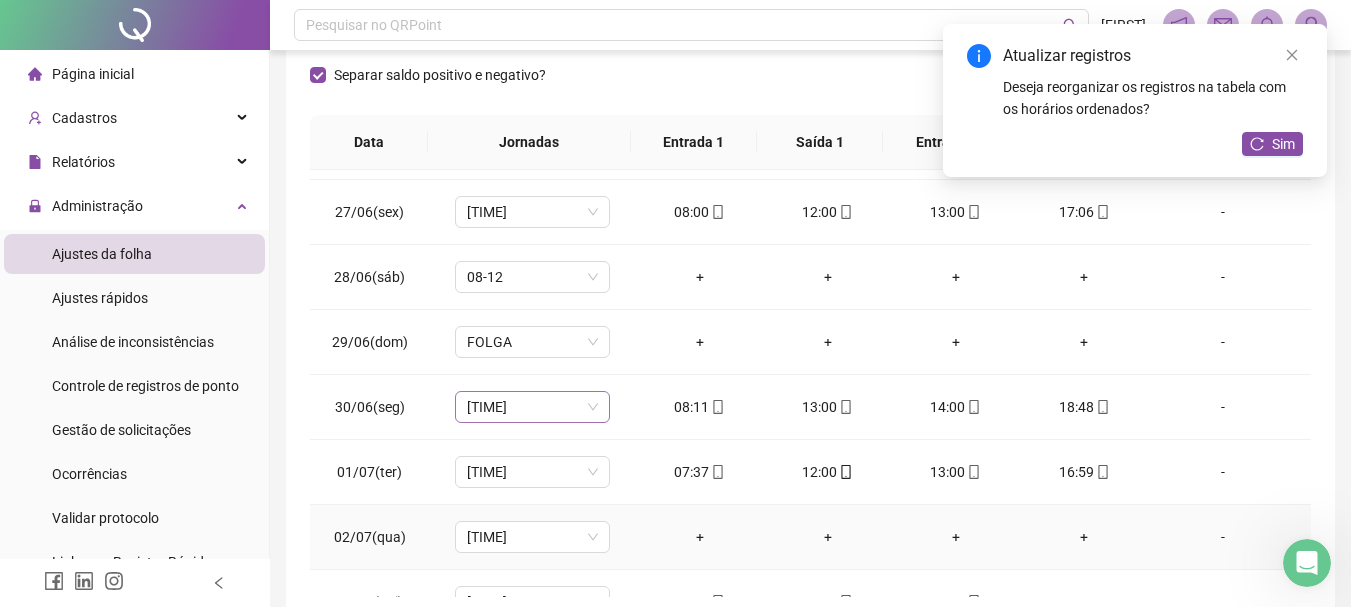 scroll, scrollTop: 1000, scrollLeft: 0, axis: vertical 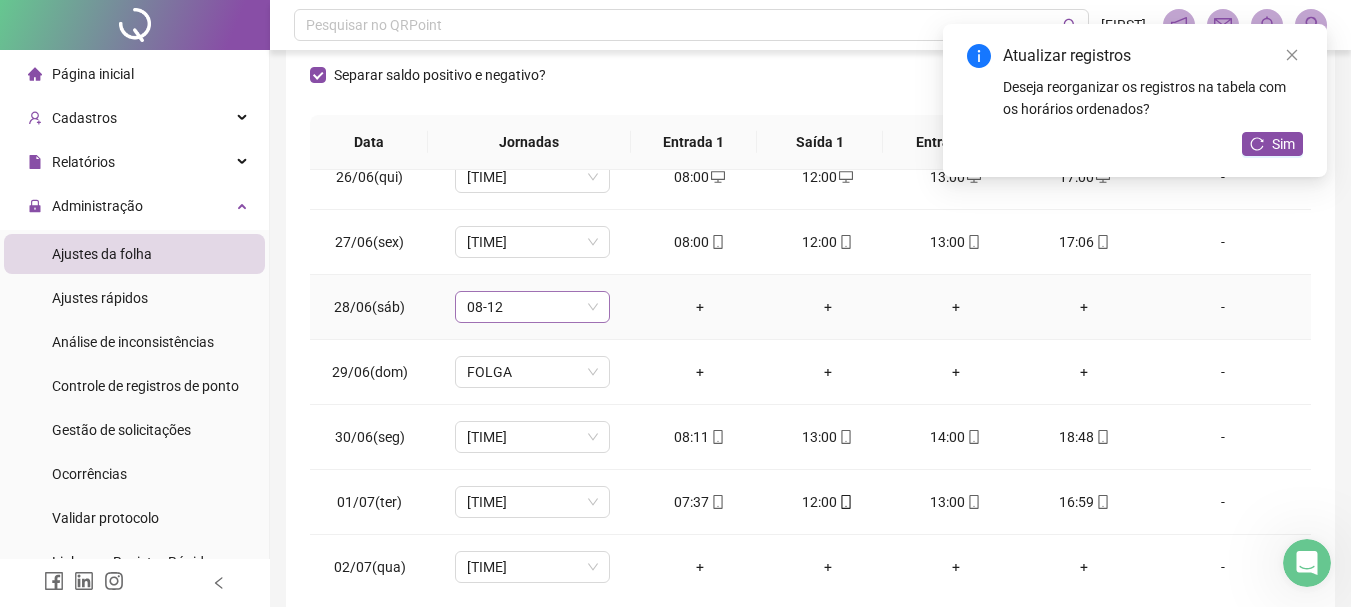 click on "08-12" at bounding box center (532, 307) 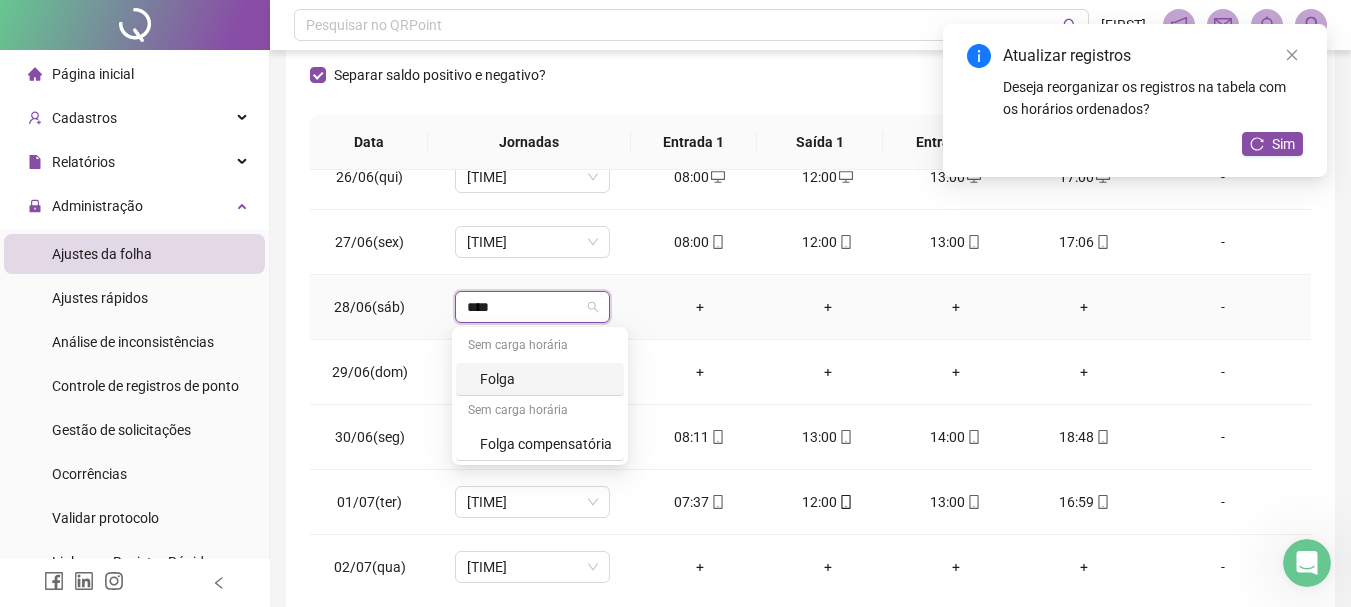 type on "*****" 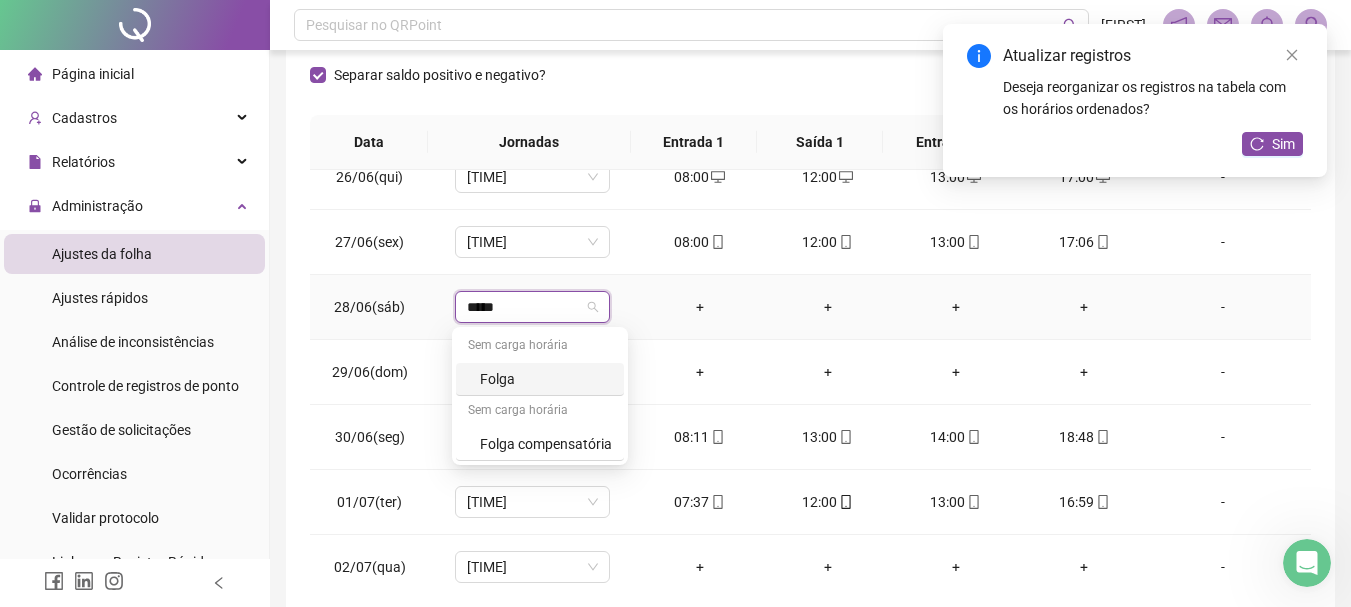 click on "Folga" at bounding box center [546, 379] 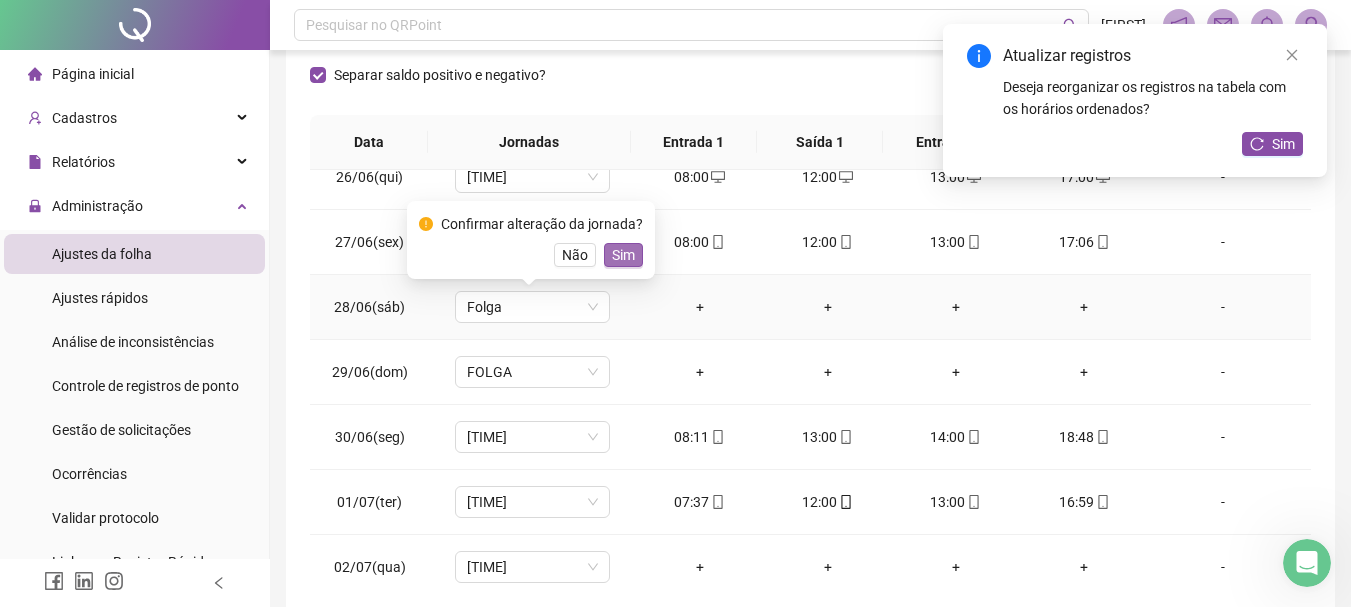click on "Sim" at bounding box center (623, 255) 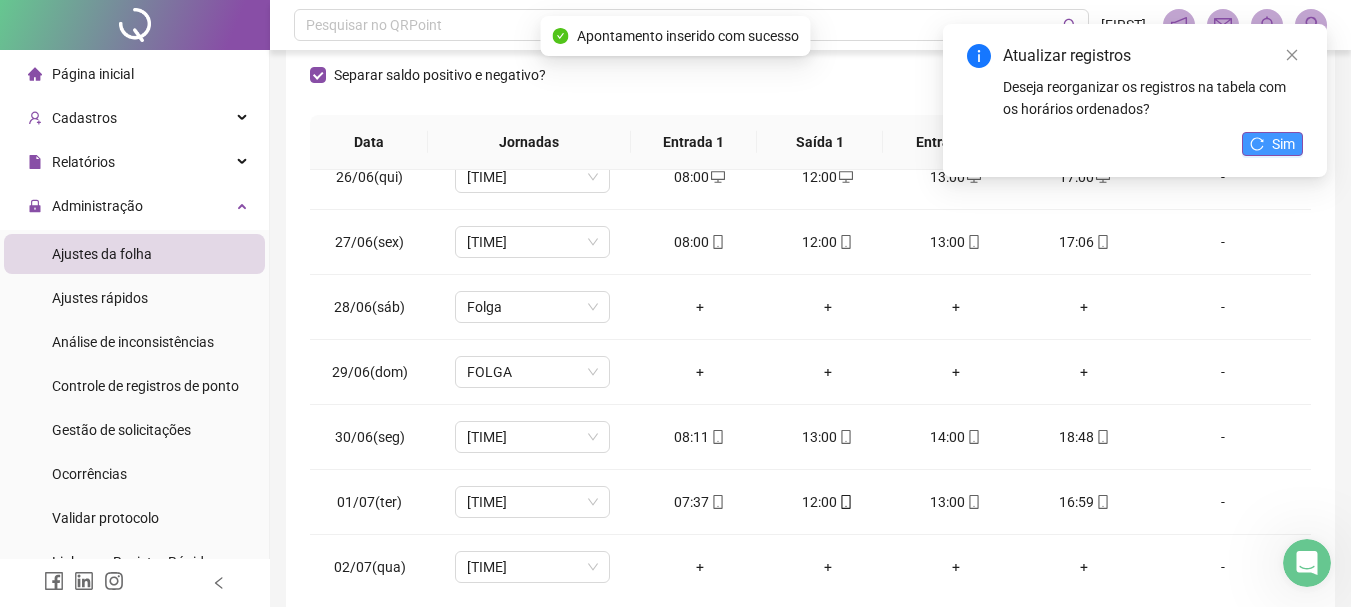 click on "Sim" at bounding box center (1272, 144) 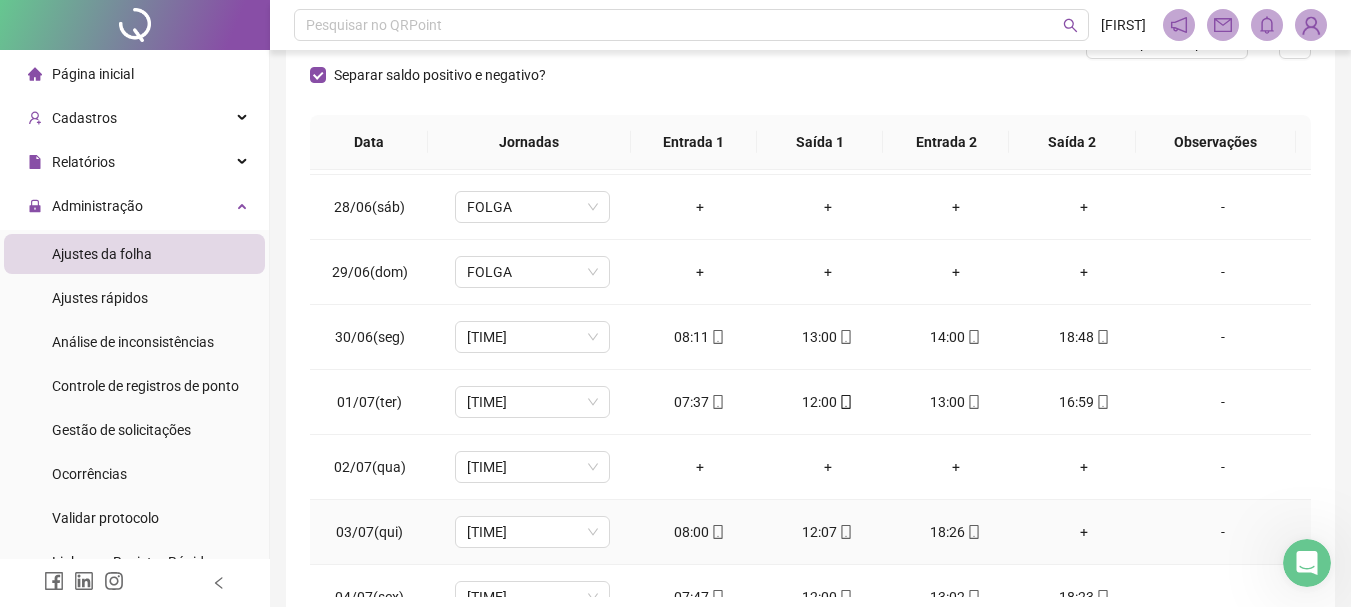 scroll, scrollTop: 1200, scrollLeft: 0, axis: vertical 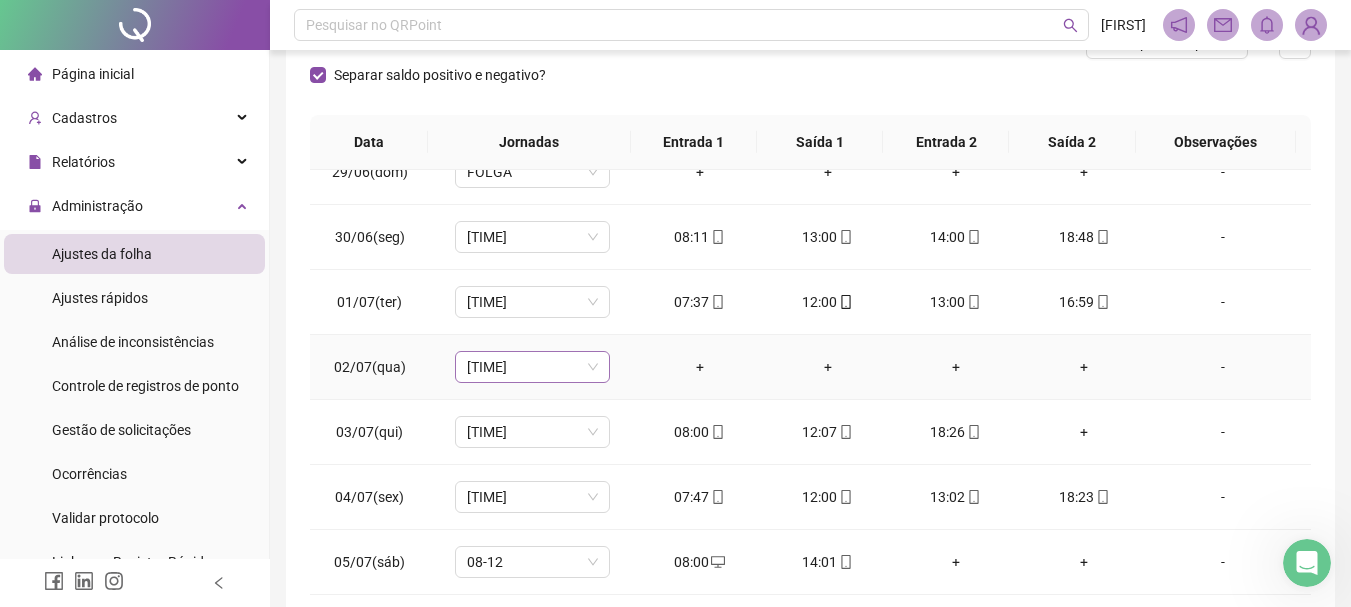 click on "[TIME]" at bounding box center (532, 367) 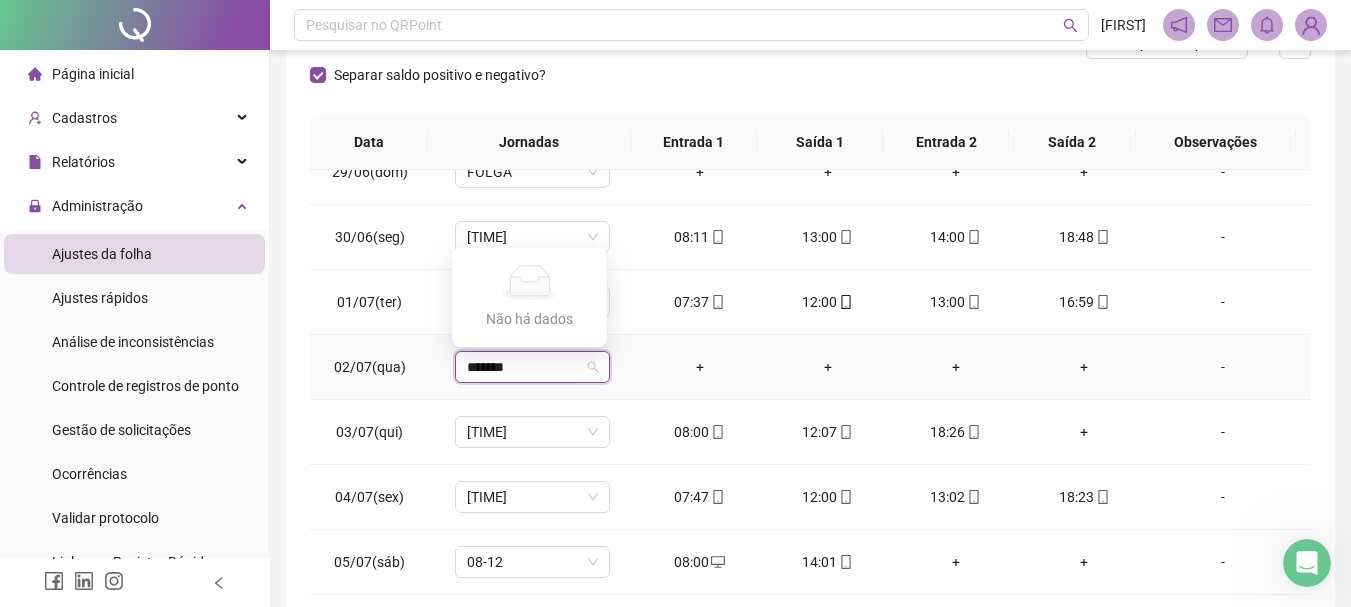 click on "*******" at bounding box center (526, 367) 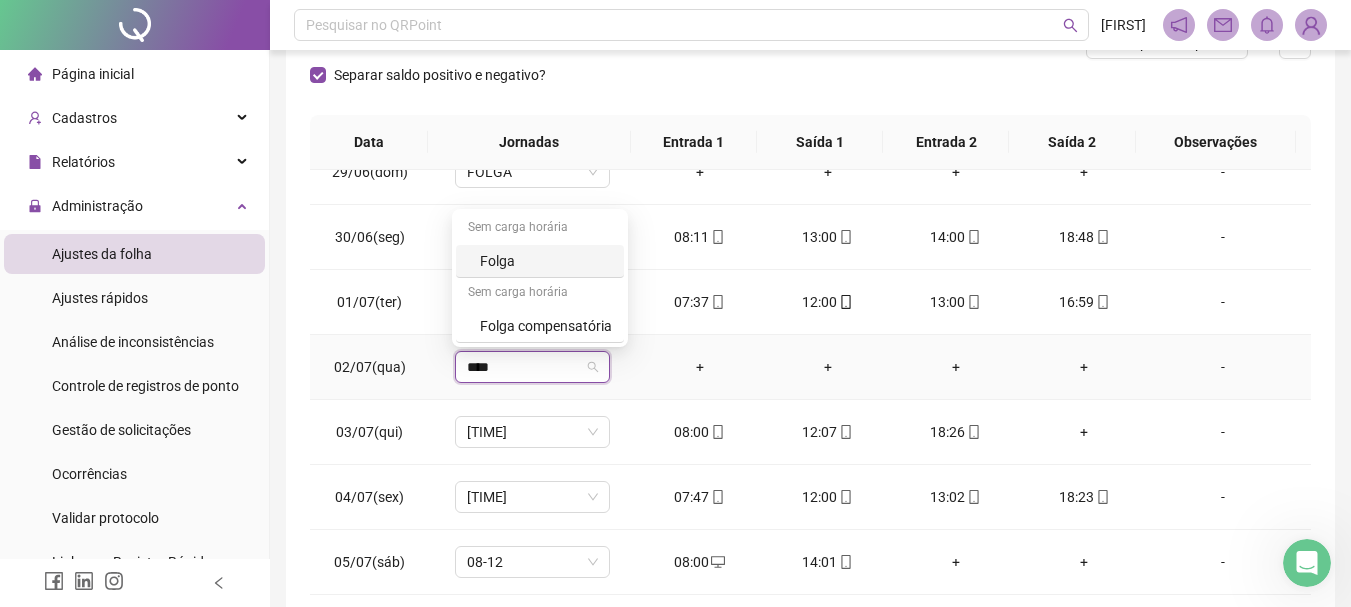 type on "*****" 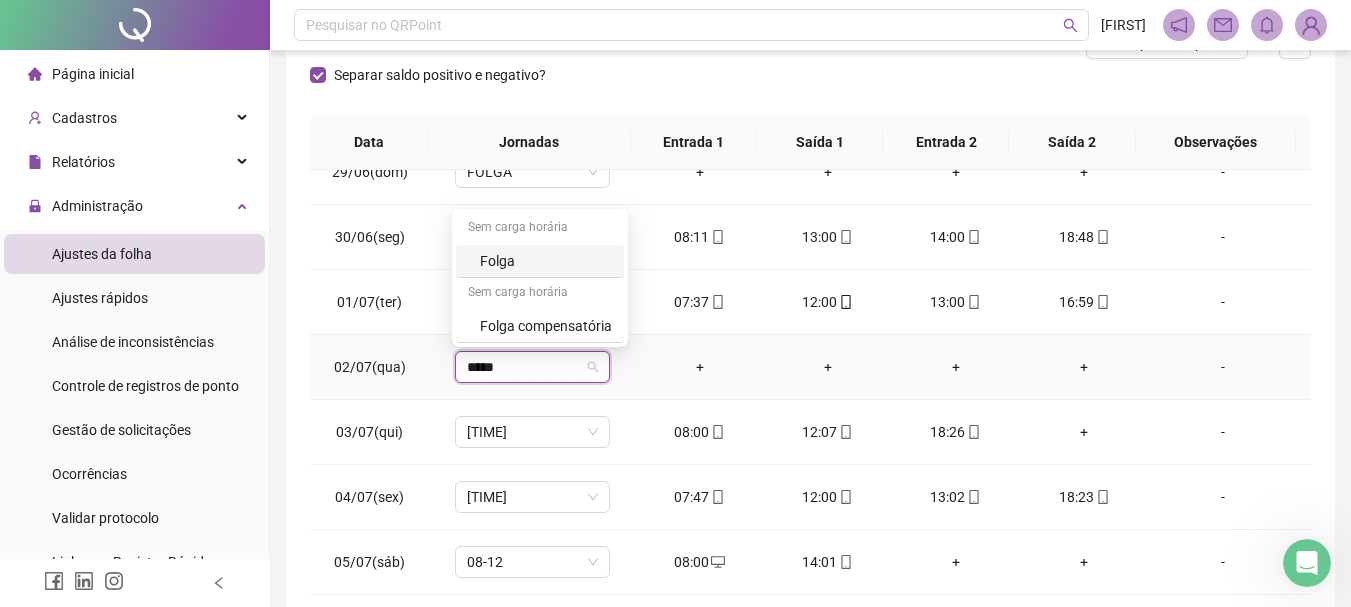 click on "Folga" at bounding box center [546, 261] 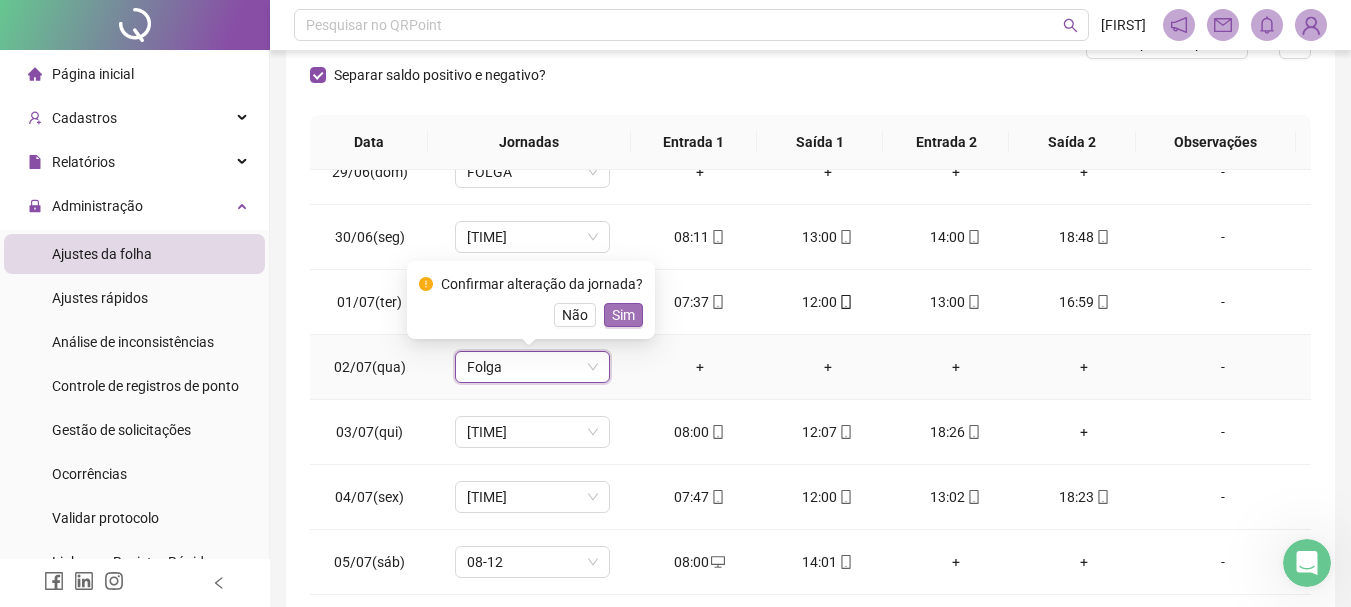 click on "Sim" at bounding box center [623, 315] 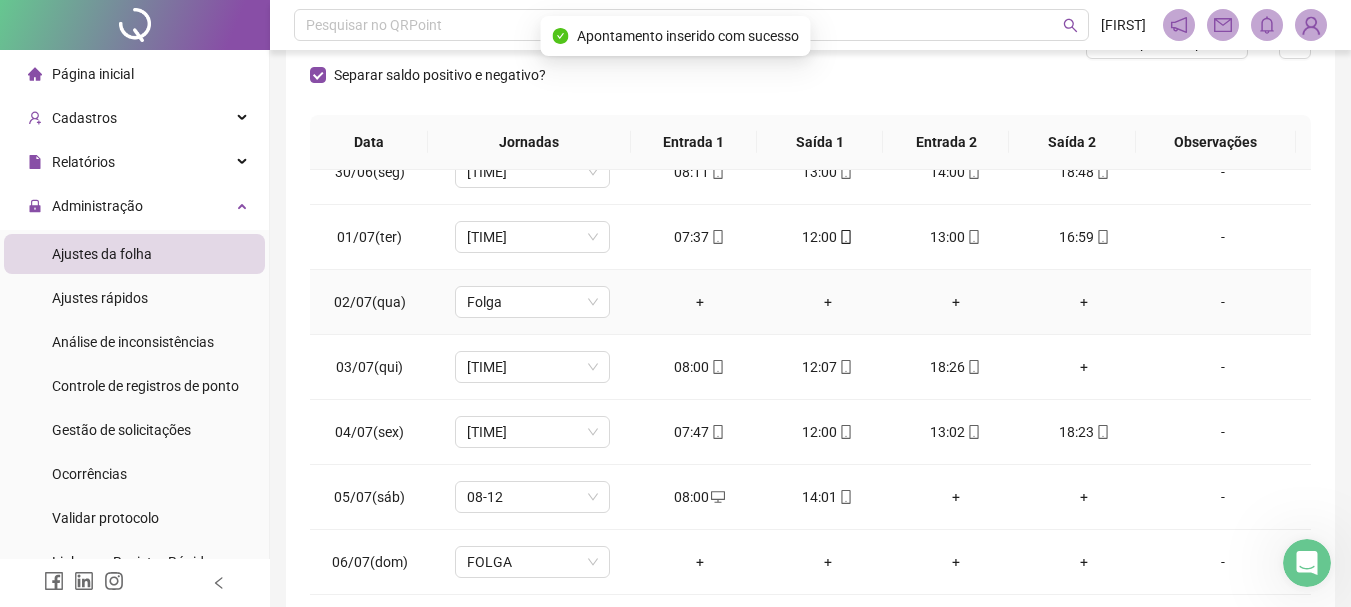 scroll, scrollTop: 1300, scrollLeft: 0, axis: vertical 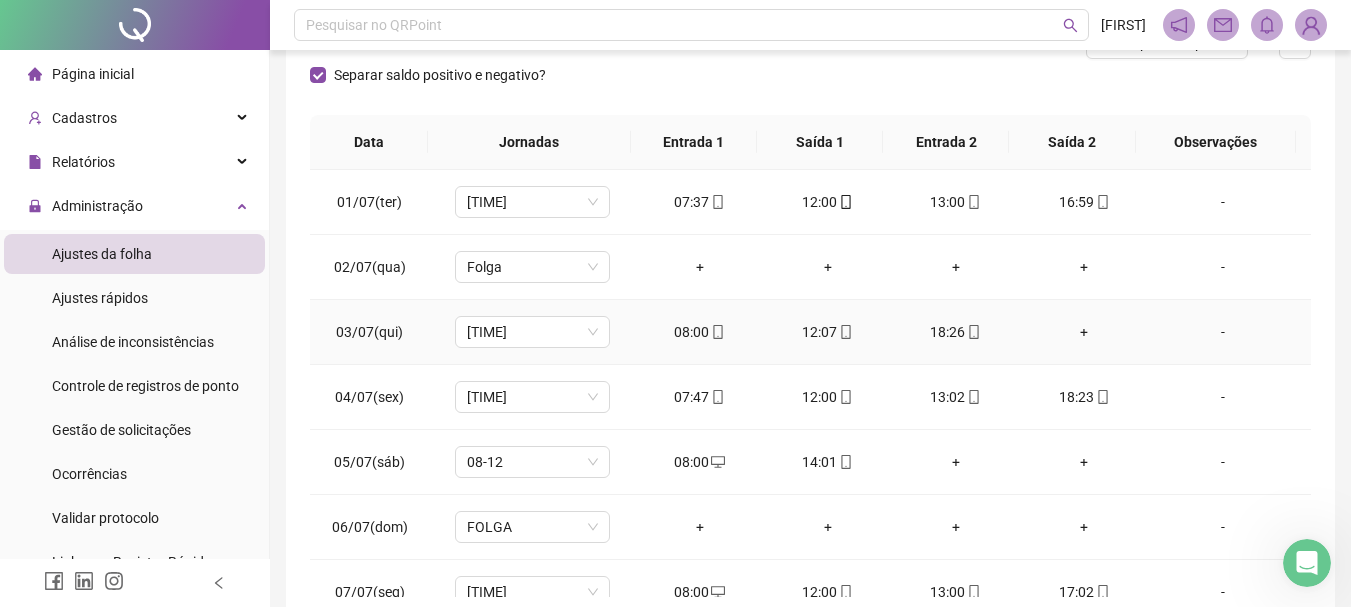 click on "+" at bounding box center [1084, 332] 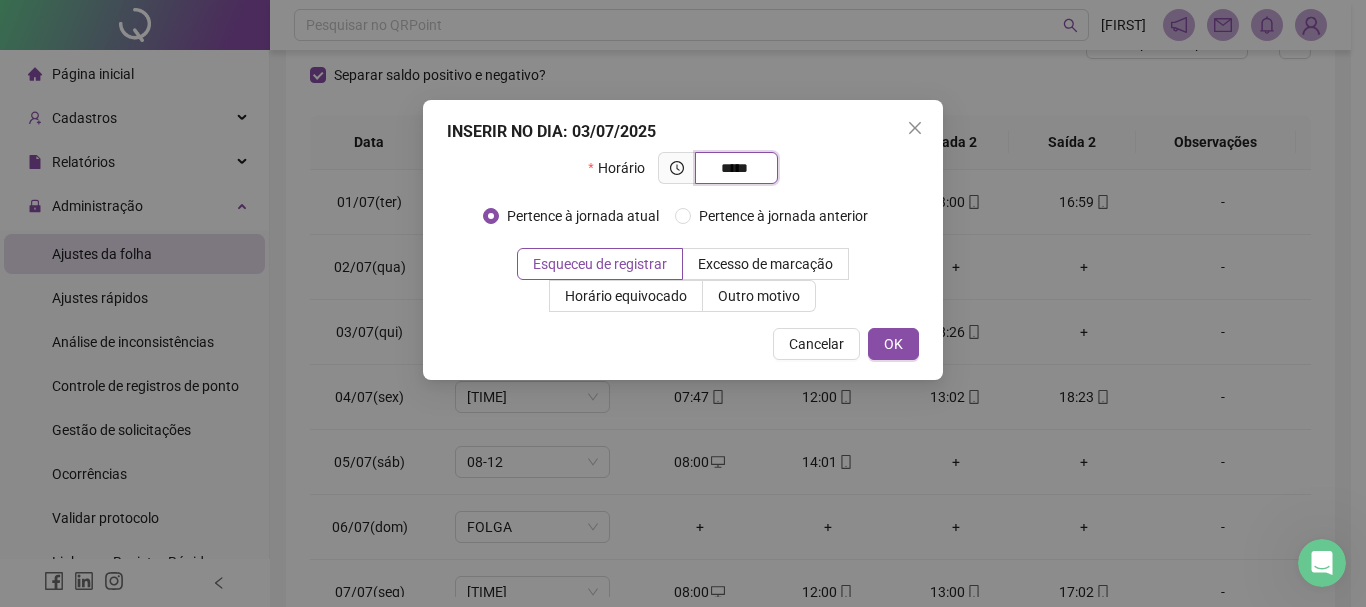 type on "*****" 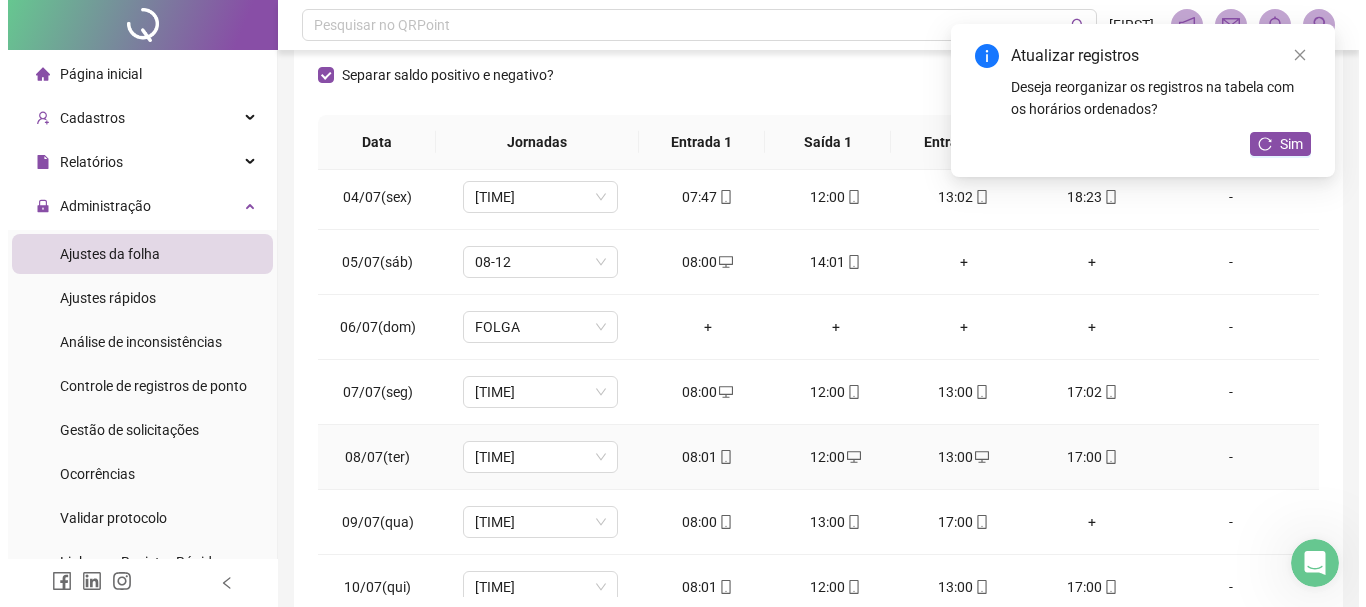 scroll, scrollTop: 1523, scrollLeft: 0, axis: vertical 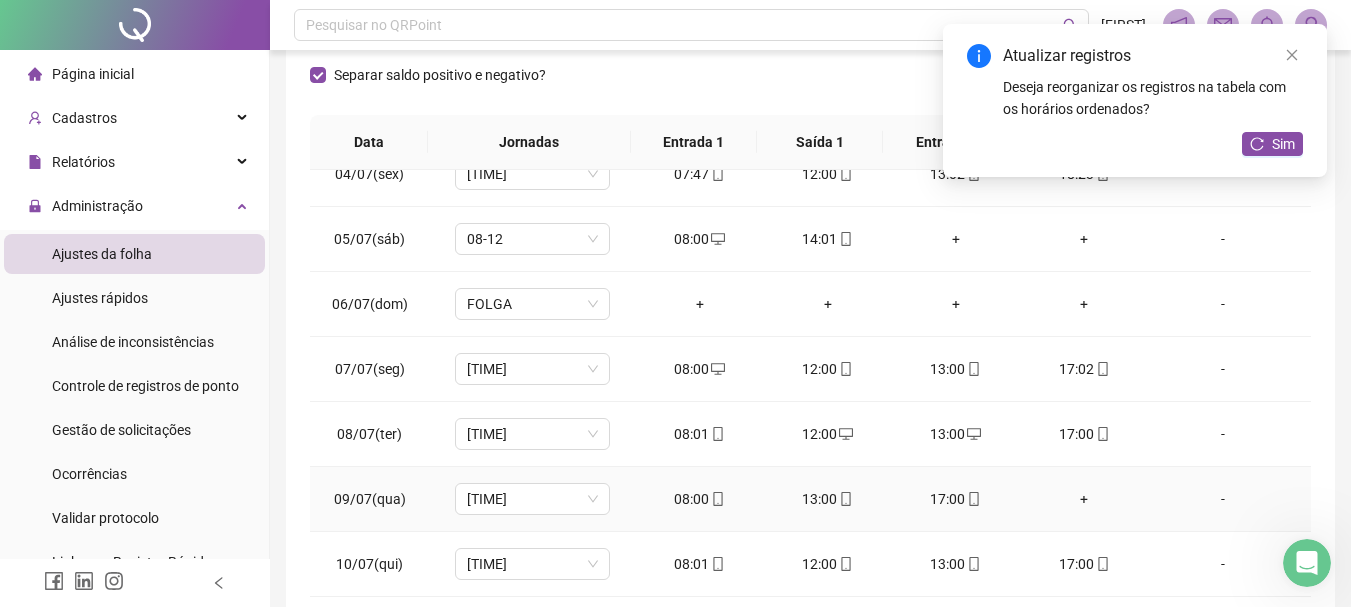click on "+" at bounding box center [1084, 499] 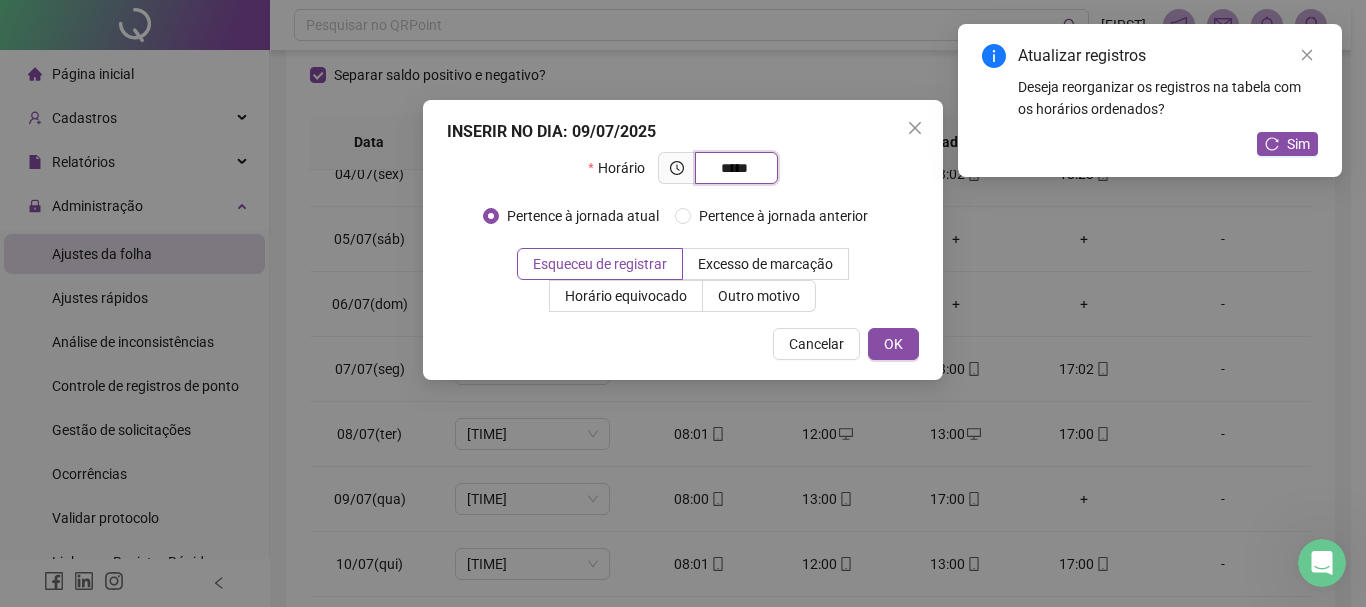 type on "*****" 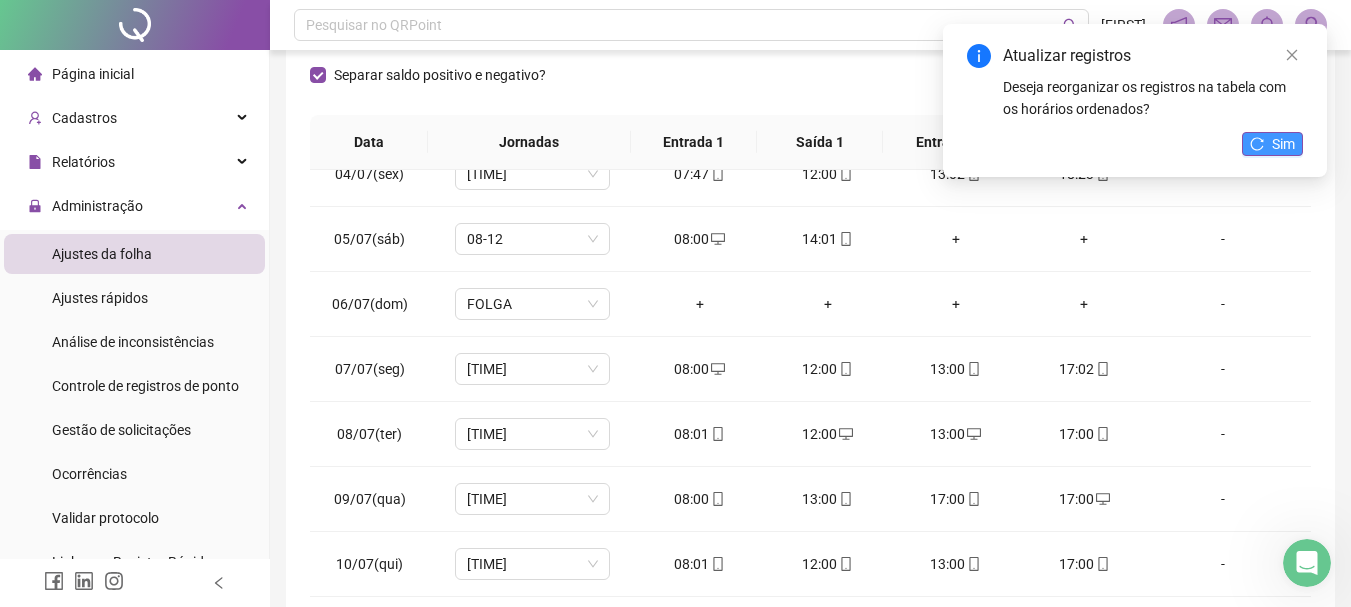 click 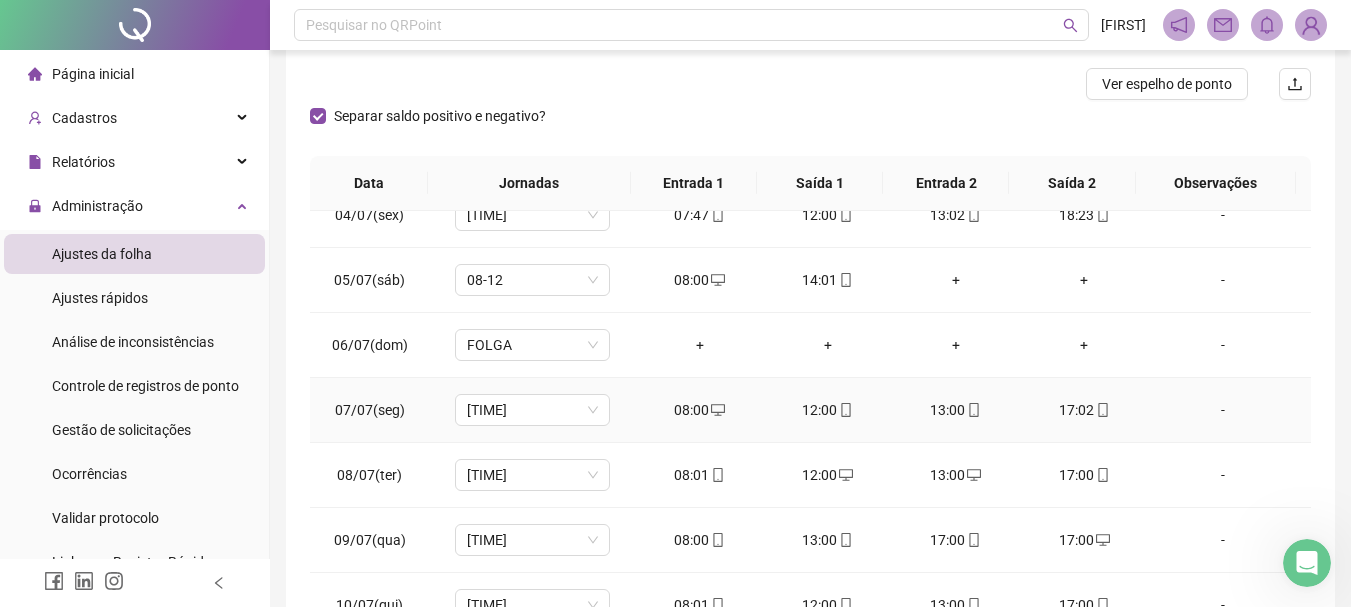 scroll, scrollTop: 191, scrollLeft: 0, axis: vertical 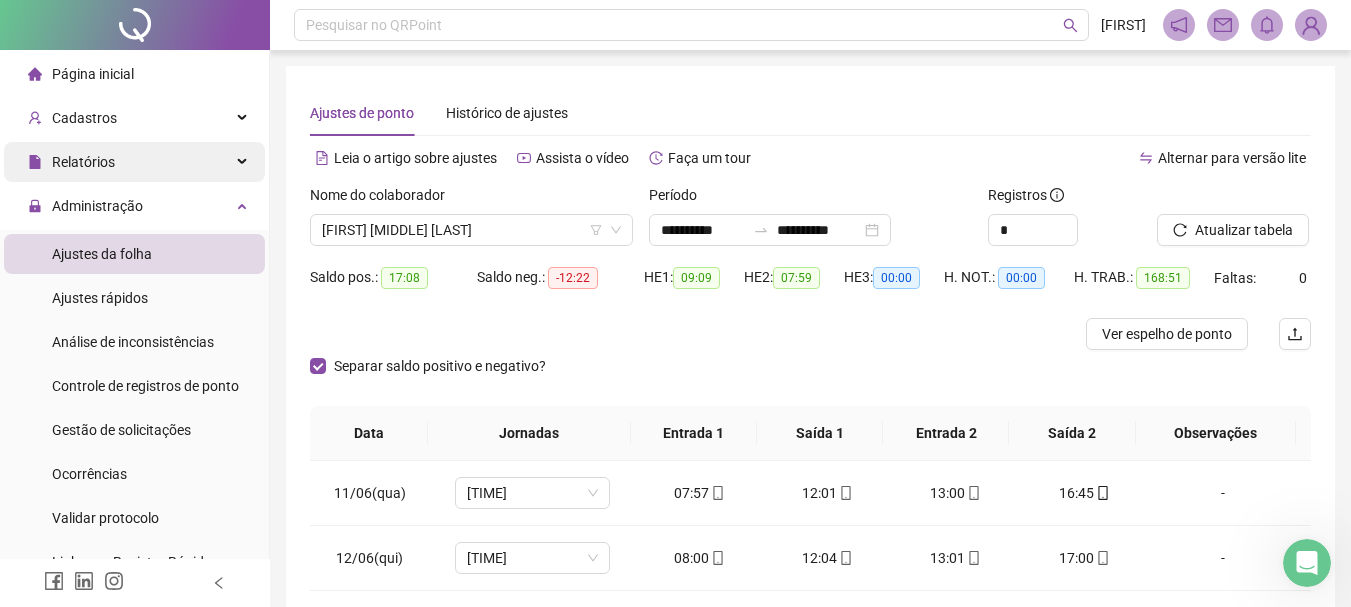 click on "Relatórios" at bounding box center (134, 162) 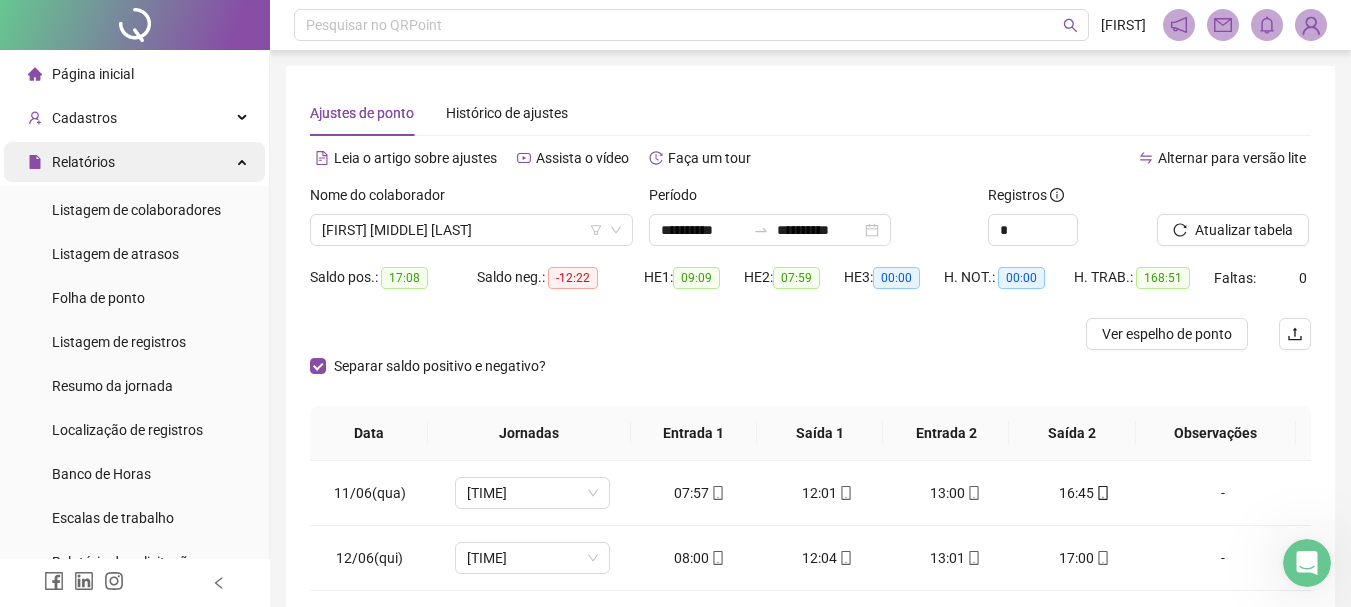 click on "Relatórios" at bounding box center [134, 162] 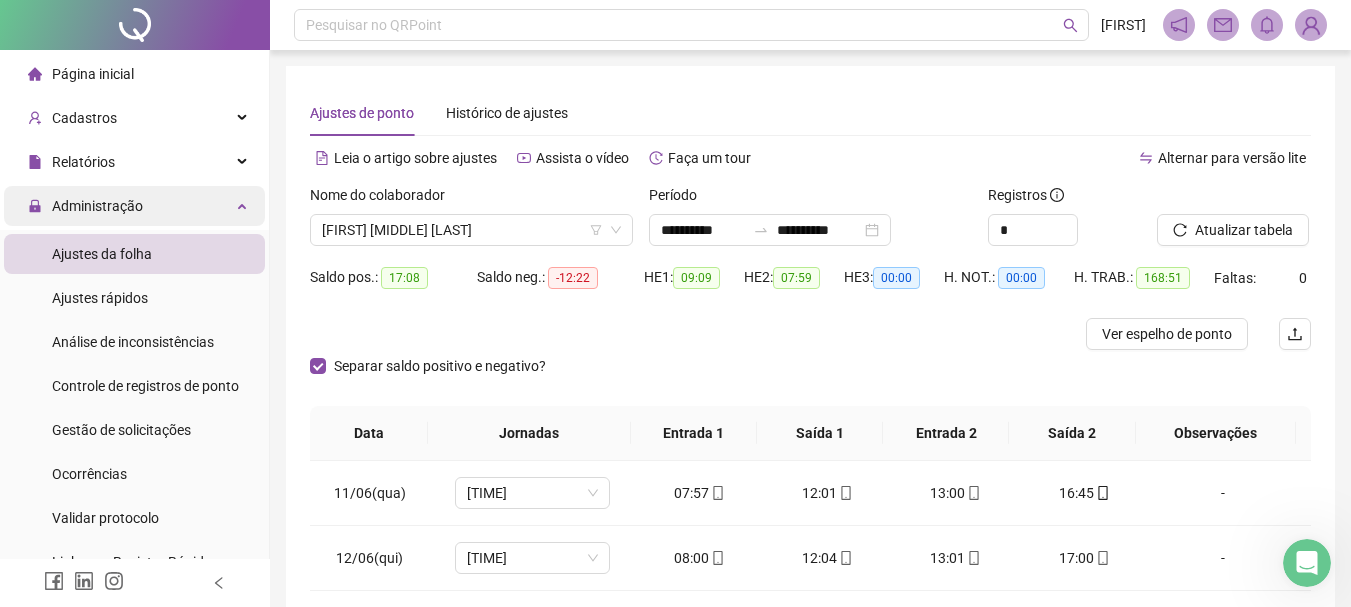 click on "Administração" at bounding box center [85, 206] 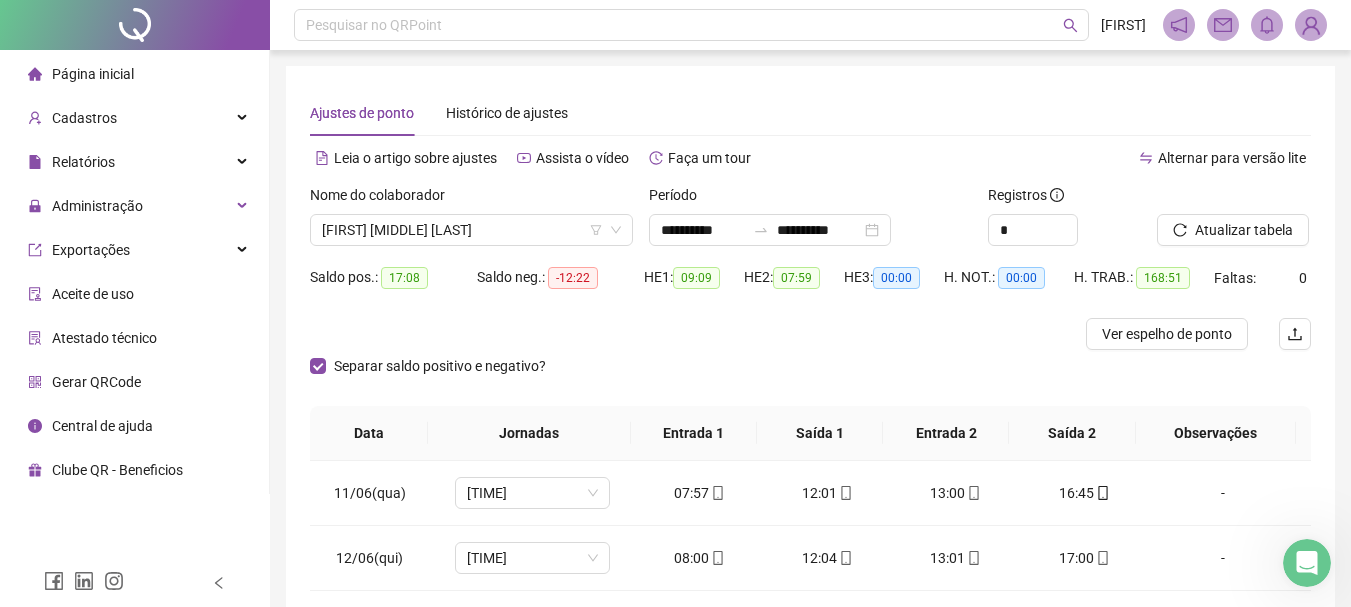 click on "Página inicial Cadastros Relatórios Listagem de colaboradores Listagem de atrasos Folha de ponto Listagem de registros Resumo da jornada Localização de registros Banco de Horas Escalas de trabalho Relatório de solicitações Administração Ajustes da folha Ajustes rápidos Análise de inconsistências Controle de registros de ponto Gestão de solicitações Ocorrências Validar protocolo Link para Registro Rápido Exportações Aceite de uso Atestado técnico Gerar QRCode Central de ajuda Clube QR - Beneficios" at bounding box center [135, 272] 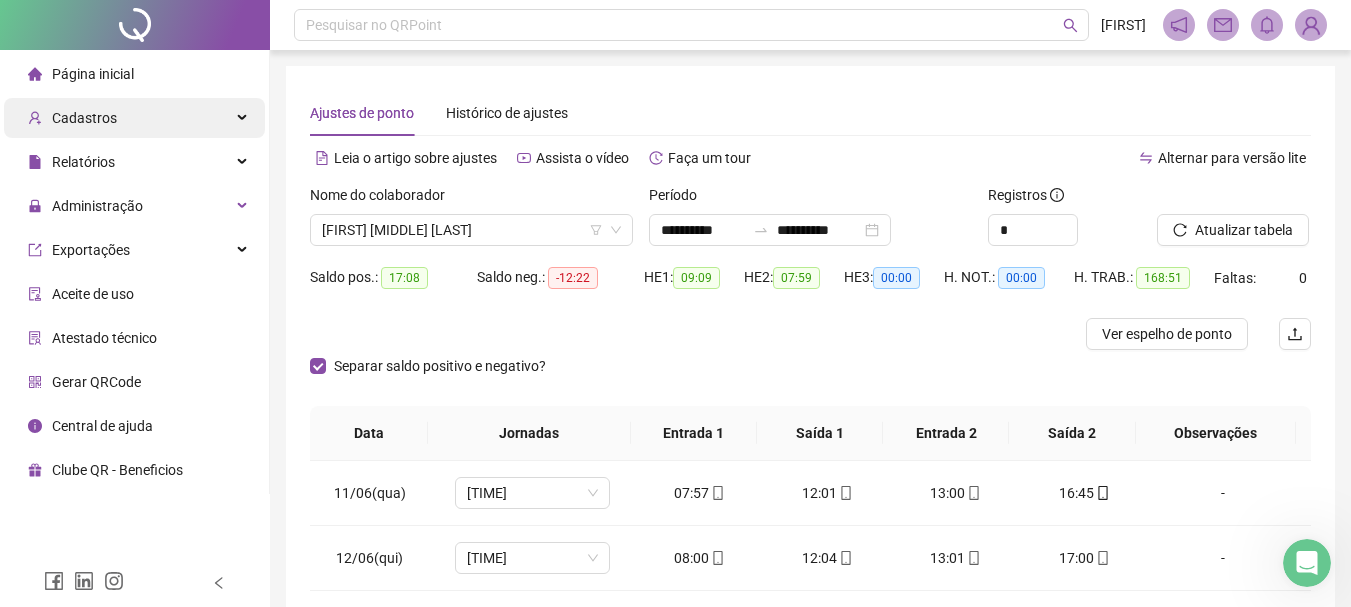click on "Cadastros" at bounding box center (134, 118) 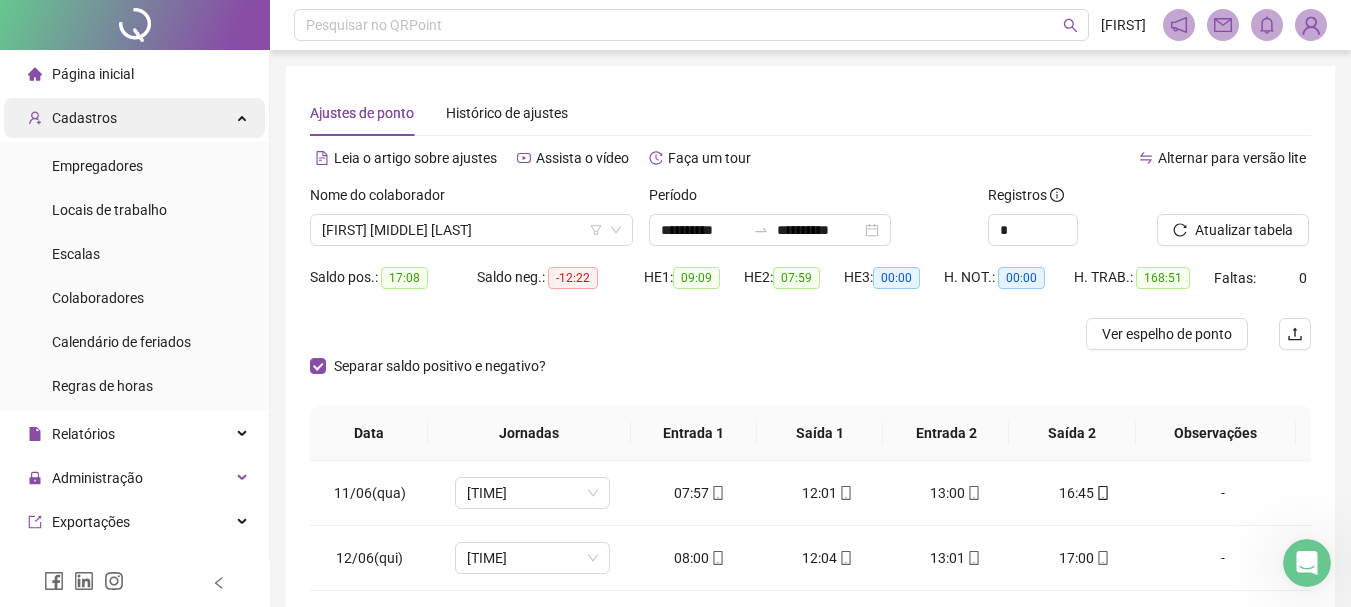 click on "Cadastros" at bounding box center [134, 118] 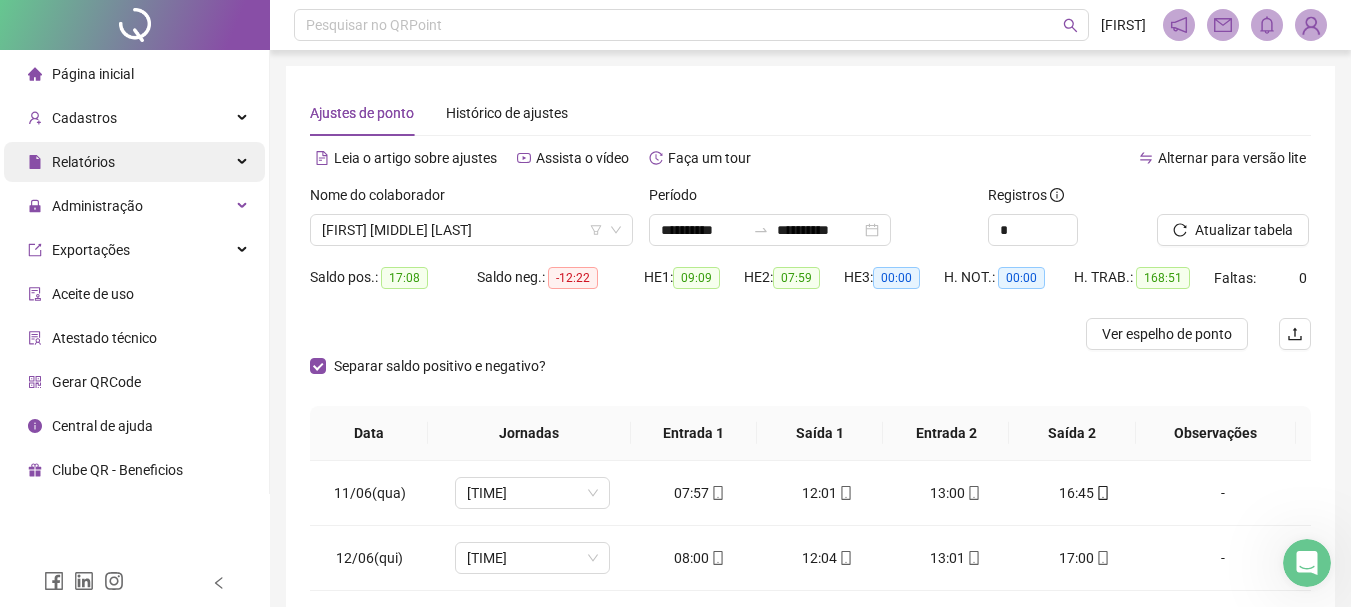 click on "Relatórios" at bounding box center (134, 162) 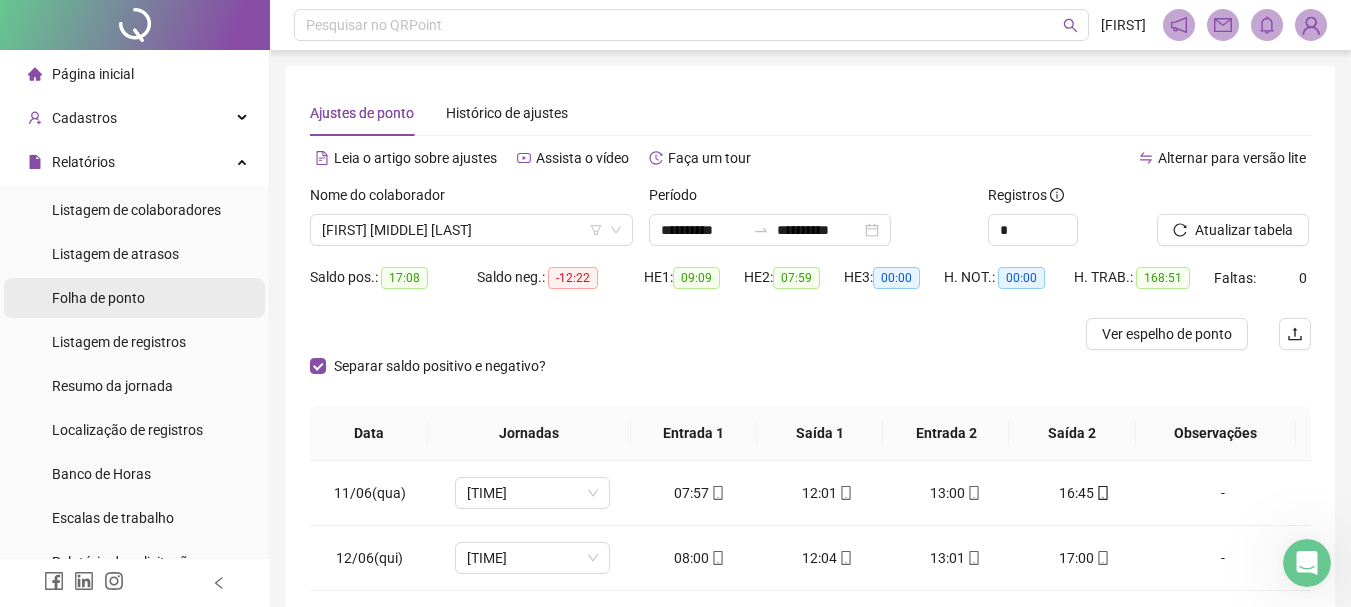 click on "Folha de ponto" at bounding box center [98, 298] 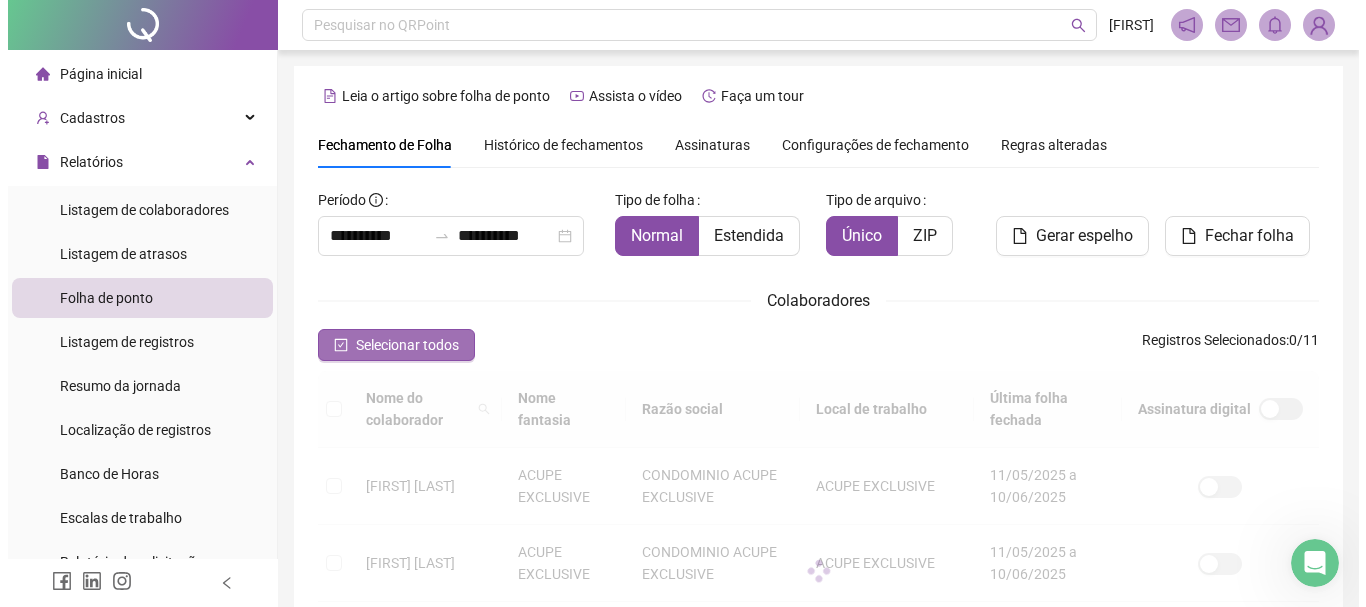 scroll, scrollTop: 106, scrollLeft: 0, axis: vertical 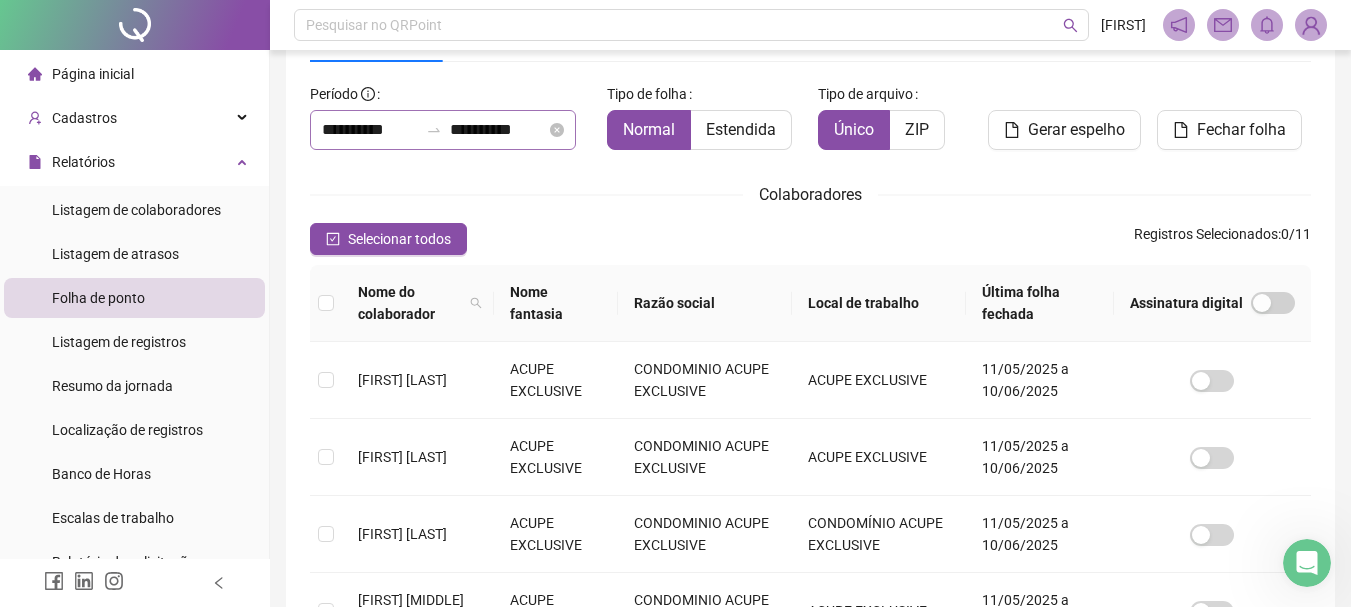 click 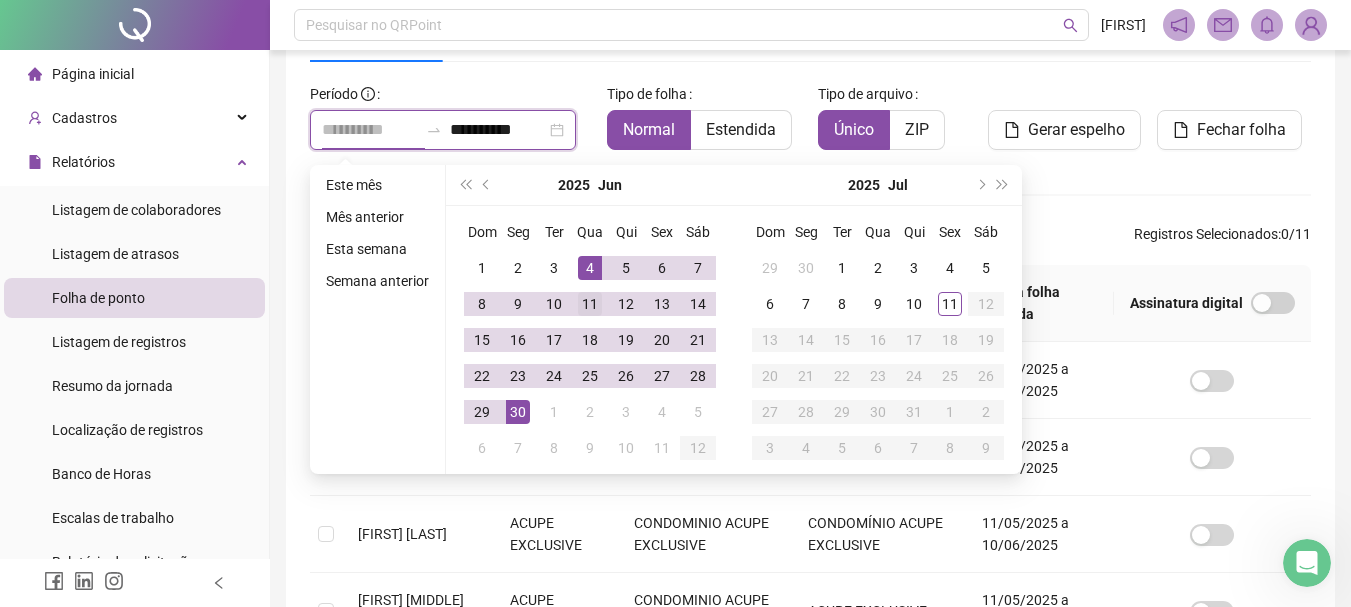 type on "**********" 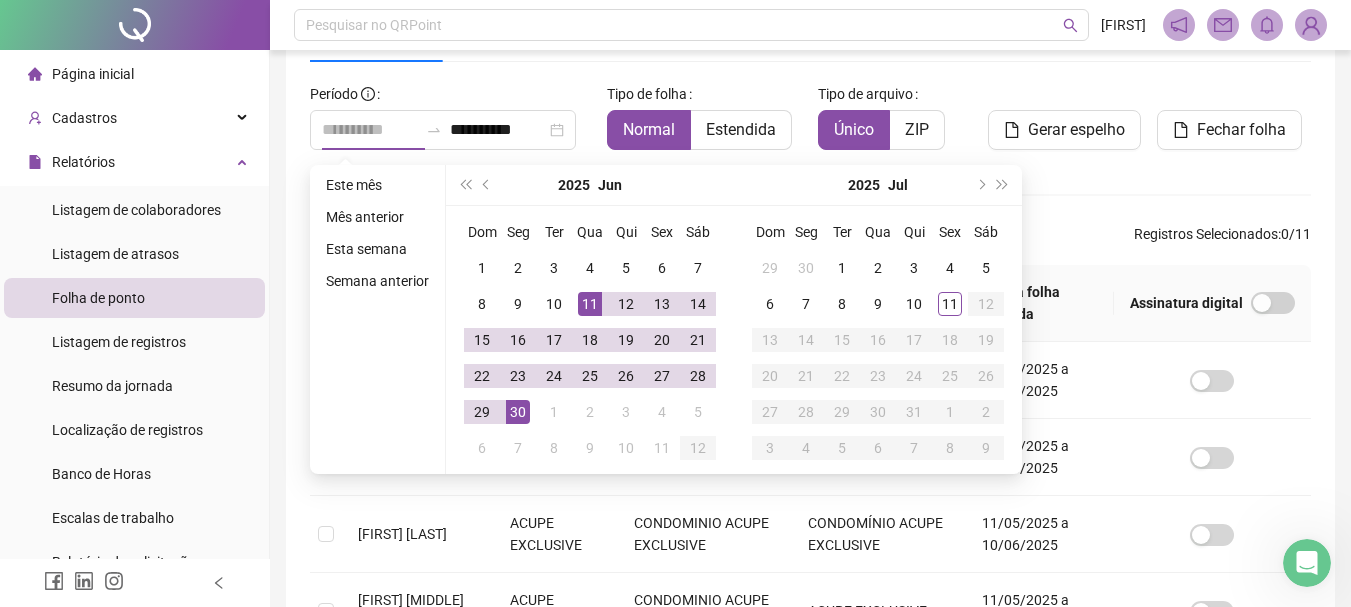 click on "11" at bounding box center (590, 304) 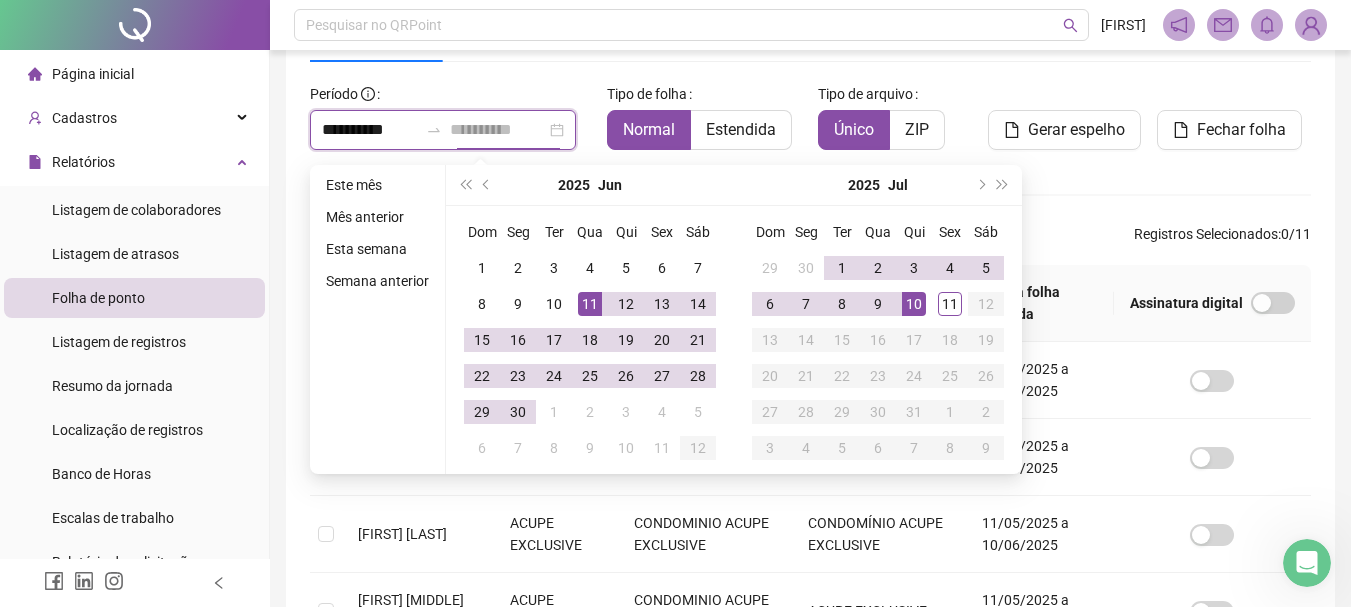 type on "**********" 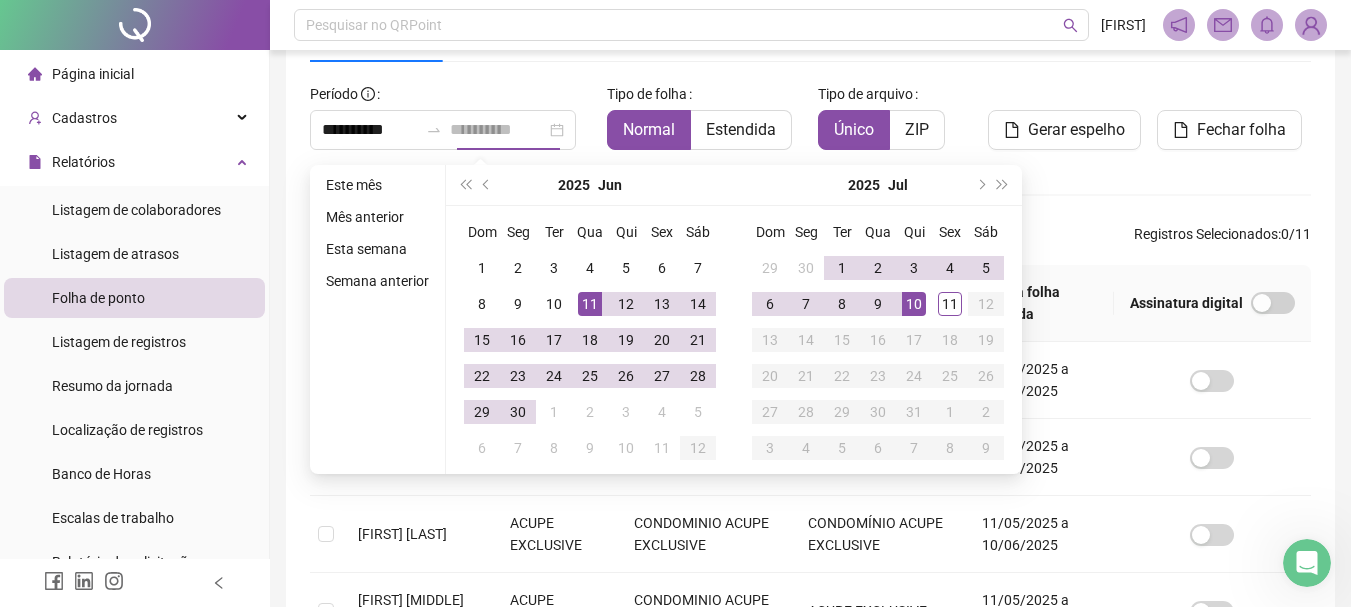 click on "10" at bounding box center (914, 304) 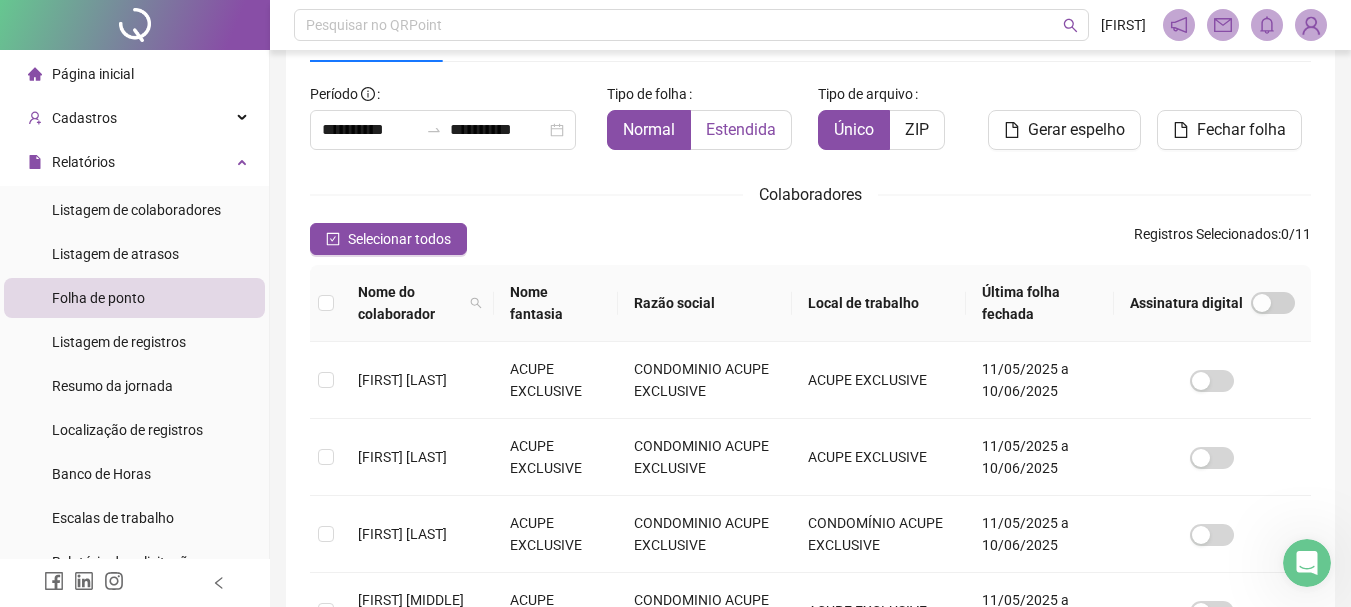 click on "Estendida" at bounding box center [741, 129] 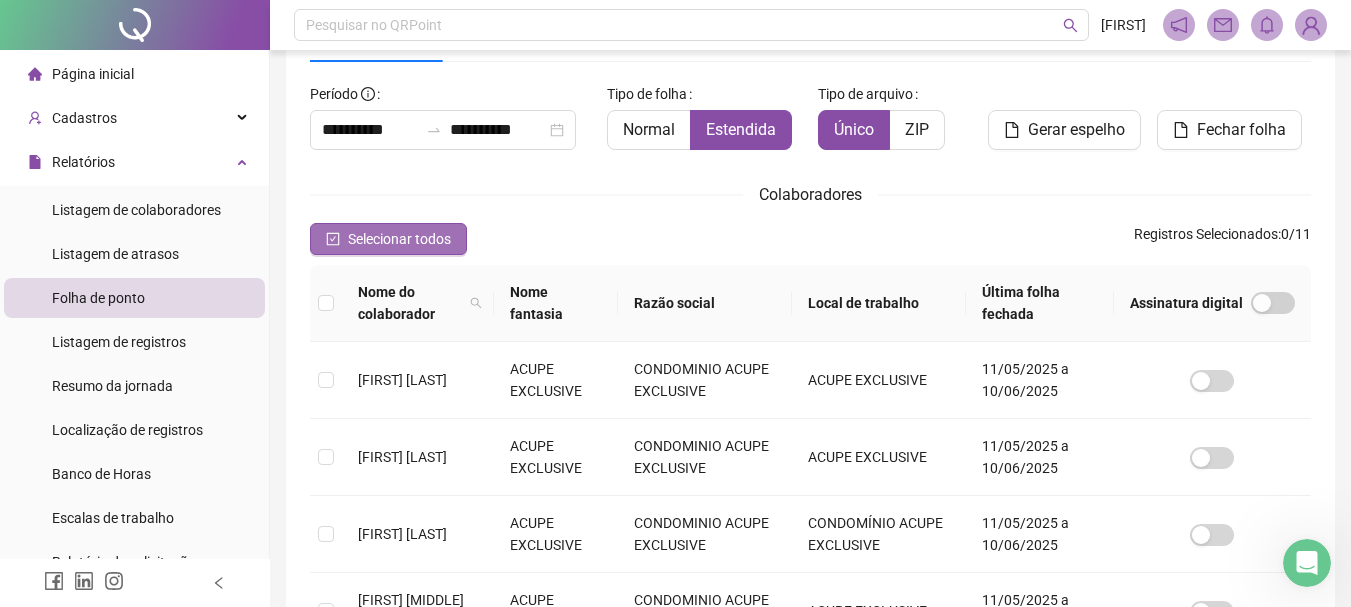 click on "Selecionar todos" at bounding box center [399, 239] 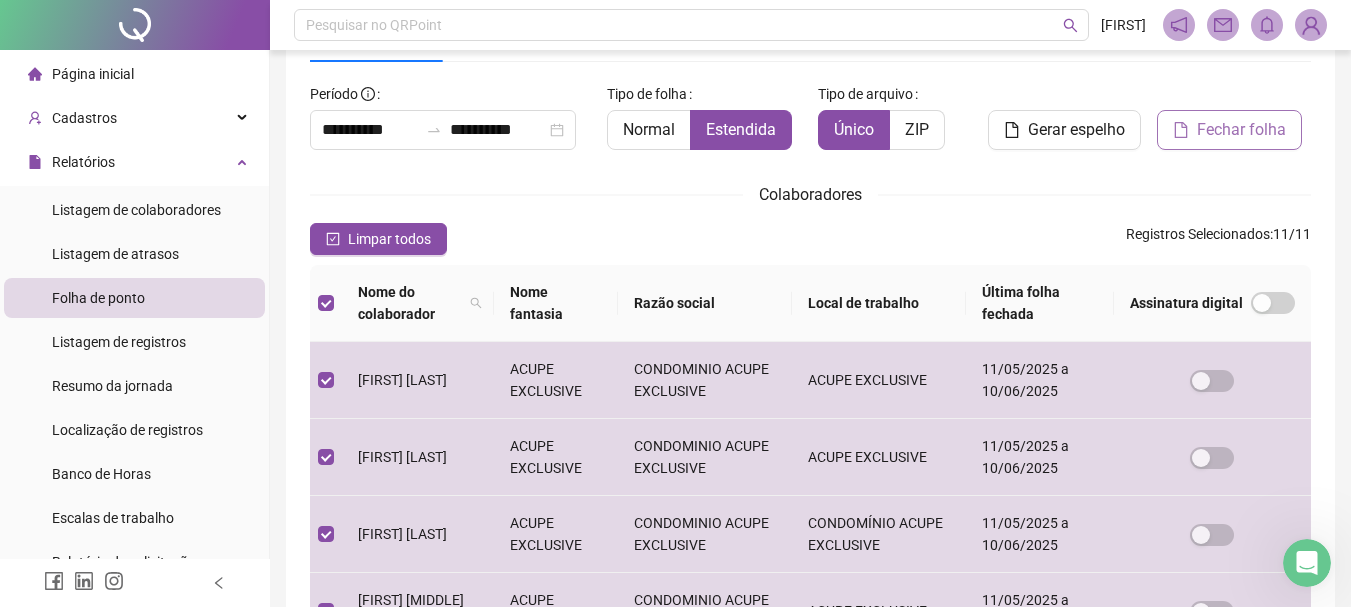click on "Fechar folha" at bounding box center [1241, 130] 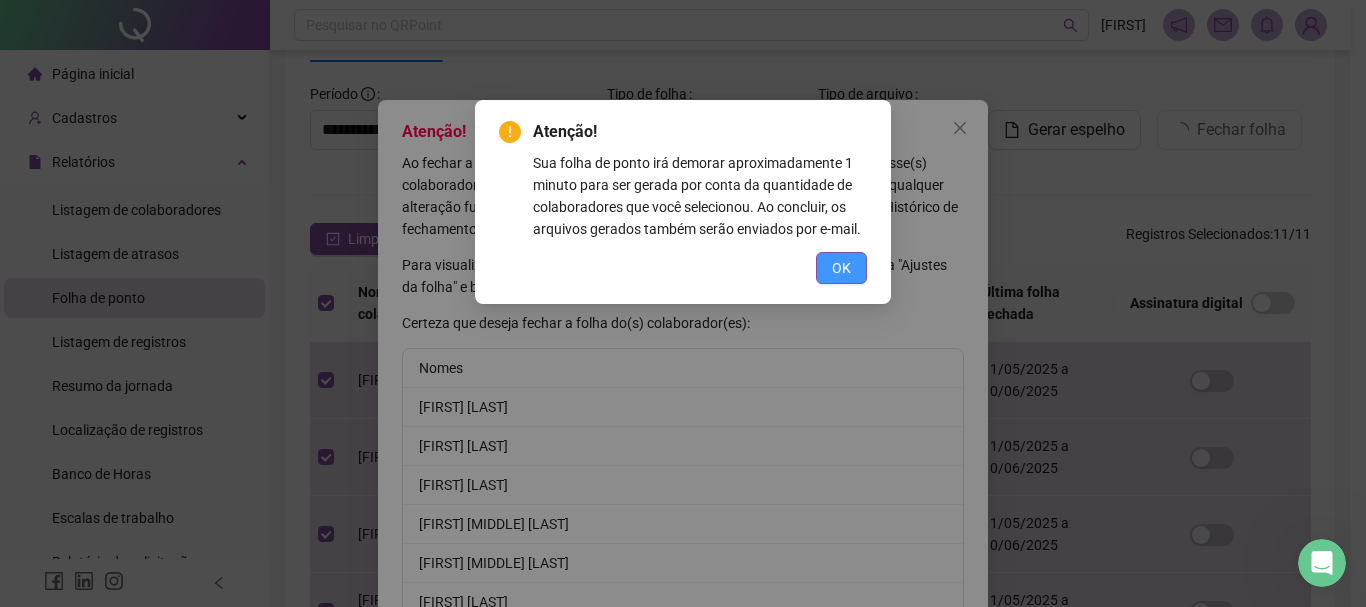click on "OK" at bounding box center (841, 268) 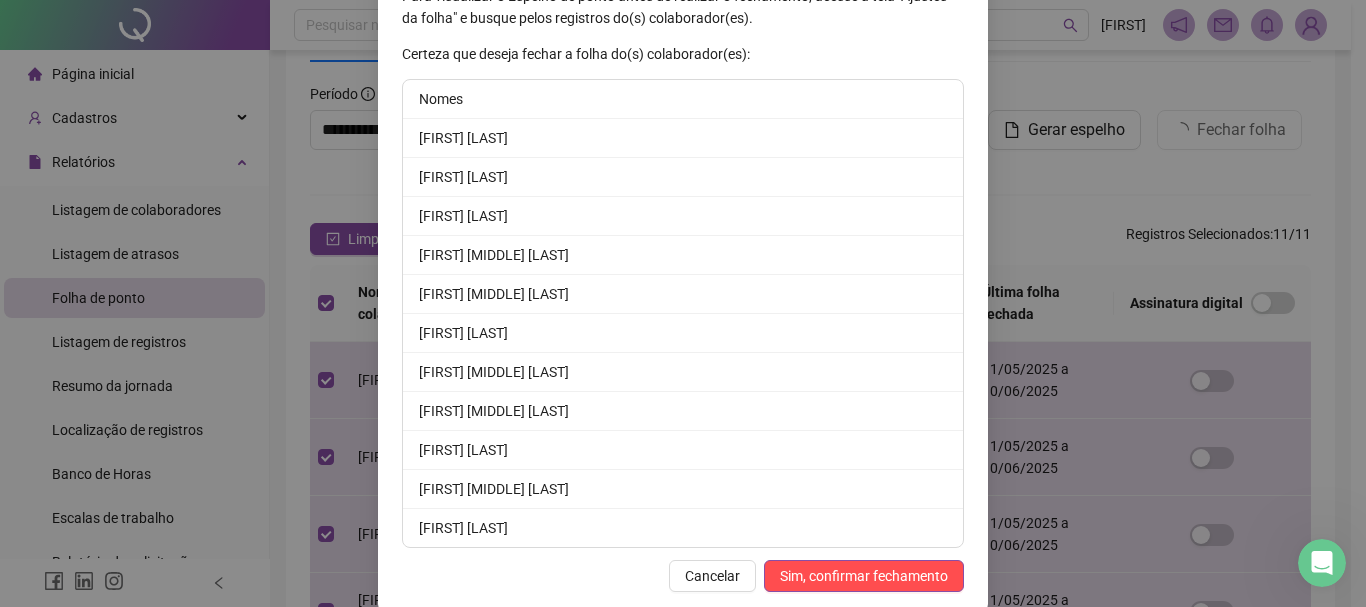 scroll, scrollTop: 298, scrollLeft: 0, axis: vertical 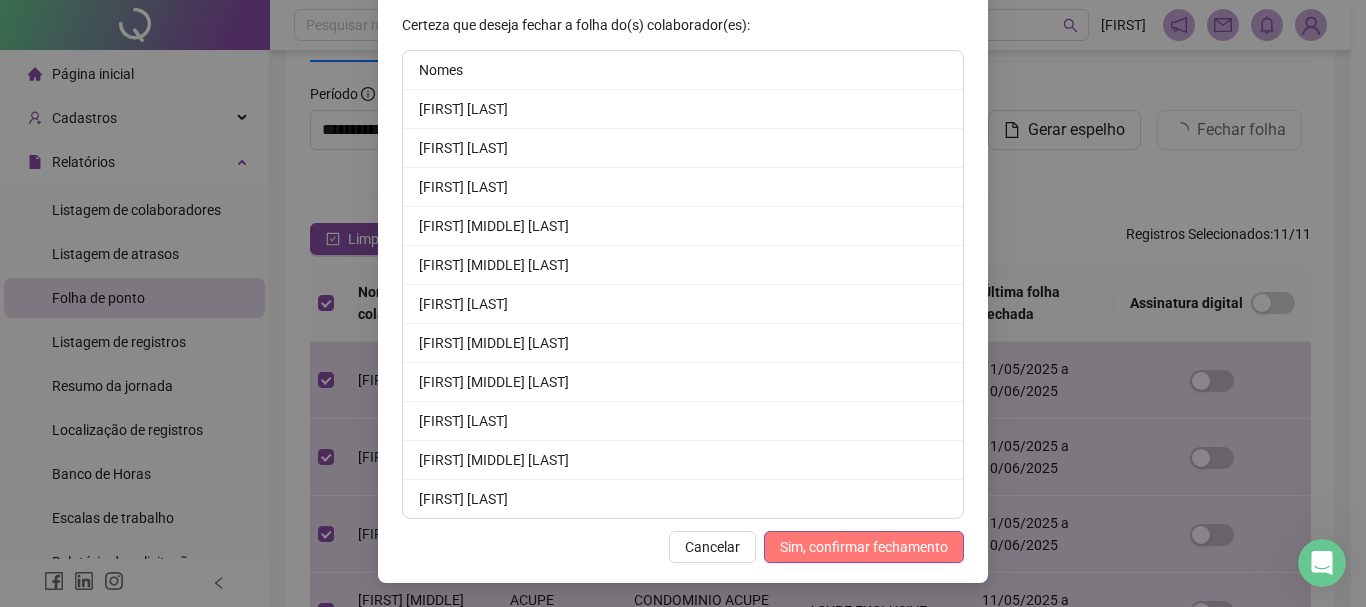 click on "Sim, confirmar fechamento" at bounding box center [864, 547] 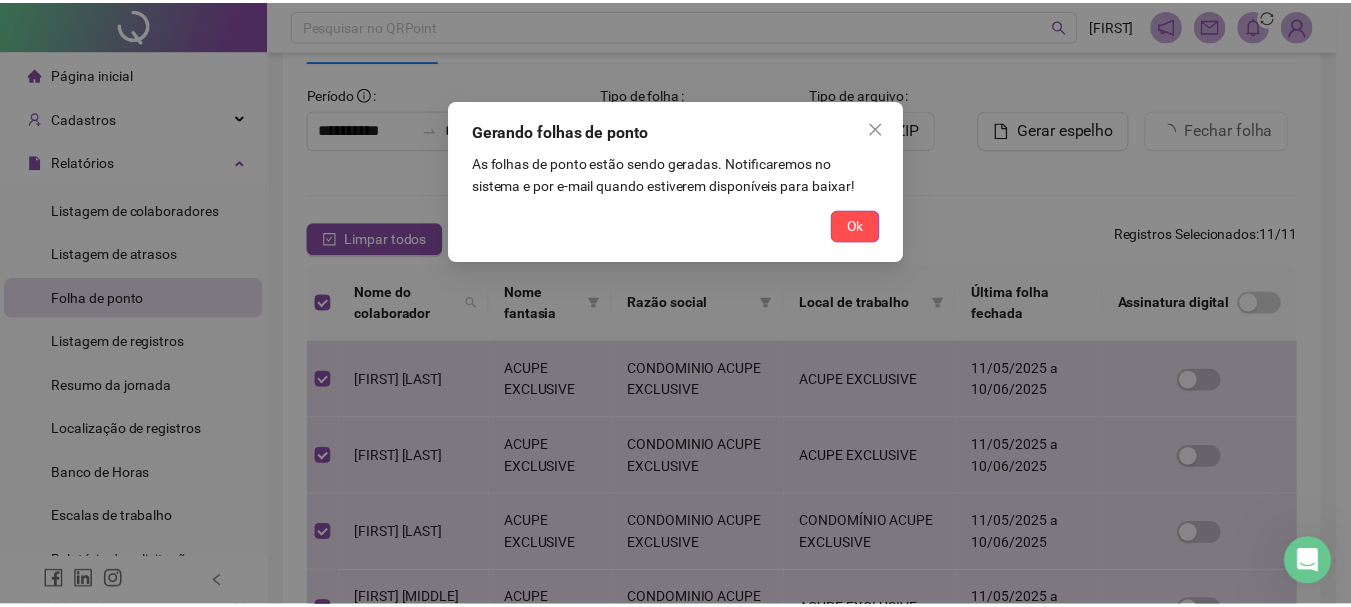 scroll, scrollTop: 0, scrollLeft: 0, axis: both 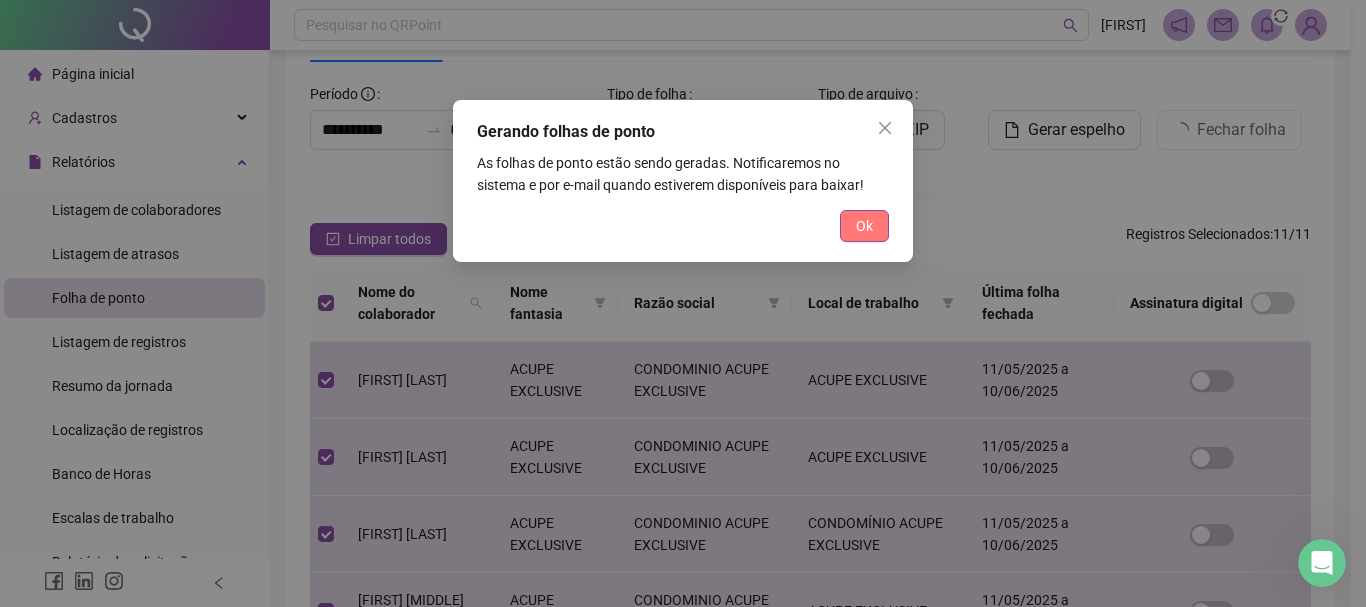click on "Ok" at bounding box center (864, 226) 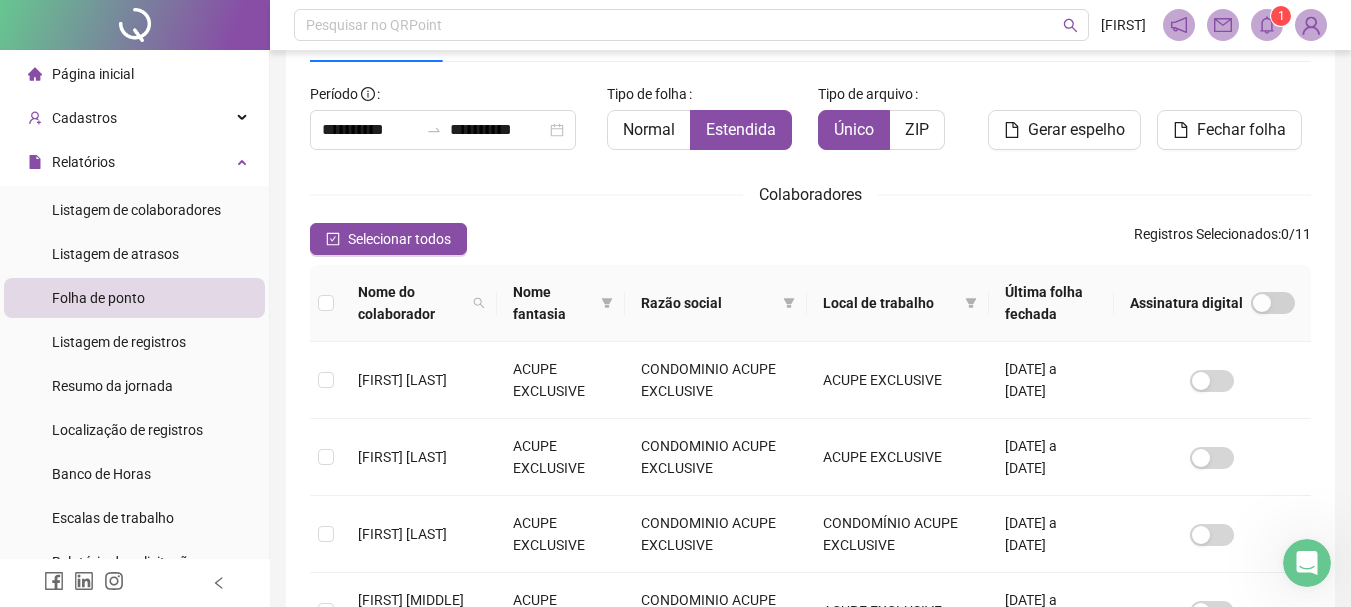 click at bounding box center (1267, 25) 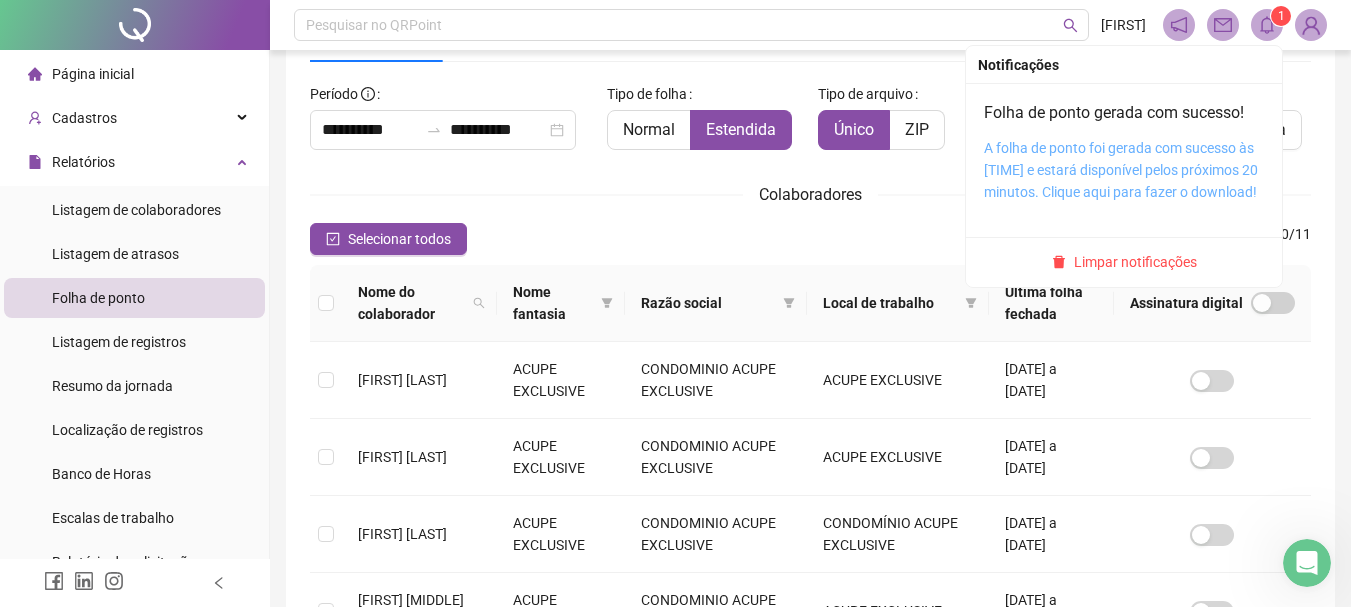 click on "A folha de ponto foi gerada com sucesso às [TIME] e estará disponível pelos próximos 20 minutos.
Clique aqui para fazer o download!" at bounding box center (1121, 170) 